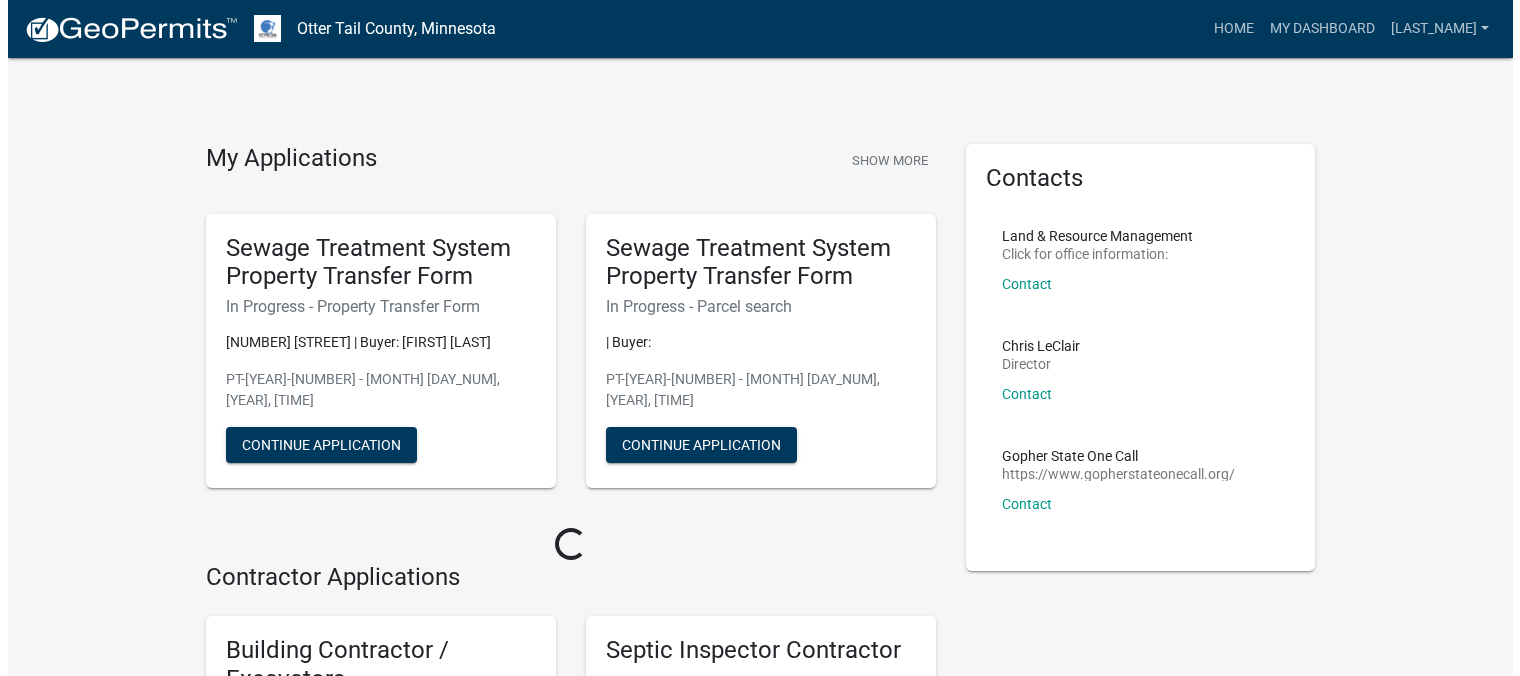 scroll, scrollTop: 0, scrollLeft: 0, axis: both 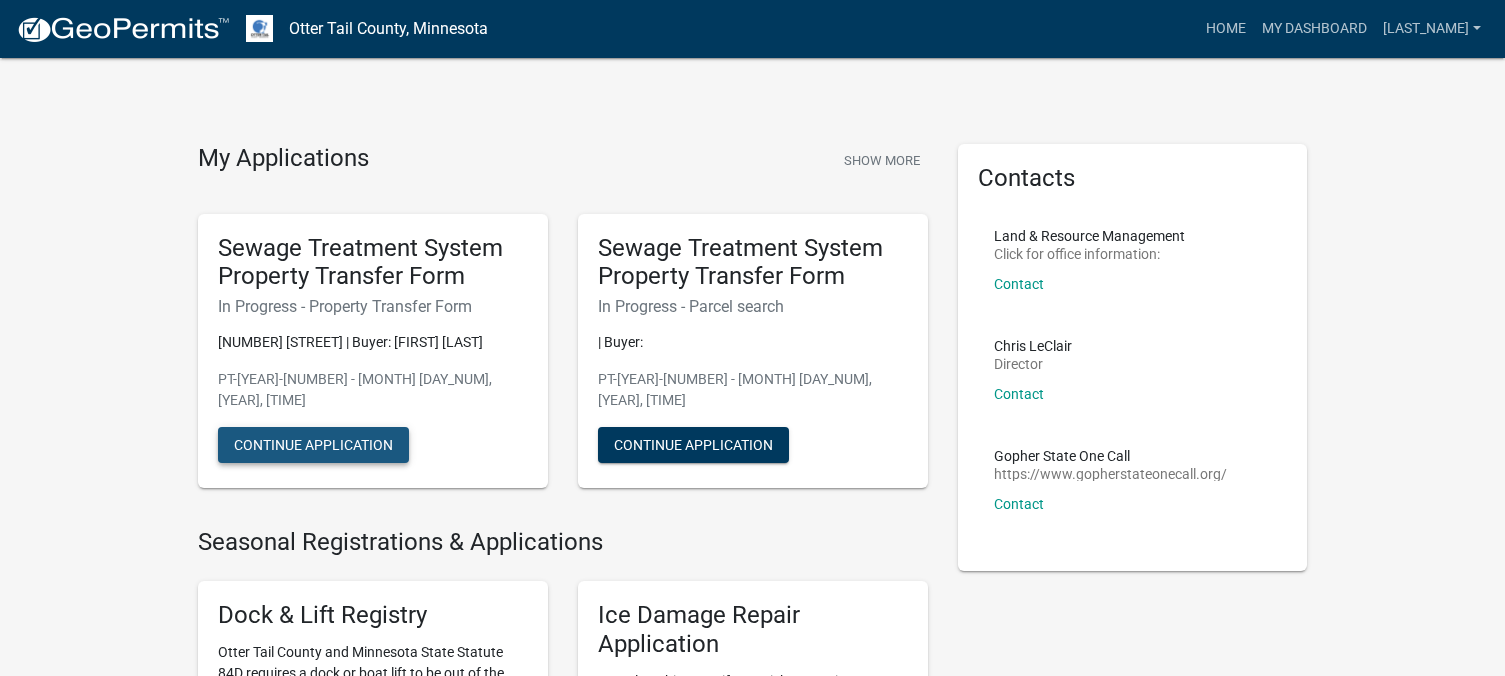 click on "Continue Application" 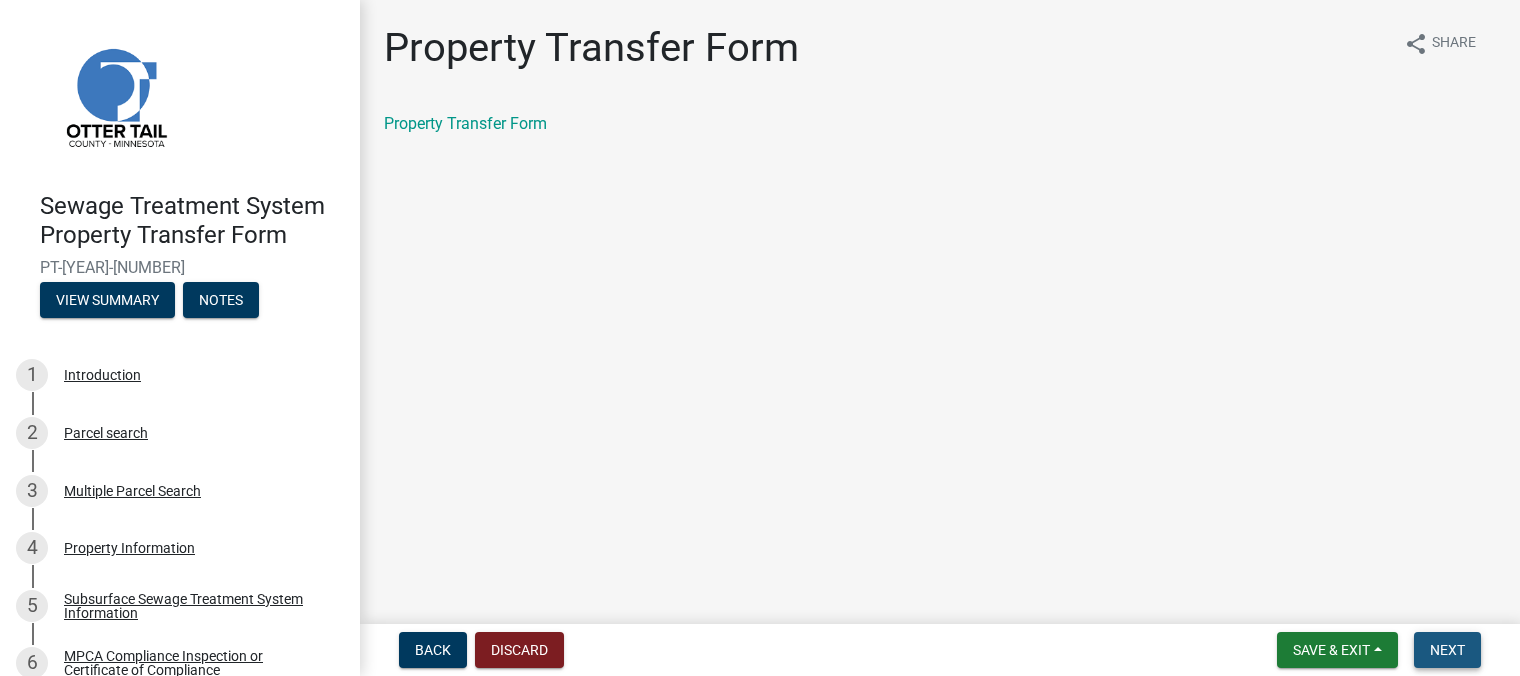 click on "Next" at bounding box center [1447, 650] 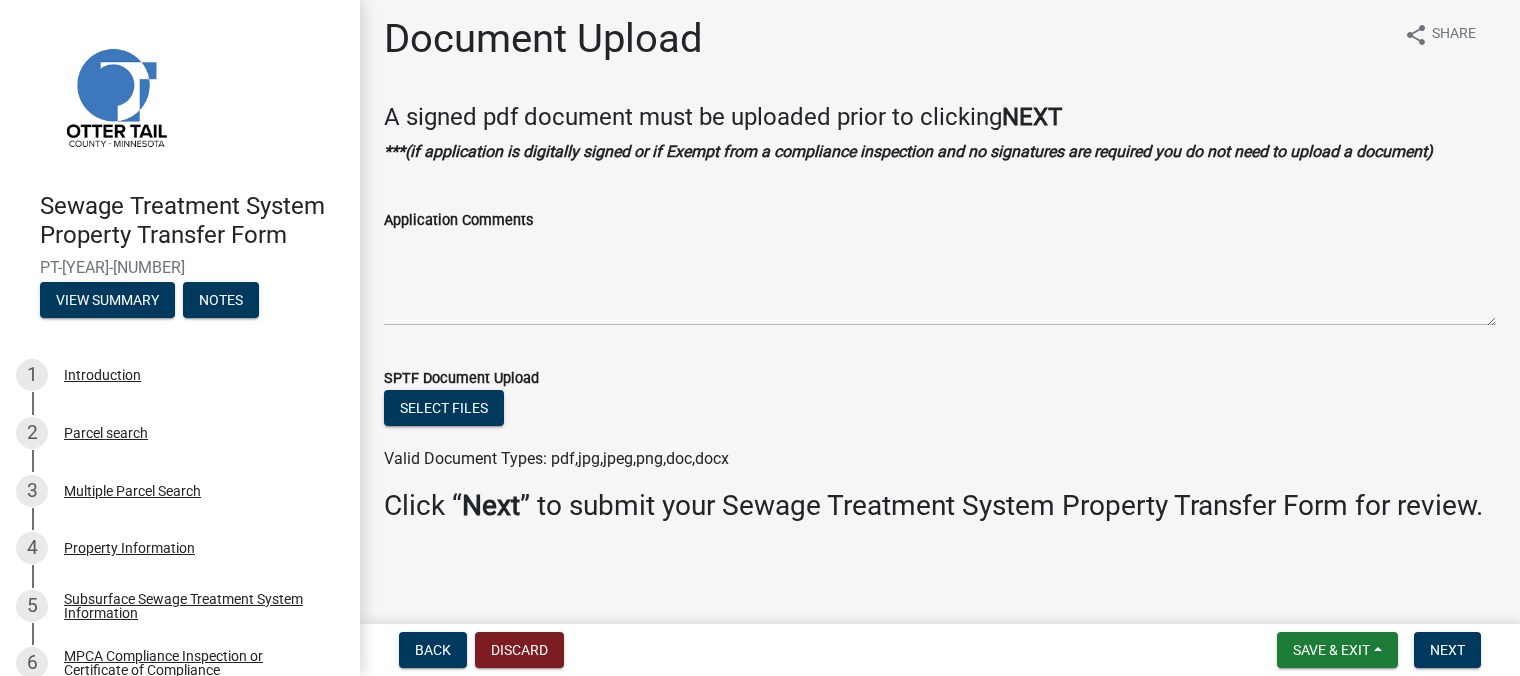 scroll, scrollTop: 43, scrollLeft: 0, axis: vertical 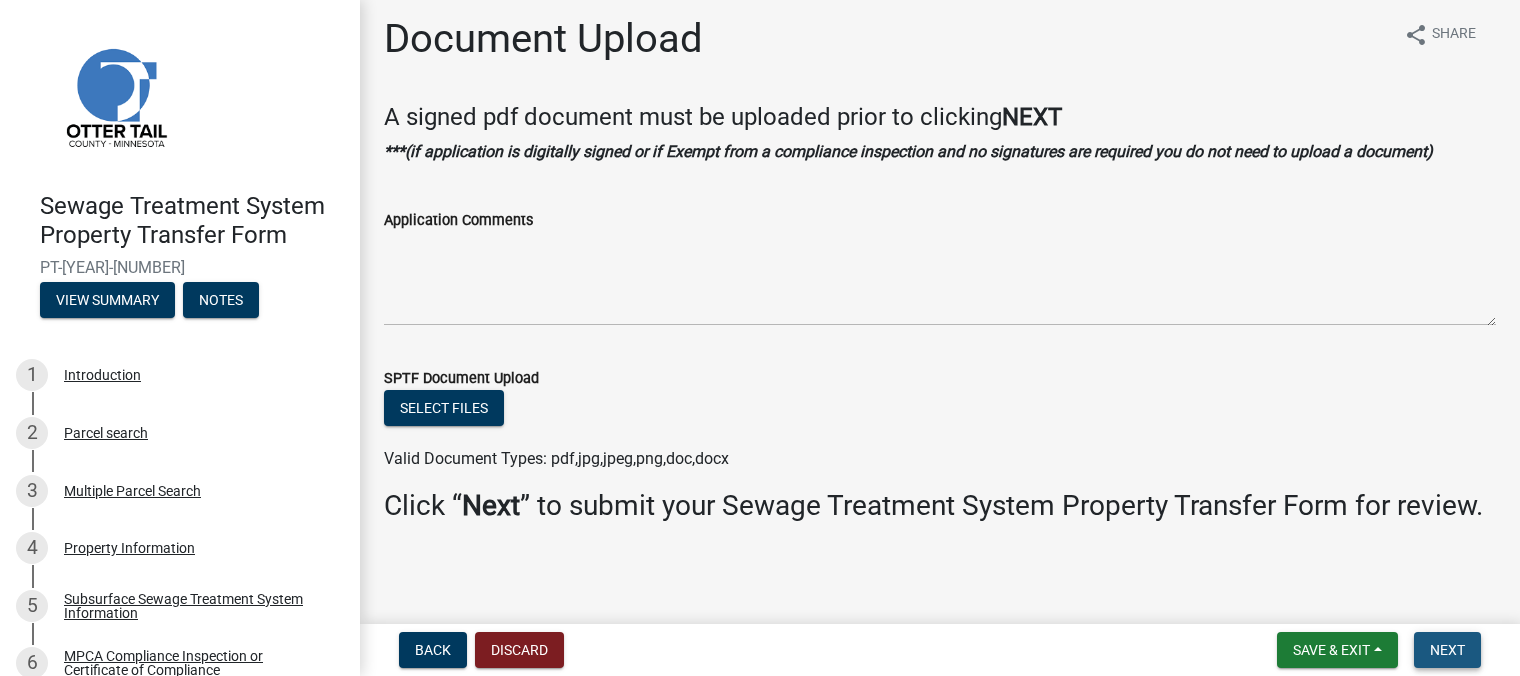 click on "Next" at bounding box center (1447, 650) 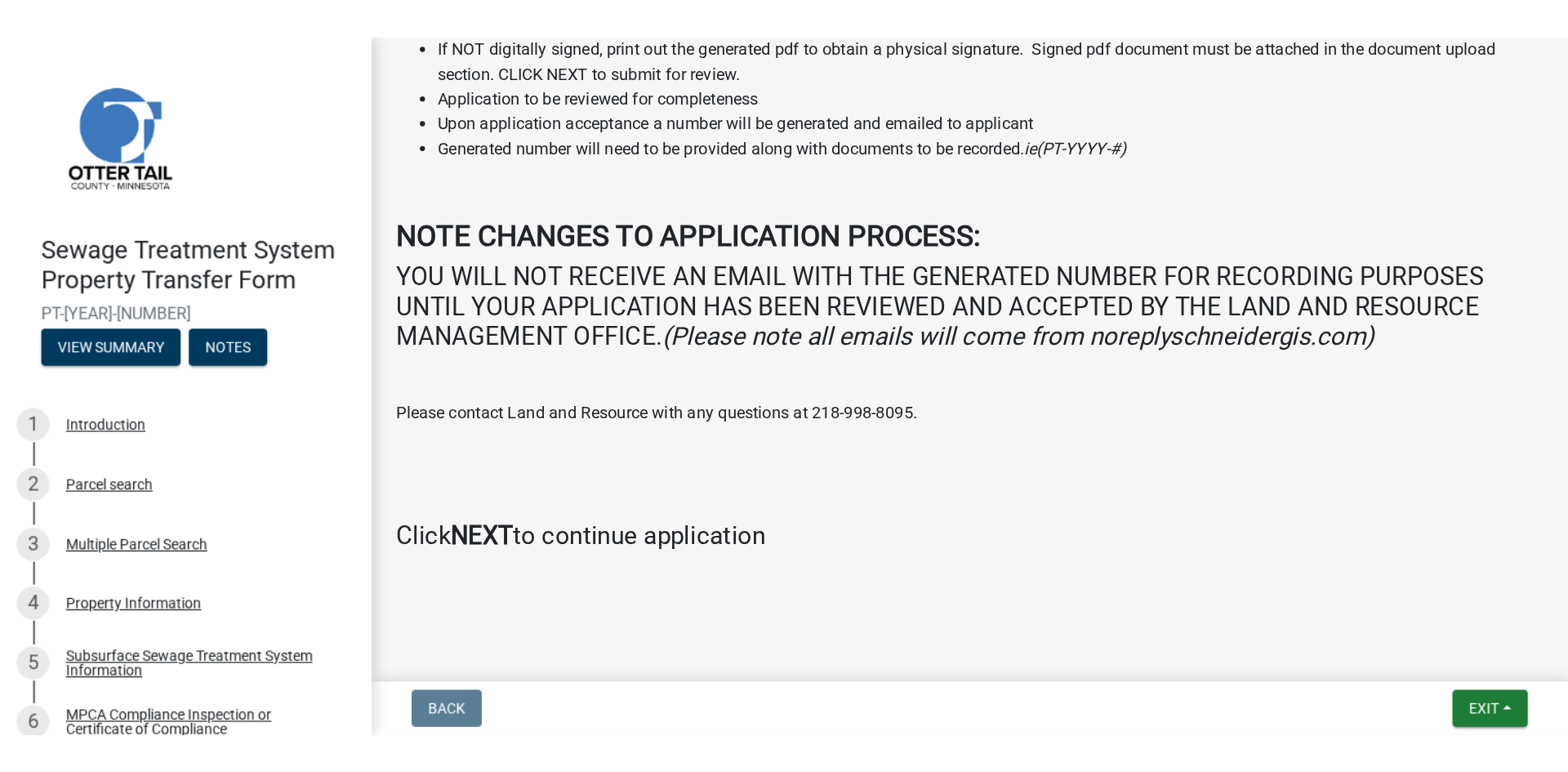 scroll, scrollTop: 0, scrollLeft: 0, axis: both 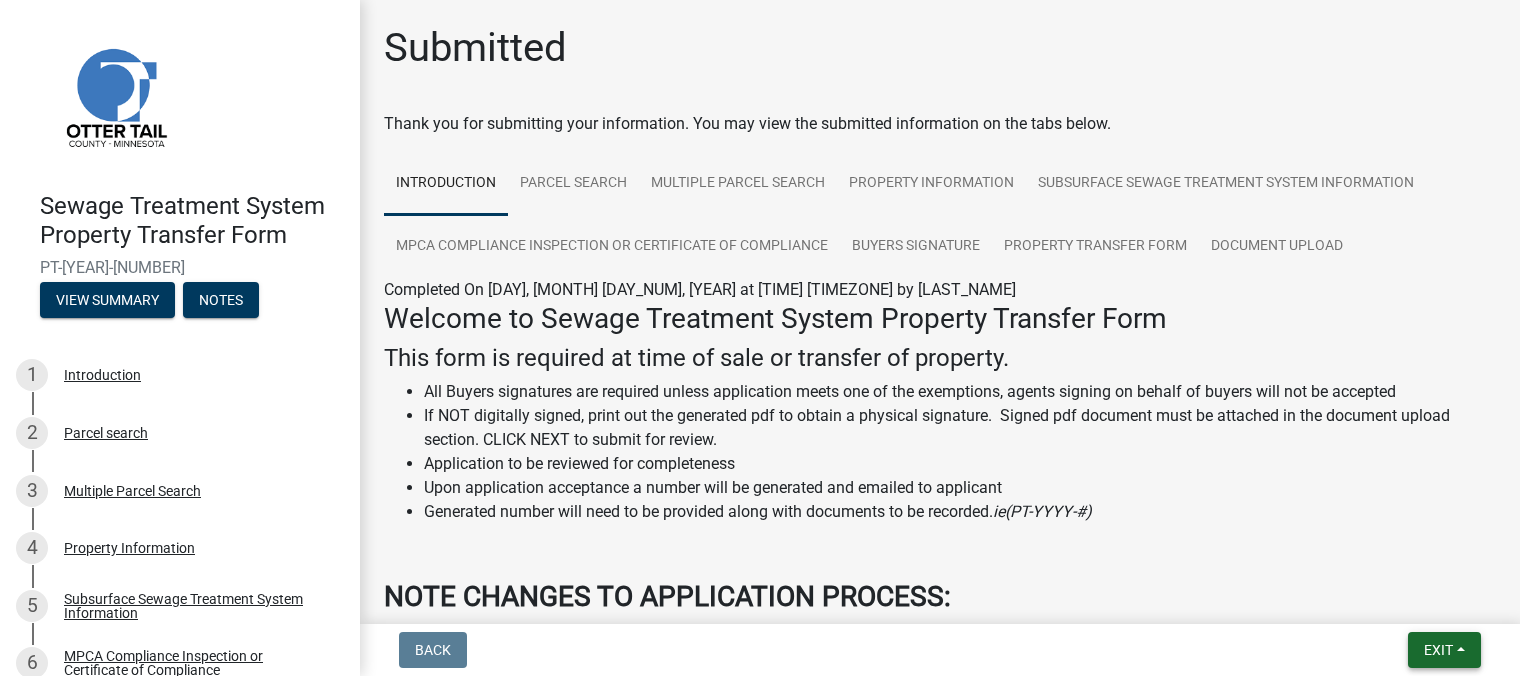 click on "Exit" at bounding box center (1444, 650) 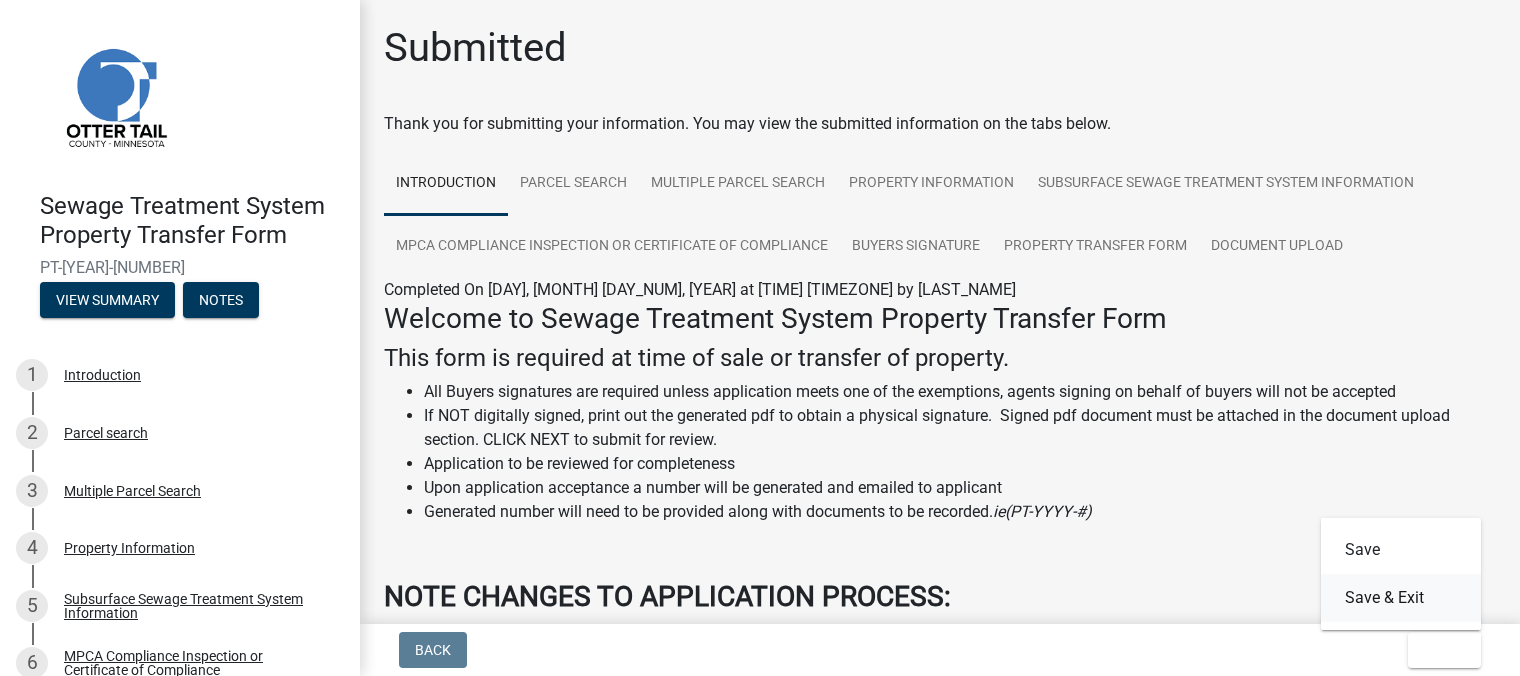 click on "Save & Exit" at bounding box center [1401, 598] 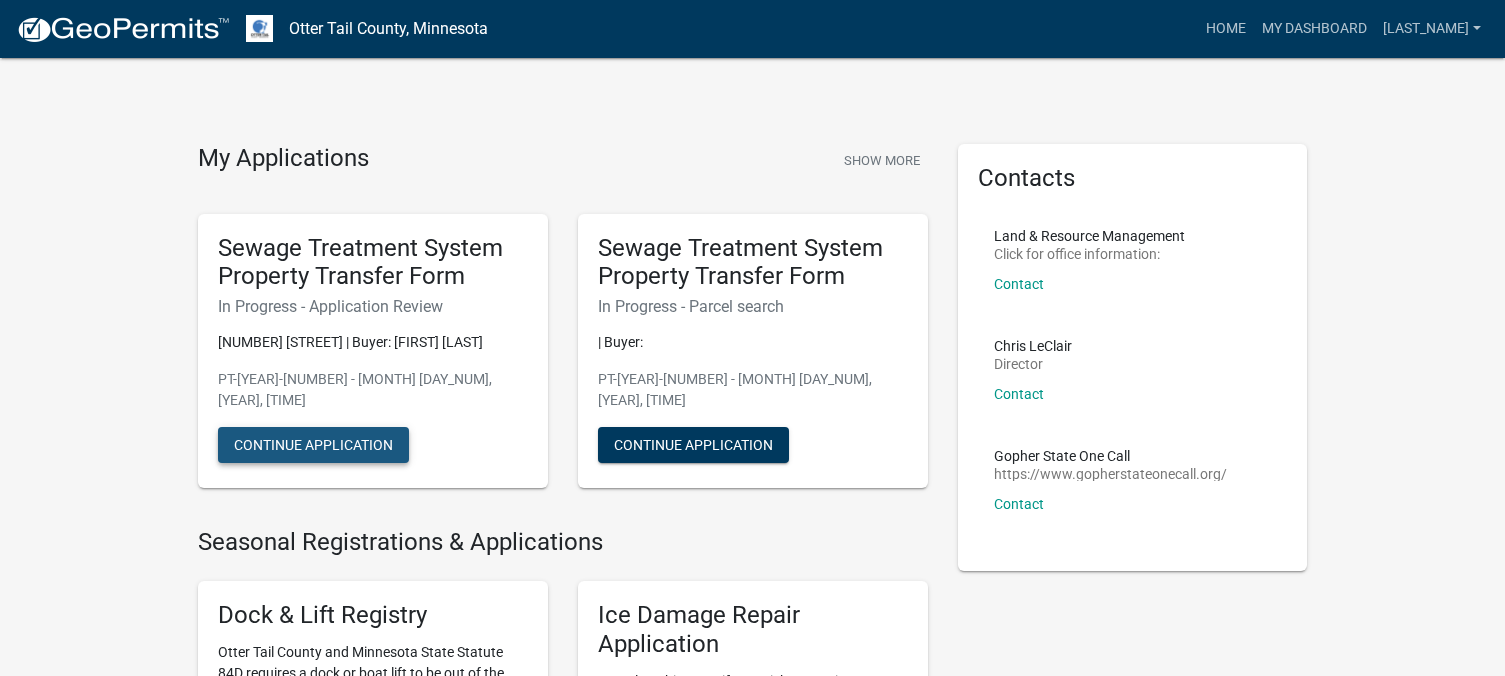 click on "Continue Application" 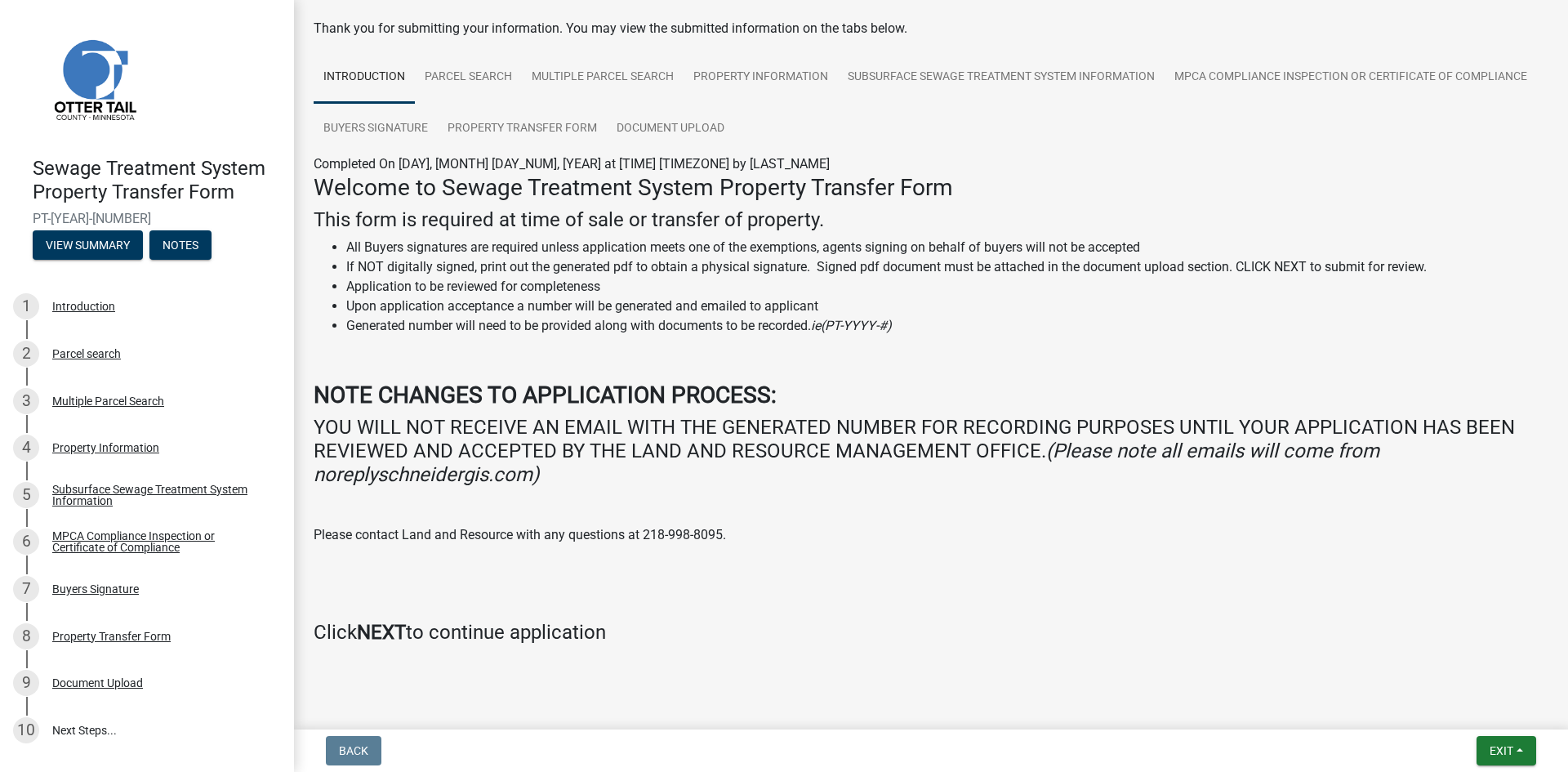 scroll, scrollTop: 91, scrollLeft: 0, axis: vertical 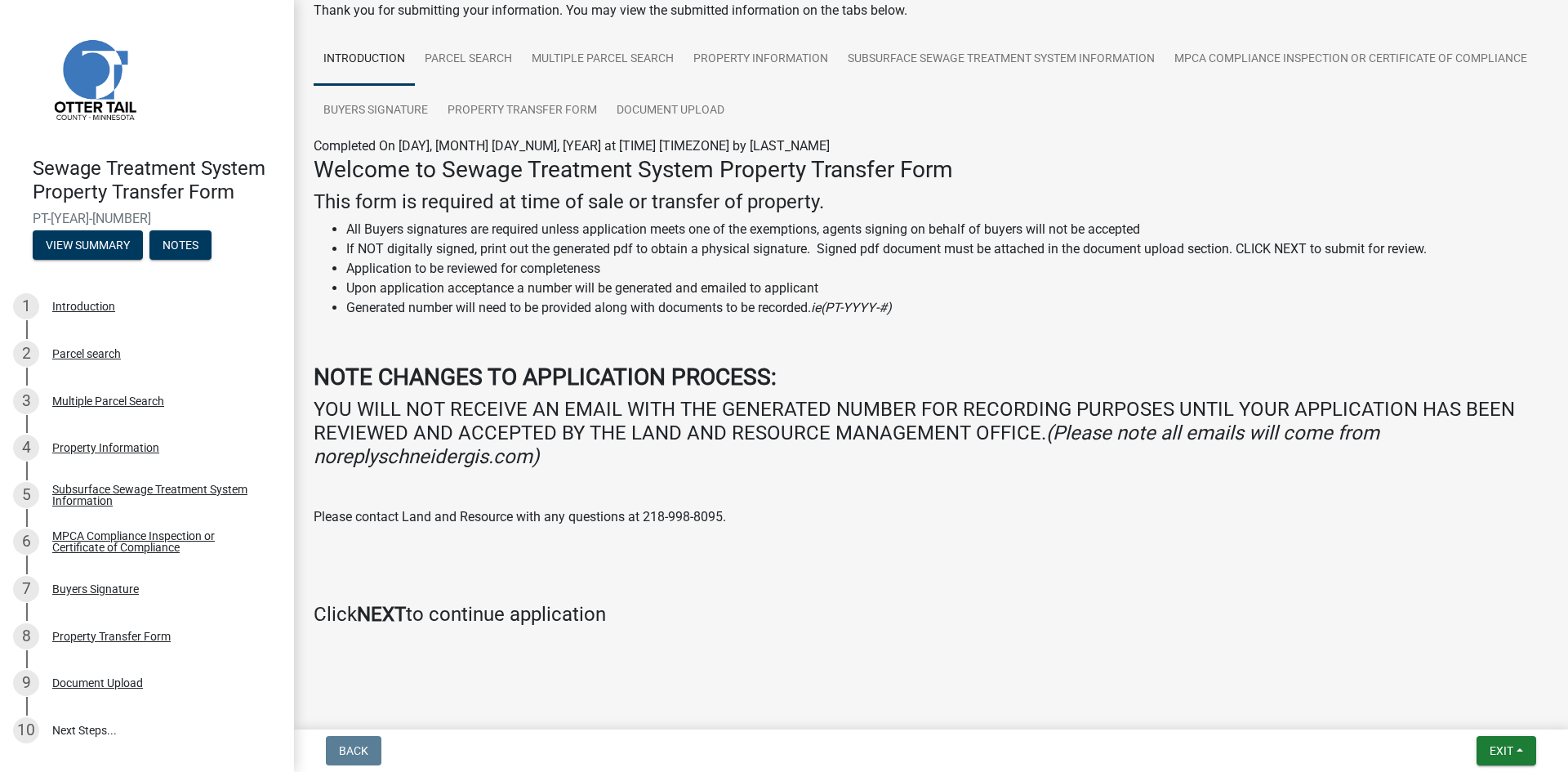 click on "Click  NEXT  to continue application" 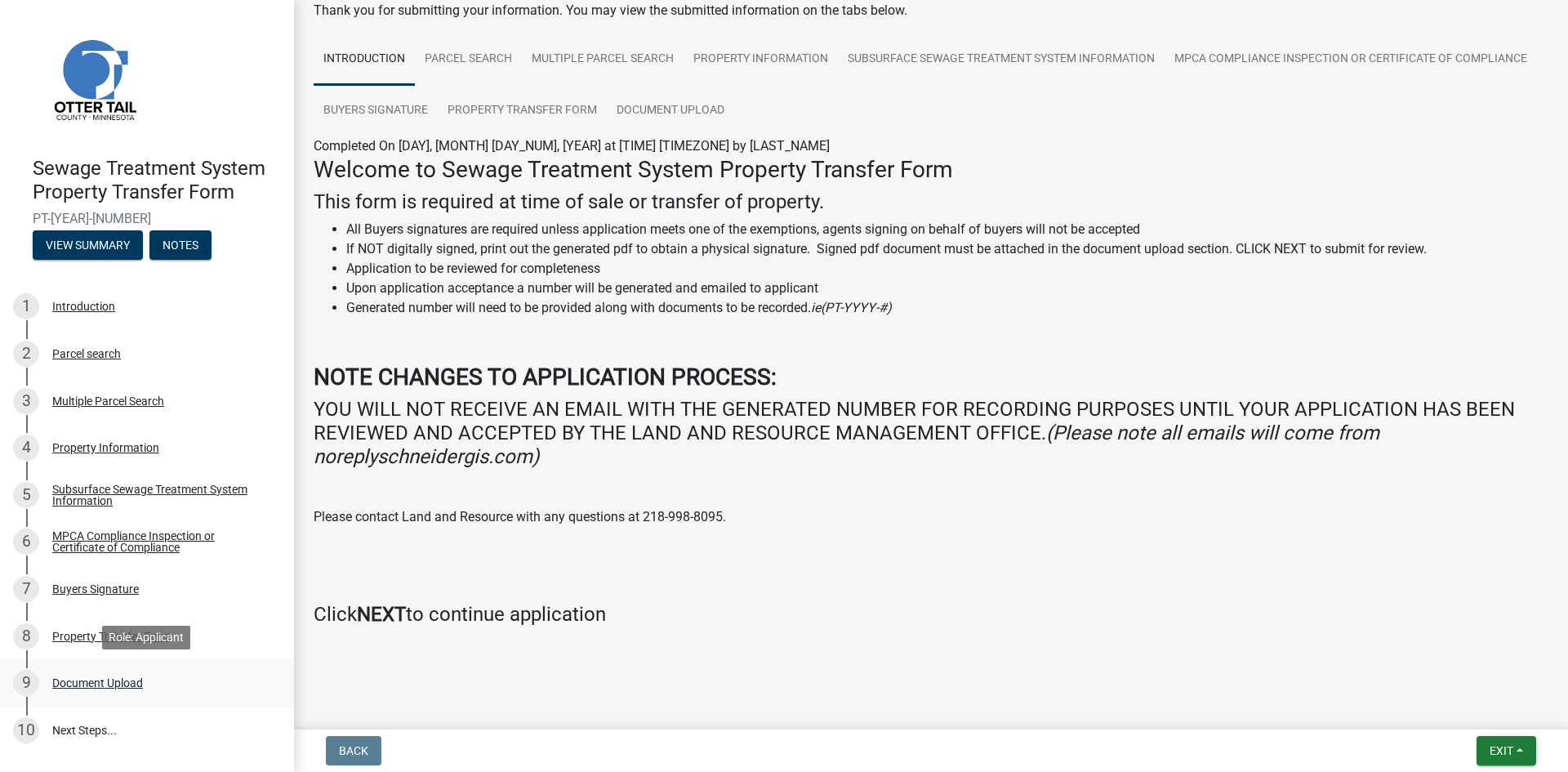 click on "Document Upload" at bounding box center [97, 683] 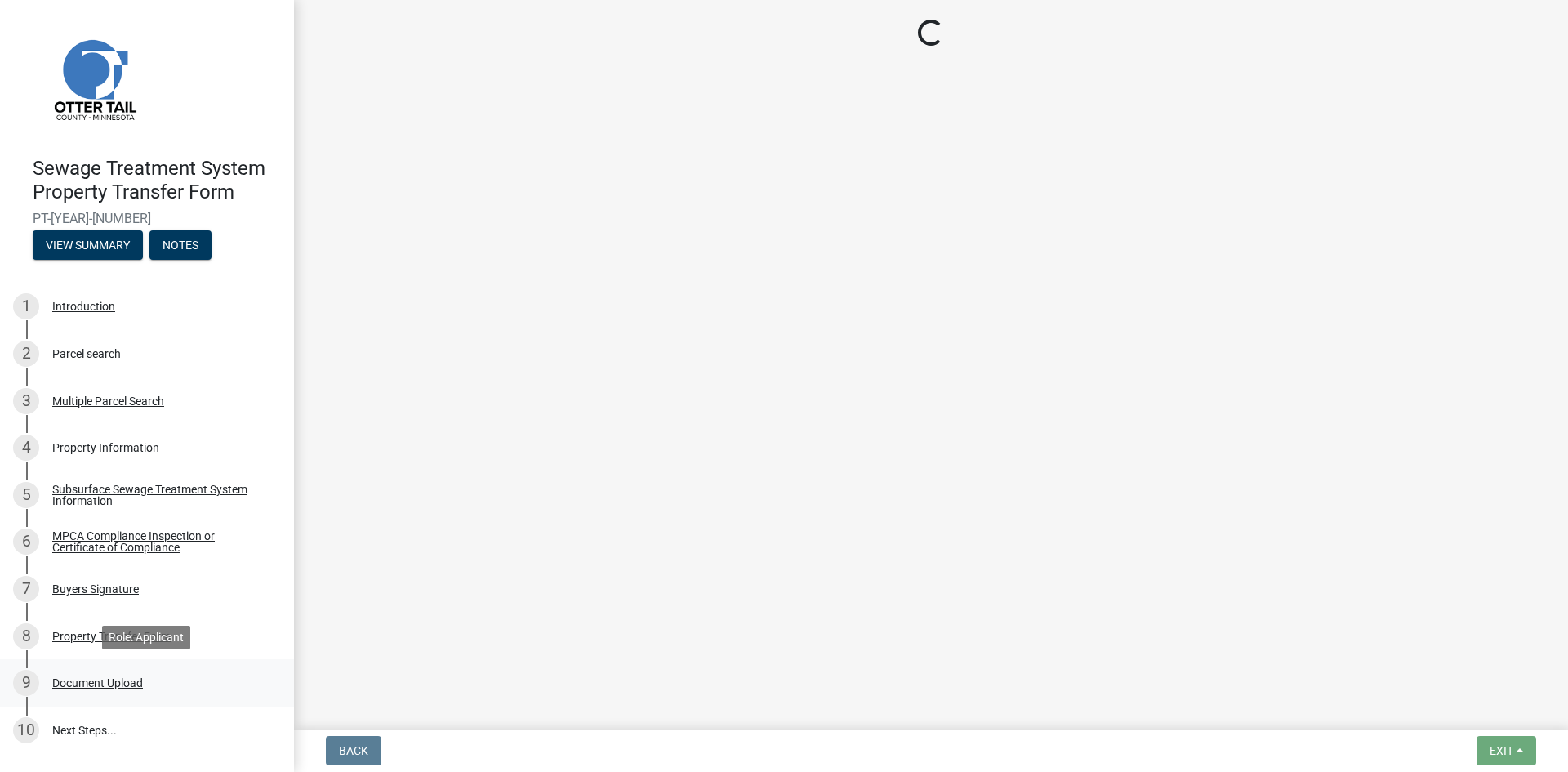 scroll, scrollTop: 0, scrollLeft: 0, axis: both 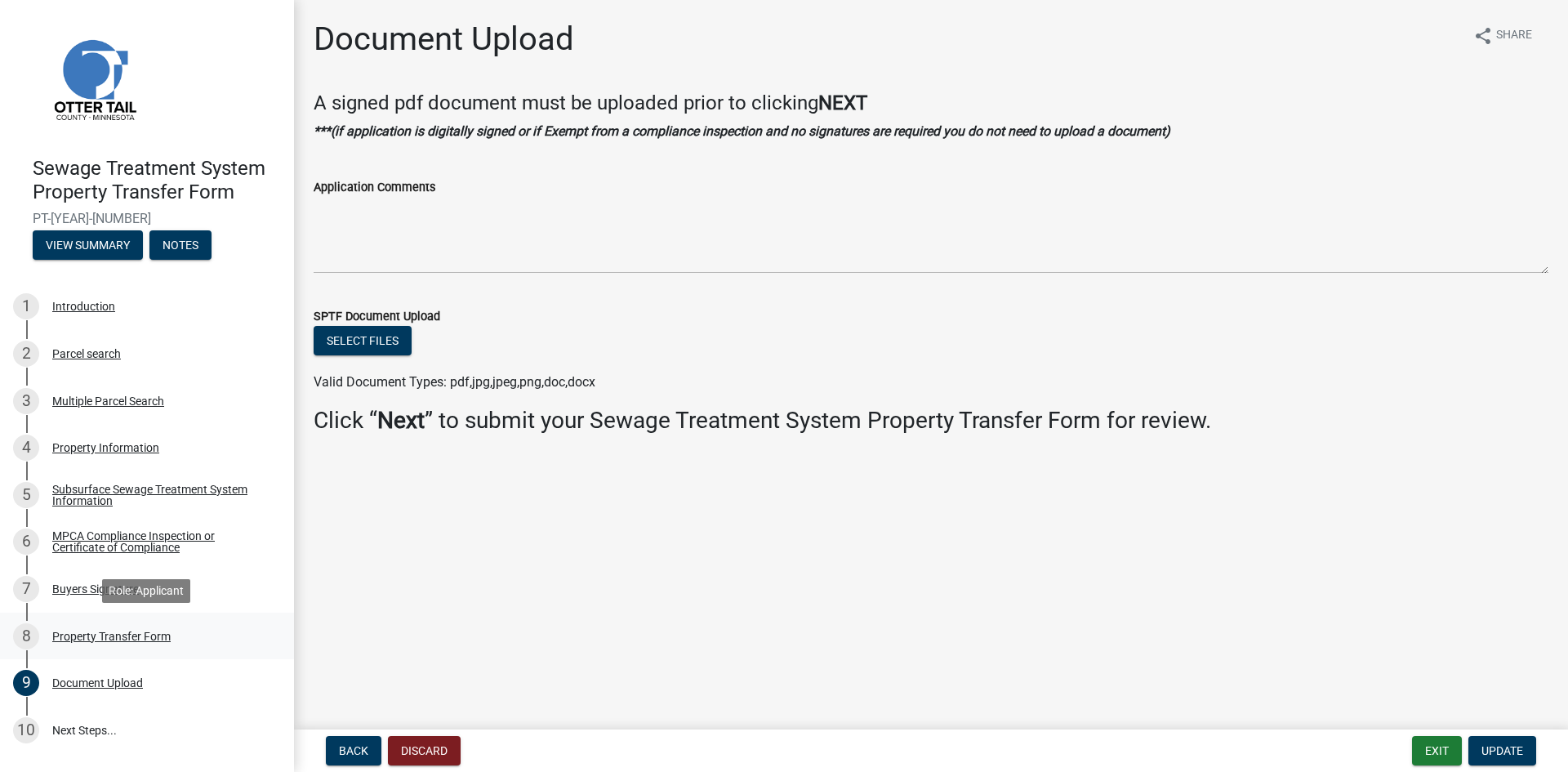 click on "Property Transfer Form" at bounding box center (111, 636) 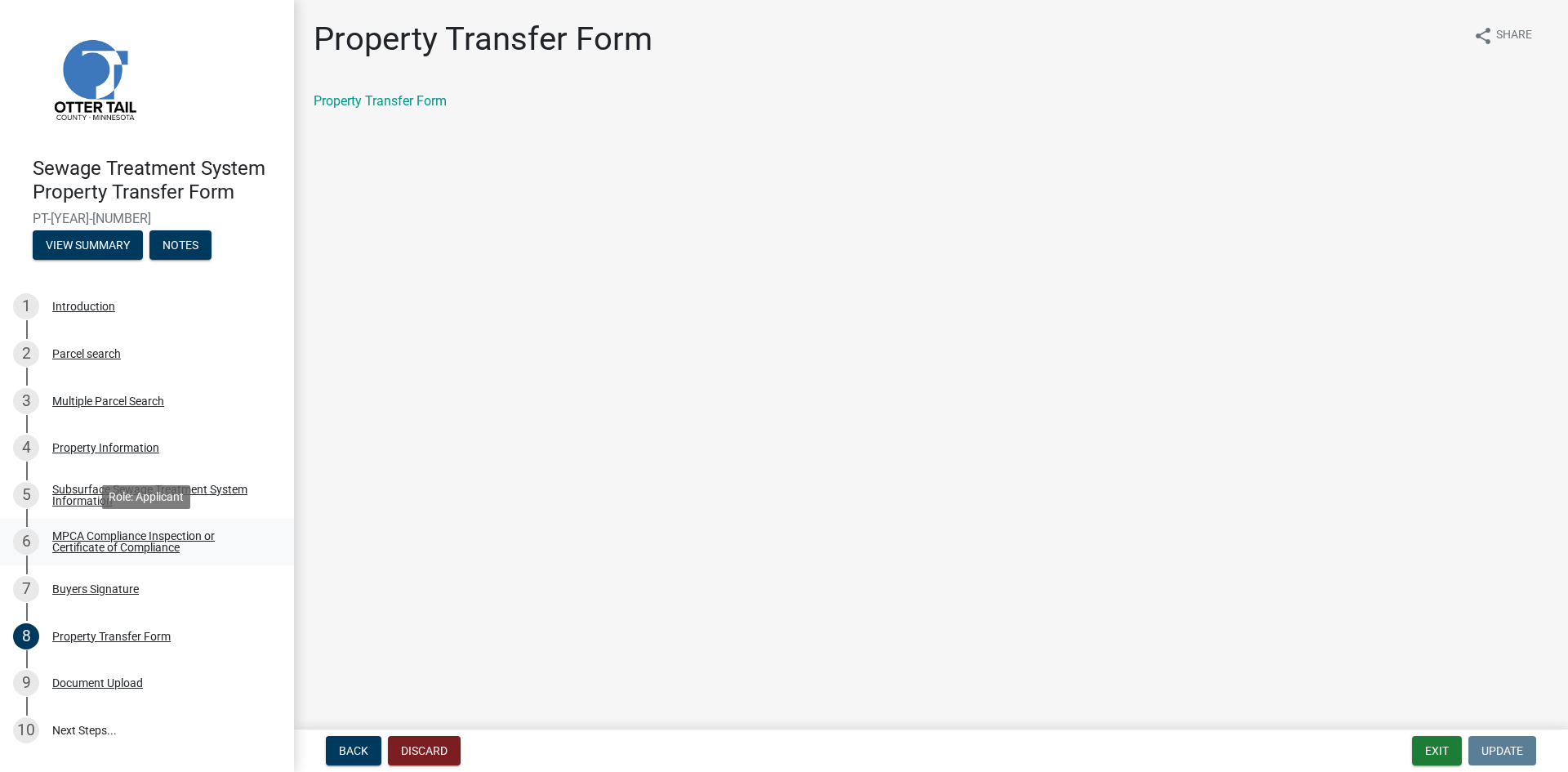 click on "MPCA Compliance Inspection  or Certificate of Compliance" at bounding box center [160, 542] 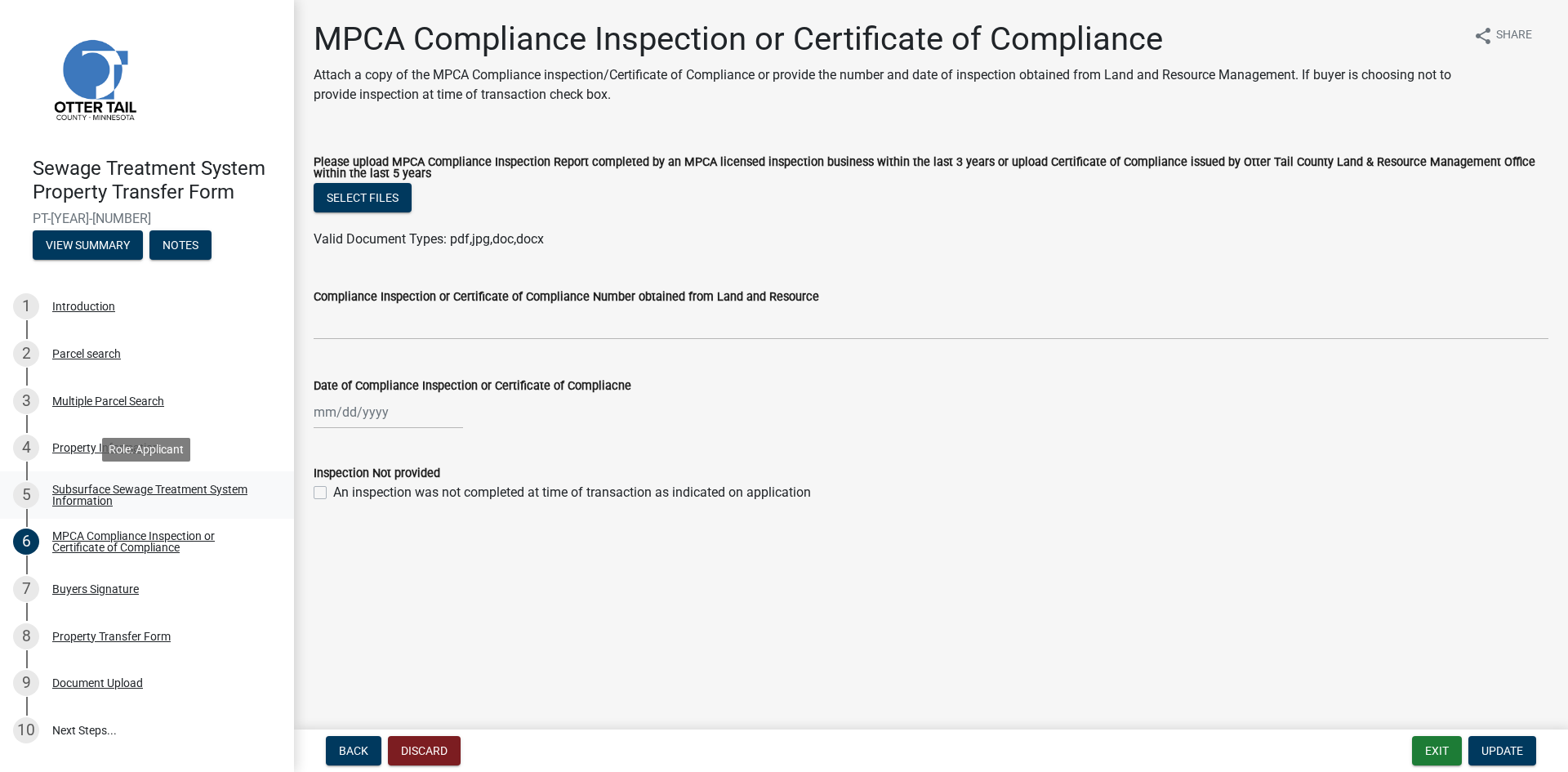 click on "Subsurface Sewage Treatment System Information" at bounding box center [160, 495] 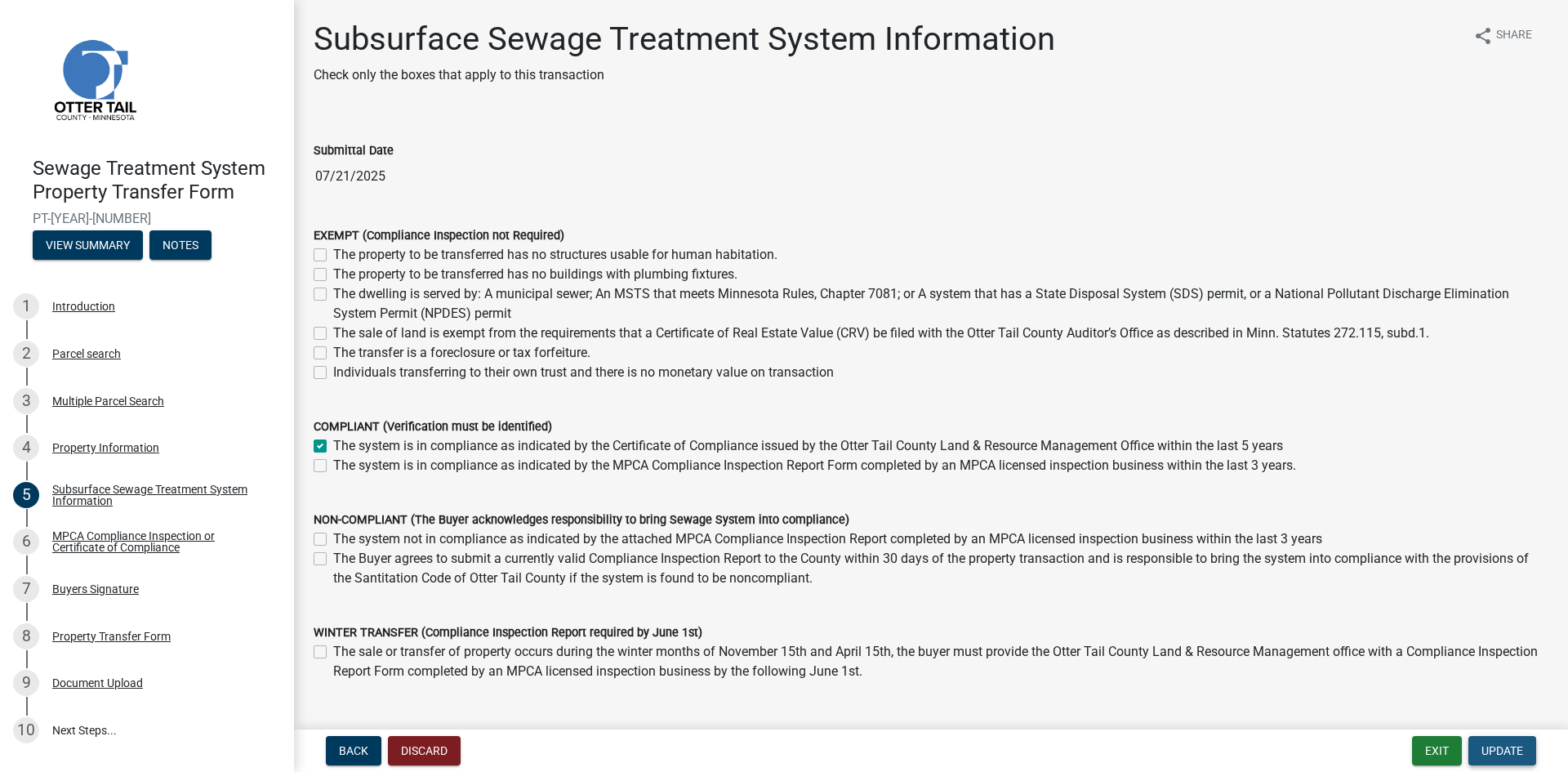 click on "Update" at bounding box center (1502, 751) 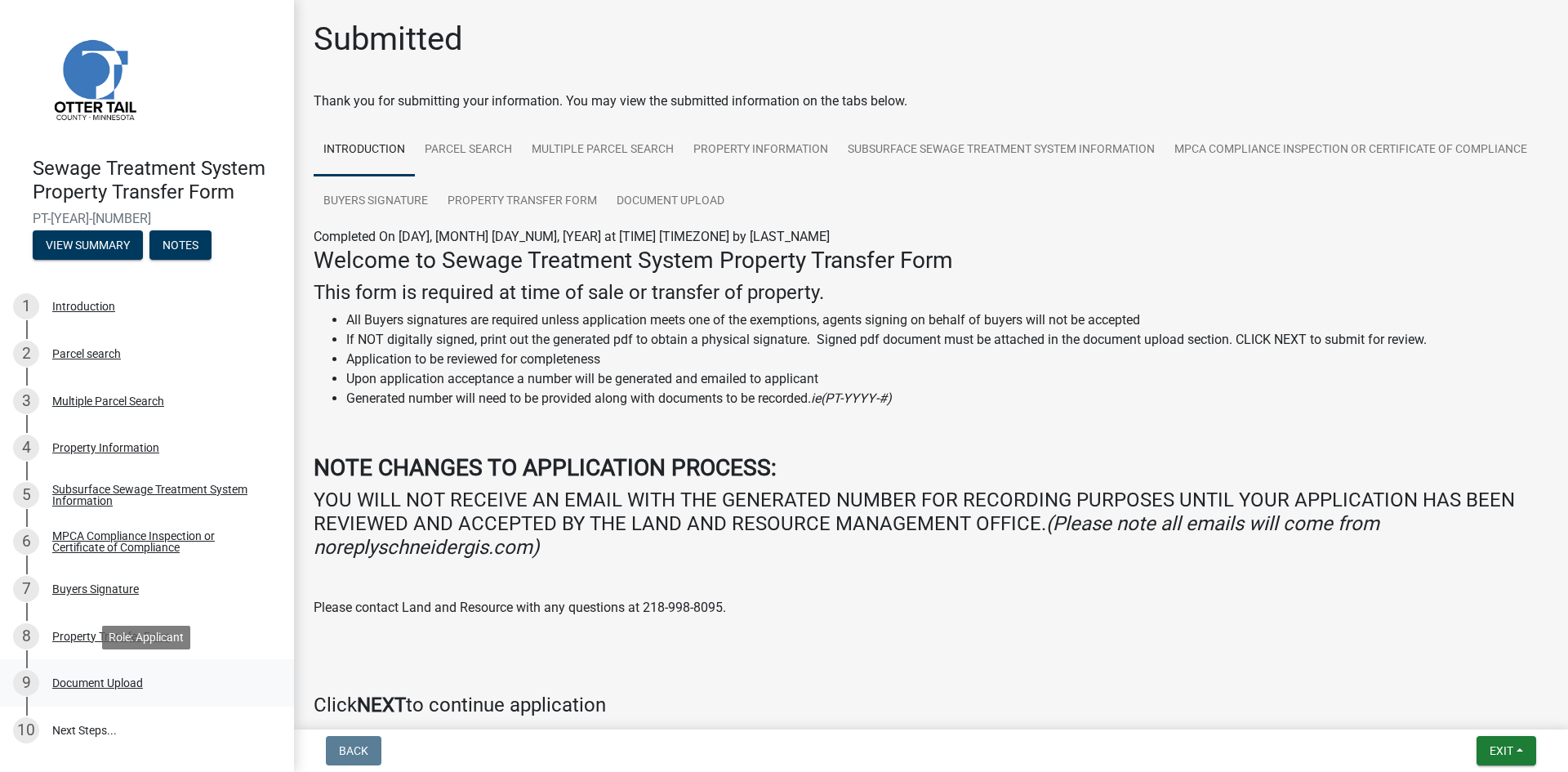click on "Document Upload" at bounding box center (97, 683) 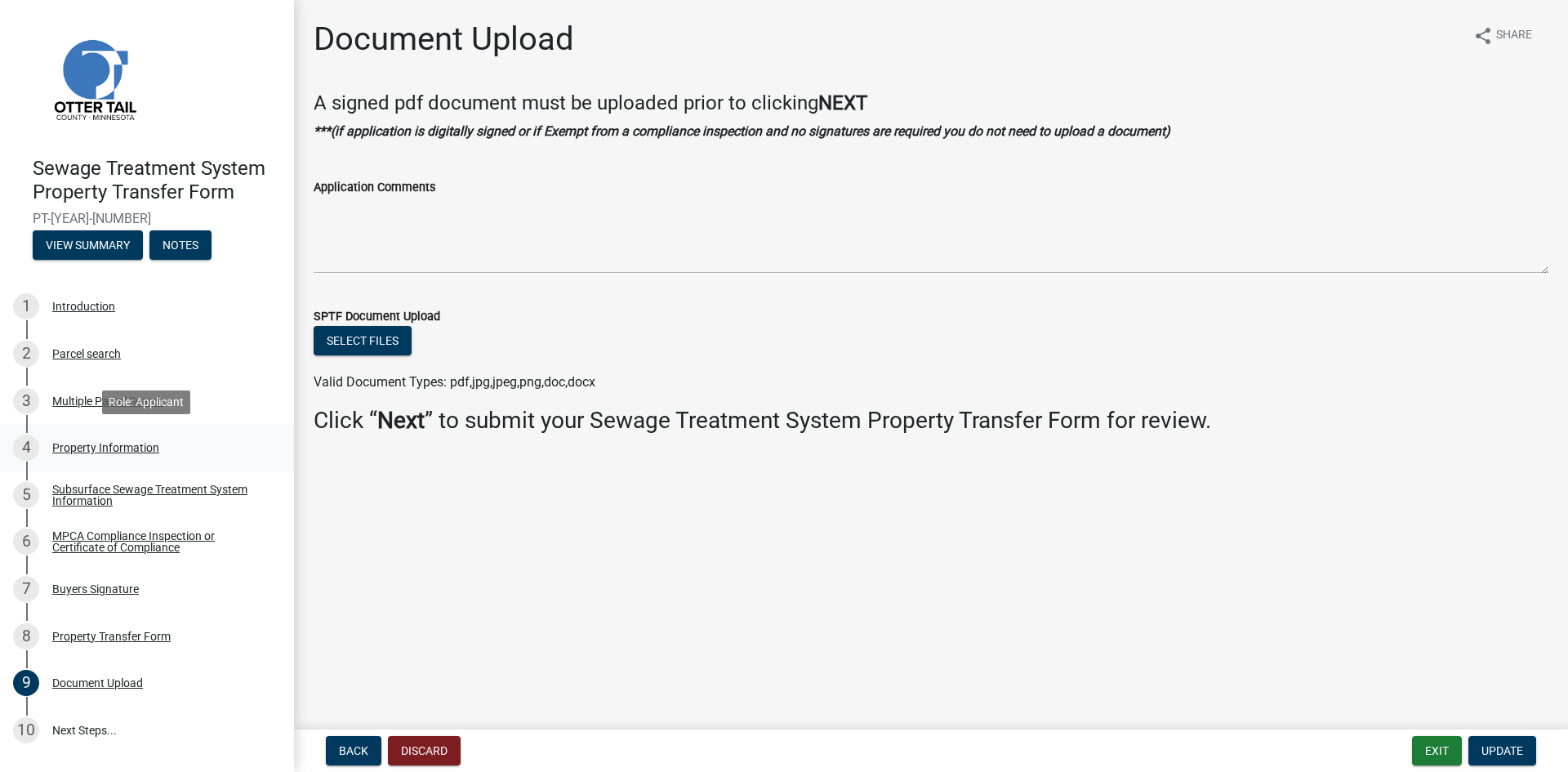 click on "4     Property Information" at bounding box center (140, 448) 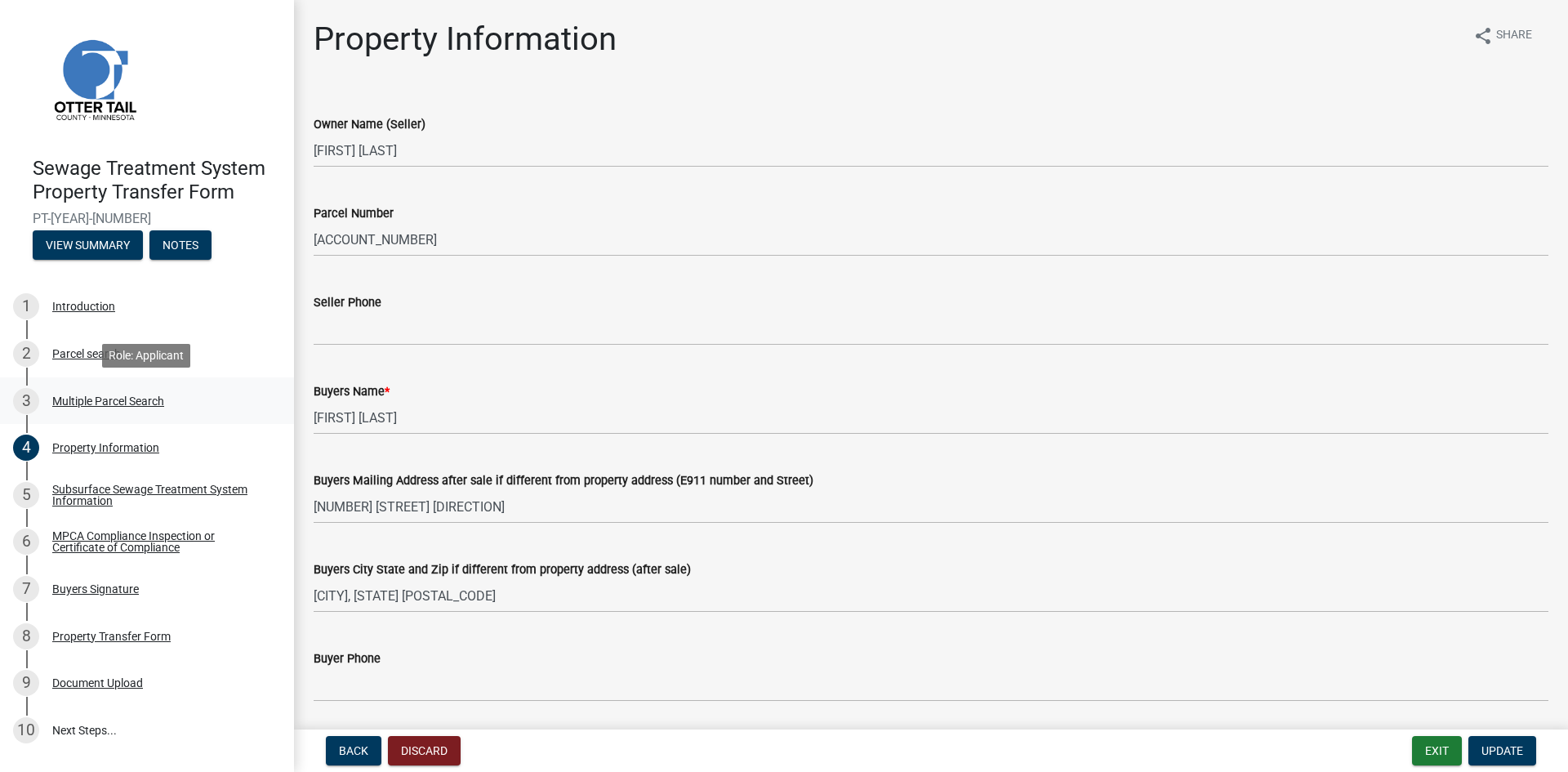 click on "Multiple Parcel Search" at bounding box center [108, 401] 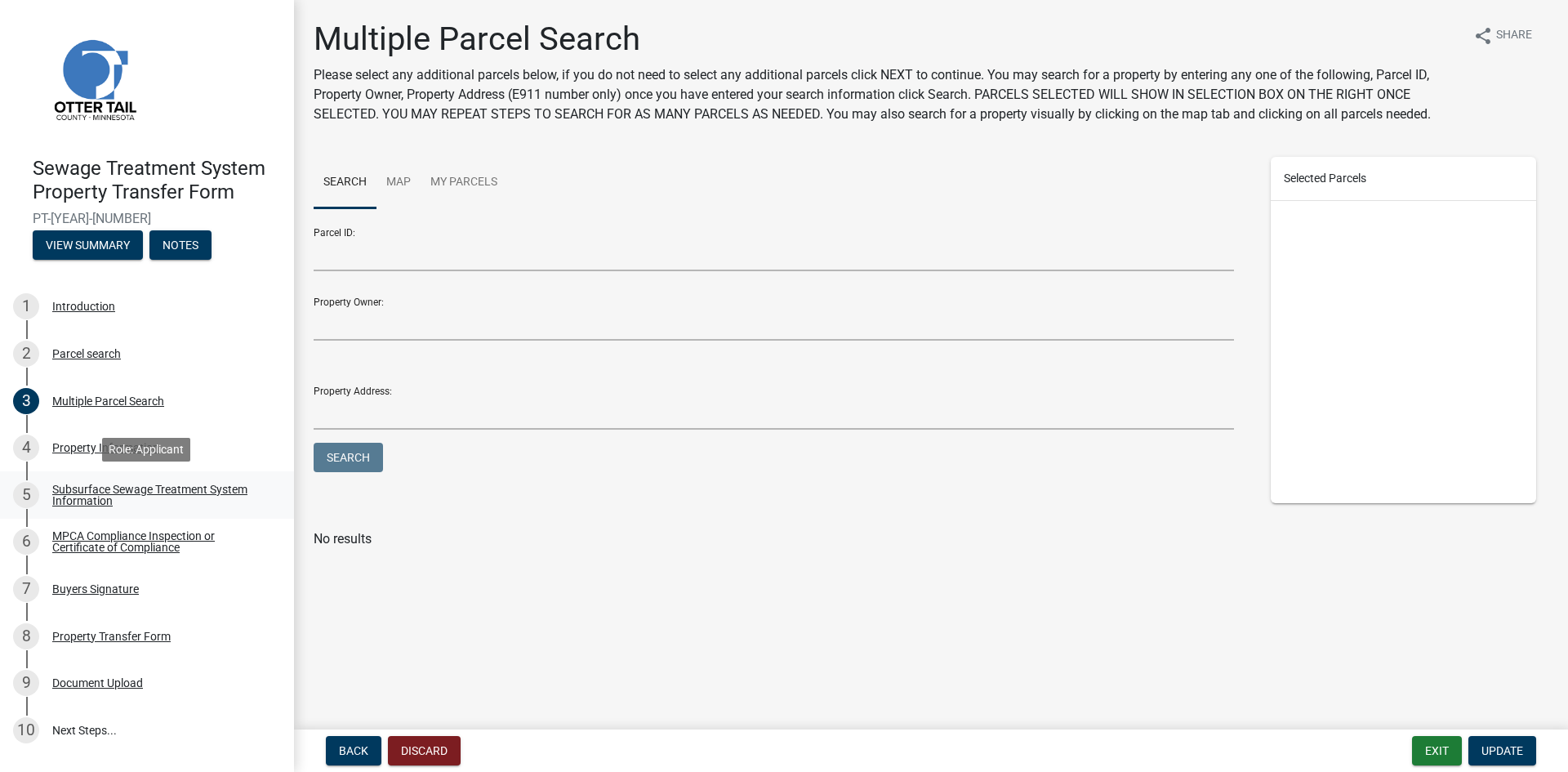 click on "Subsurface Sewage Treatment System Information" at bounding box center (160, 495) 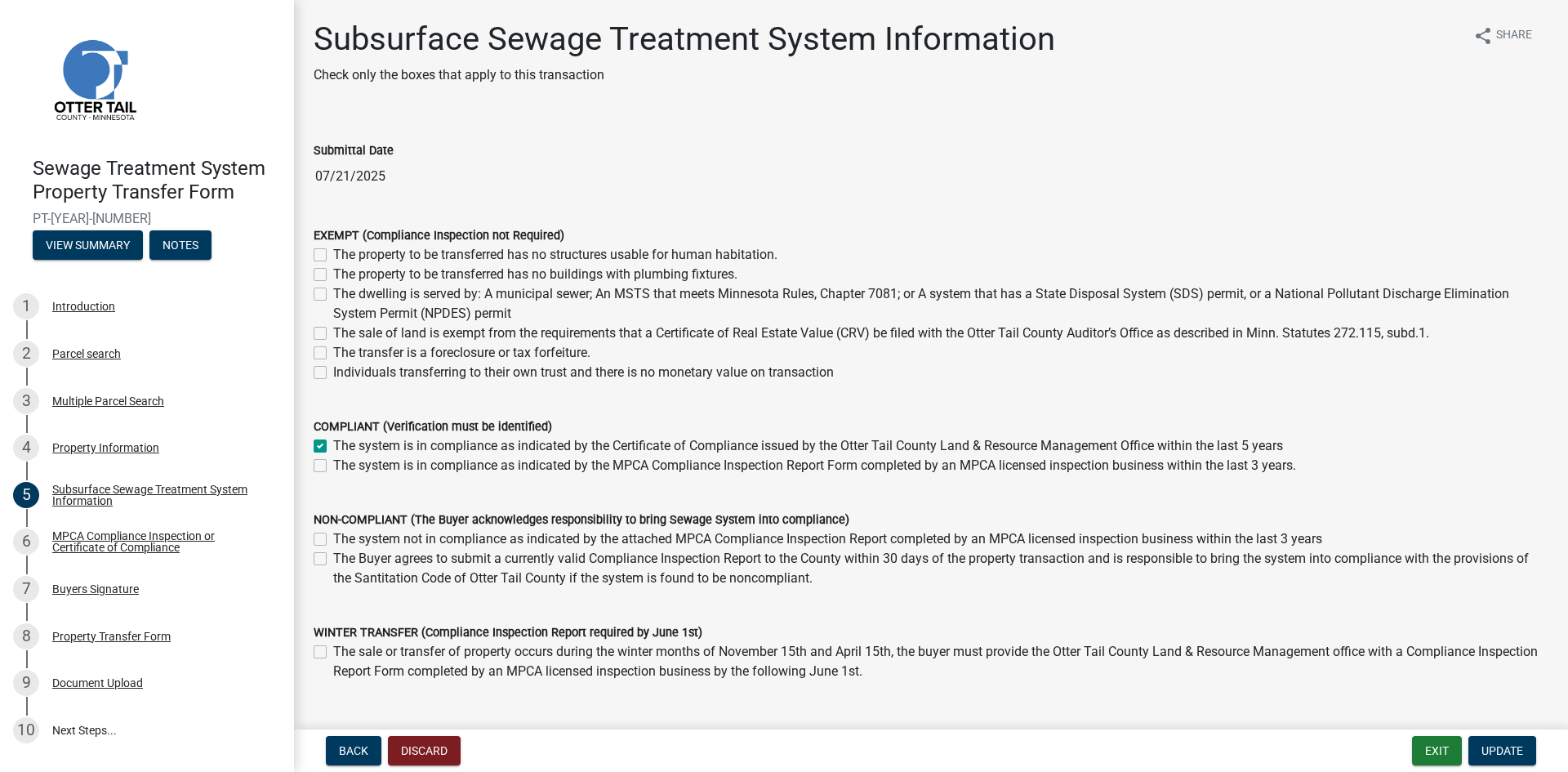 click on "The system is in compliance as indicated by the MPCA Compliance Inspection Report Form completed by an MPCA licensed inspection business within the last 3 years." 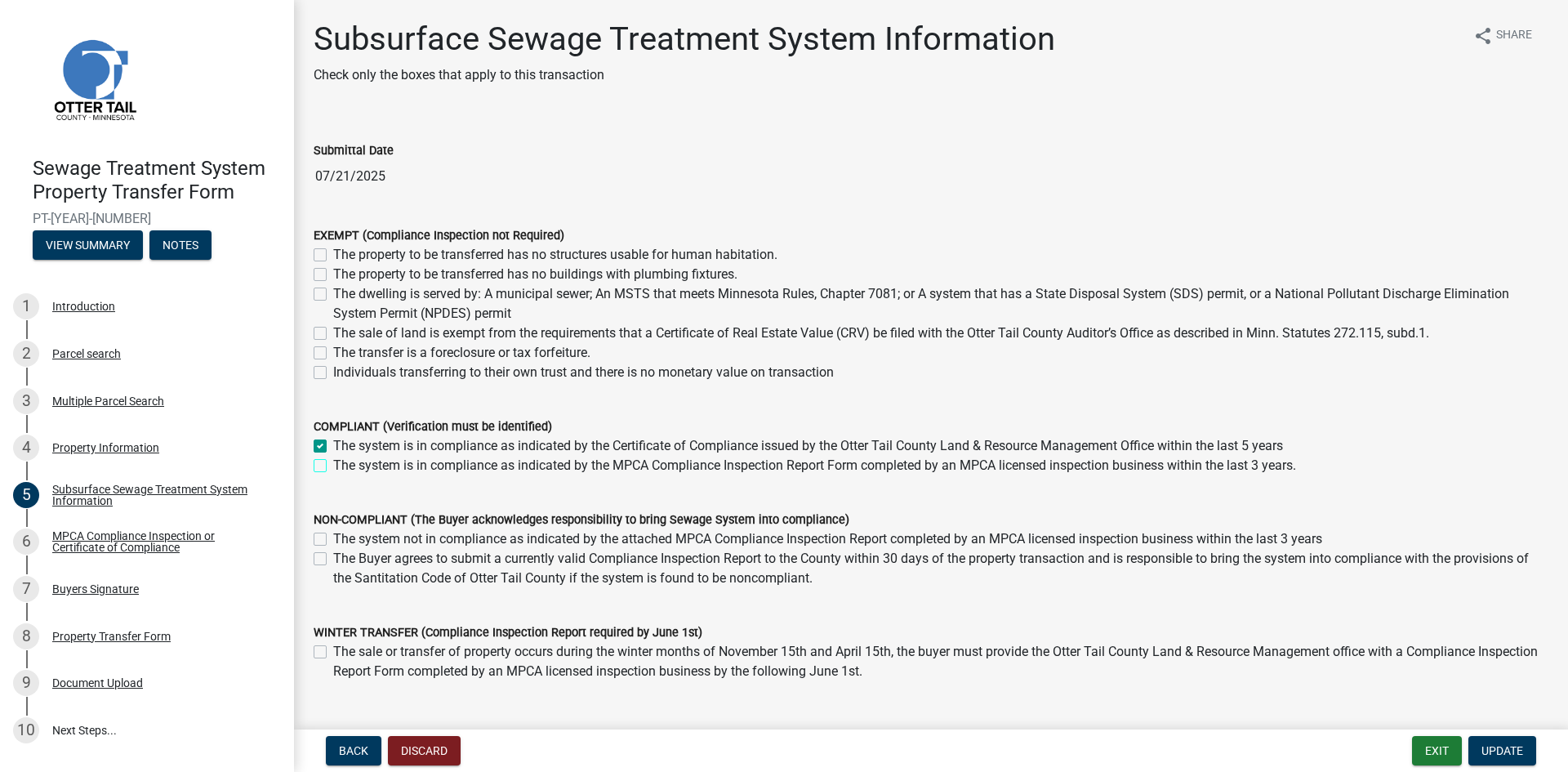 click on "The system is in compliance as indicated by the MPCA Compliance Inspection Report Form completed by an MPCA licensed inspection business within the last 3 years." at bounding box center (338, 461) 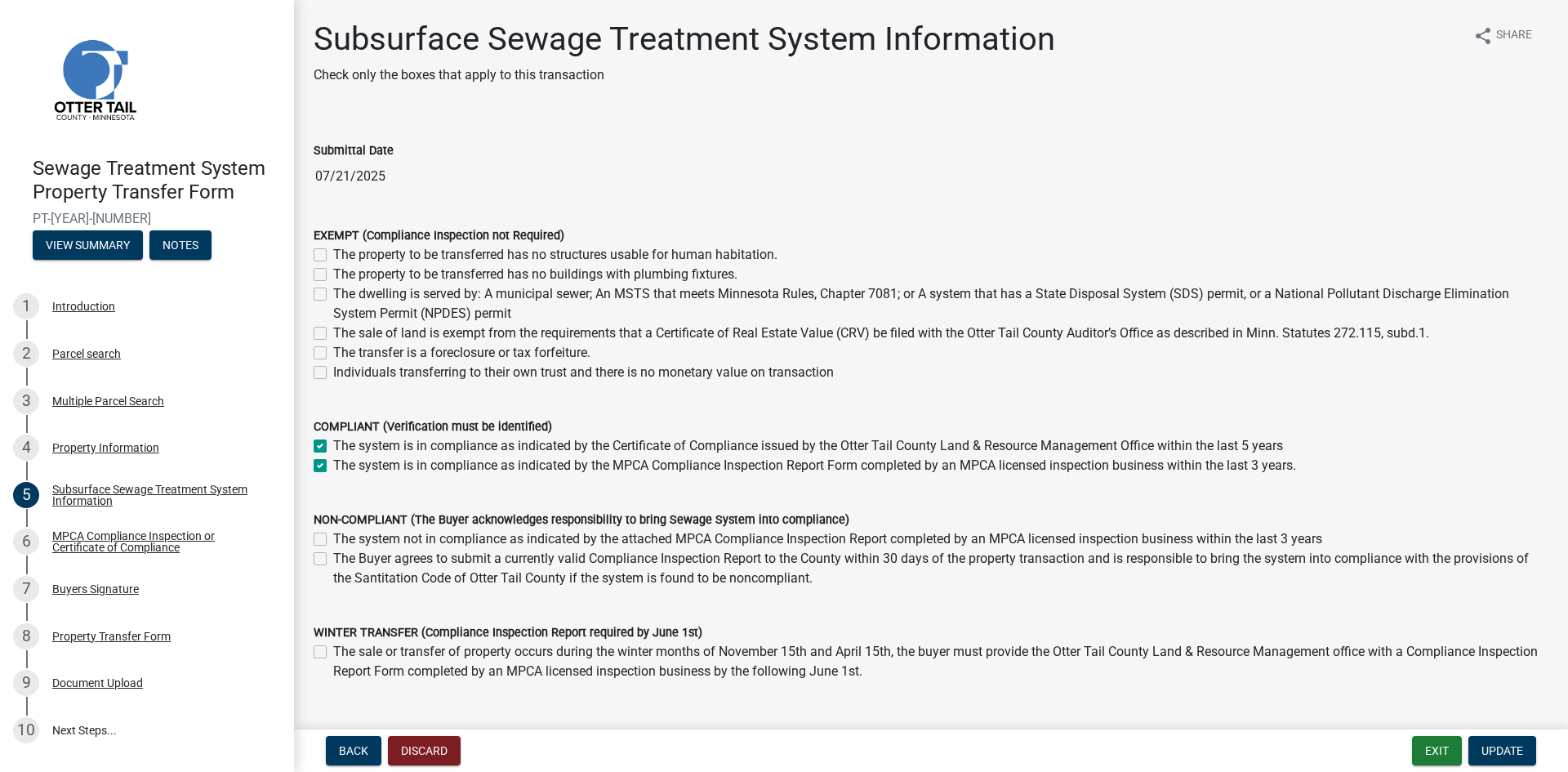 checkbox on "true" 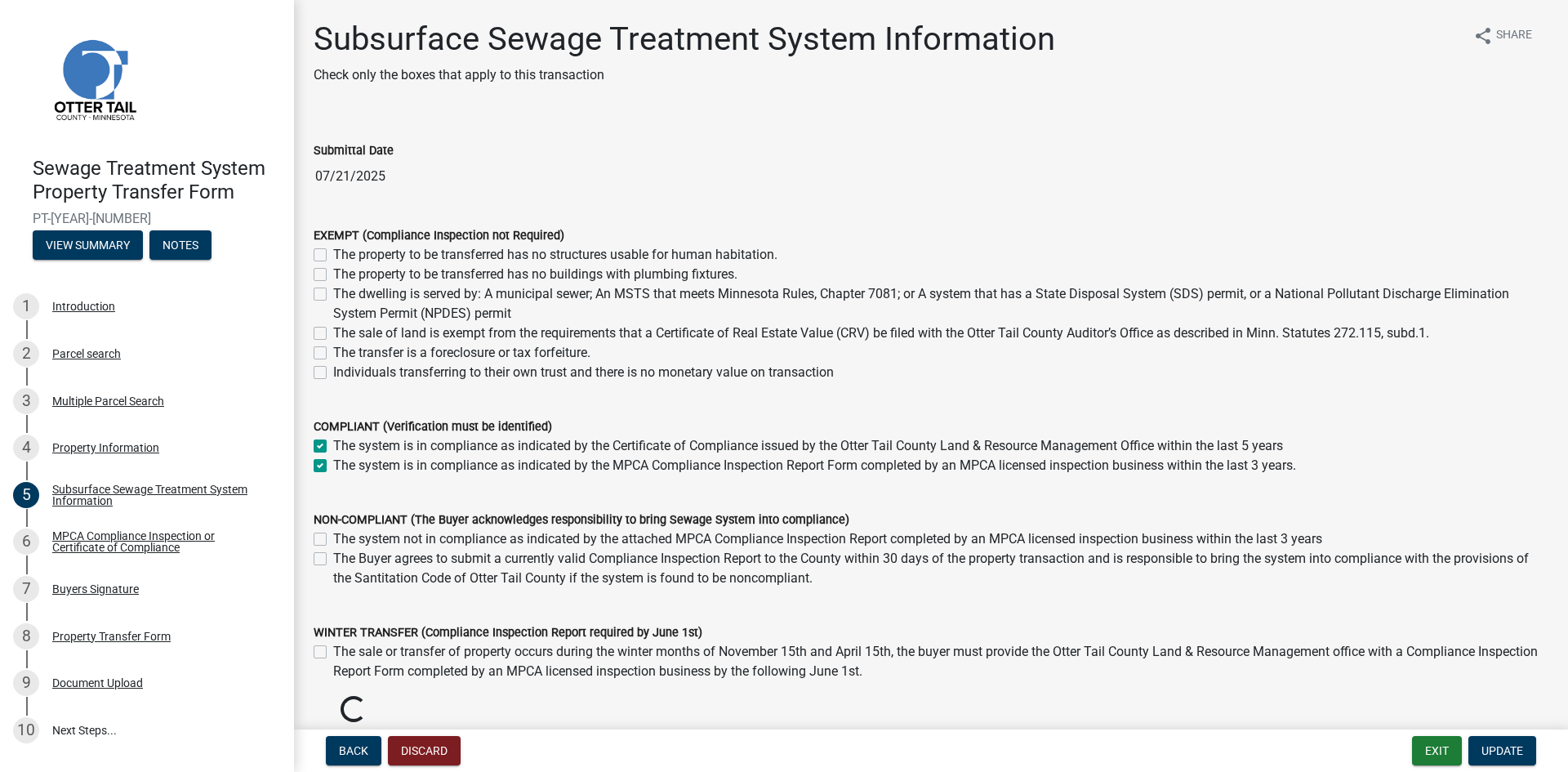 click on "The system is in compliance as indicated by the Certificate of Compliance issued by the Otter Tail County Land & Resource Management Office within the last 5 years" 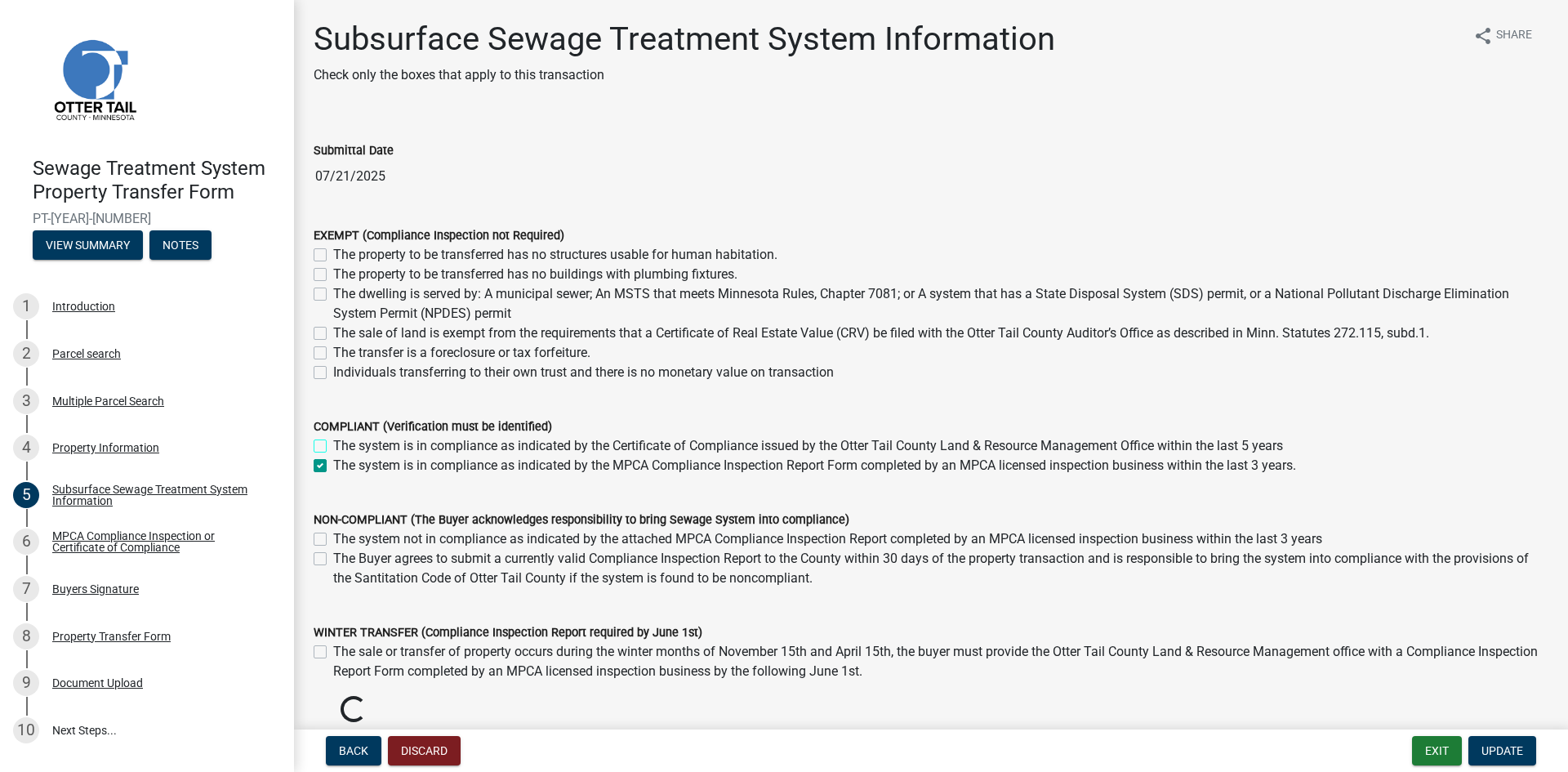 checkbox on "false" 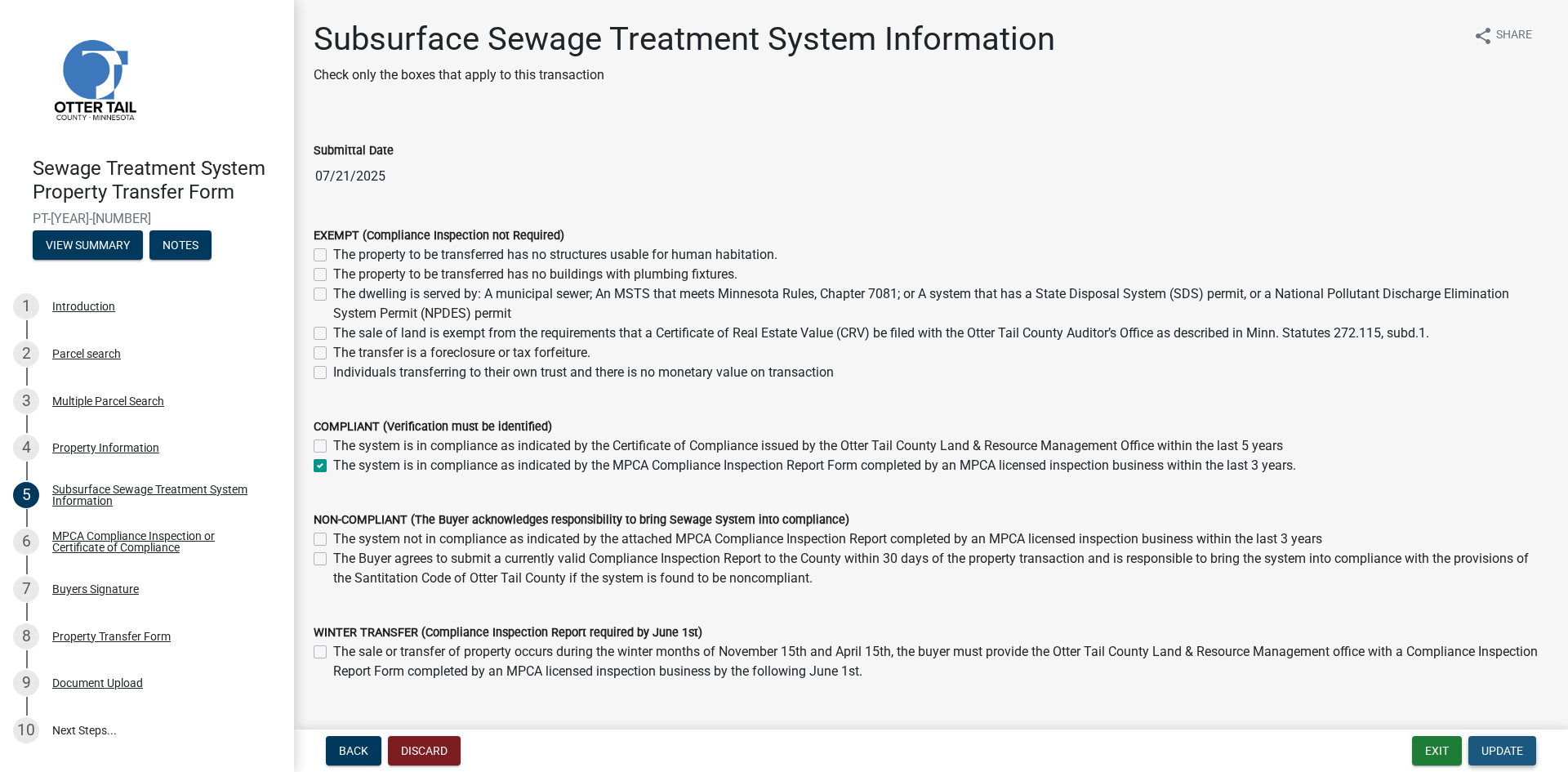 click on "Update" at bounding box center (1502, 751) 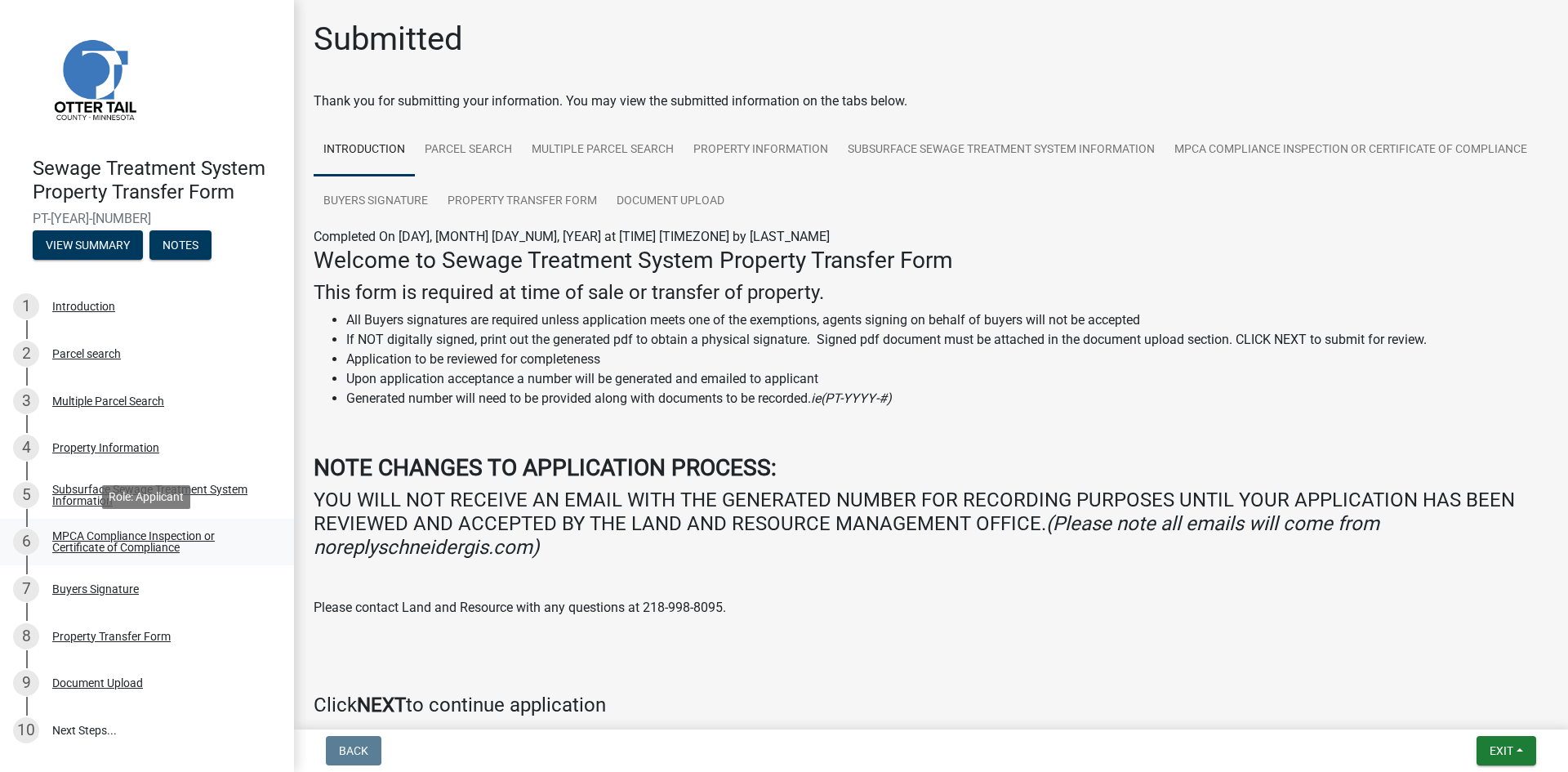 click on "6     MPCA Compliance Inspection  or Certificate of Compliance" at bounding box center (147, 542) 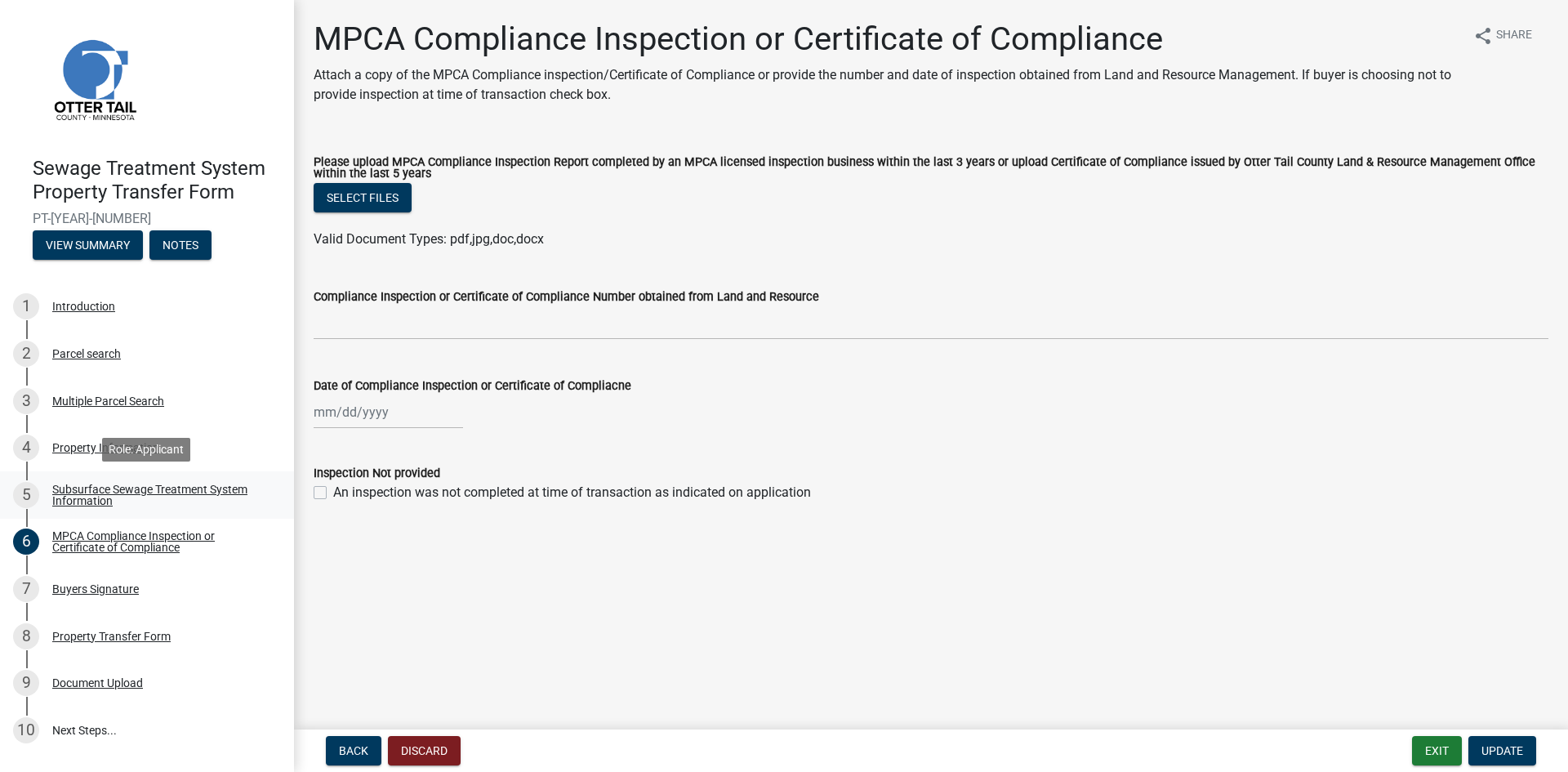 click on "Subsurface Sewage Treatment System Information" at bounding box center [160, 495] 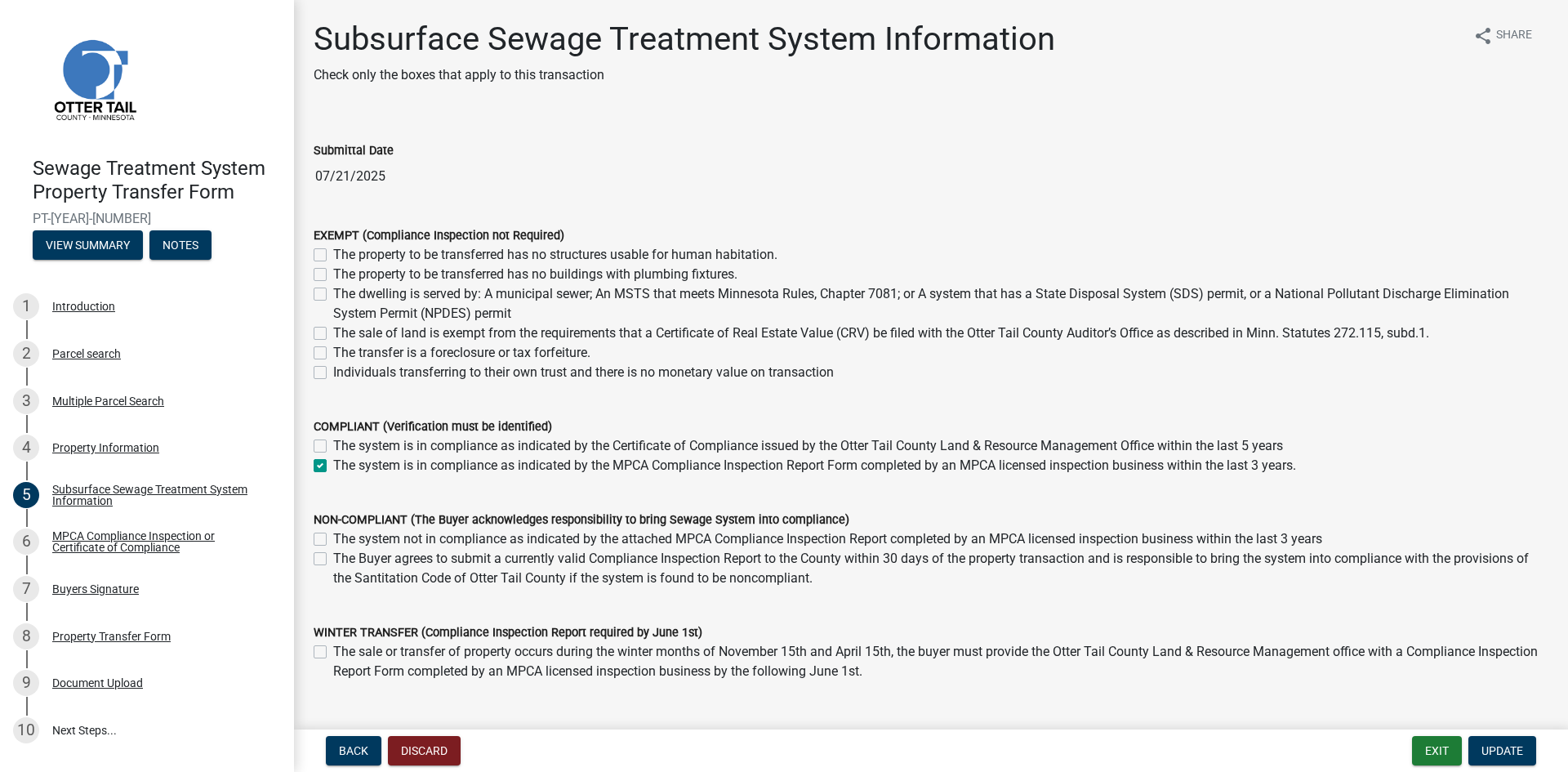 click on "COMPLIANT (Verification must be identified)   The system is in compliance as indicated by the Certificate of Compliance issued by the Otter Tail County Land & Resource Management Office within the last 5 years   The system is in compliance as indicated by the MPCA Compliance Inspection Report Form completed by an MPCA licensed inspection business within the last 3 years." 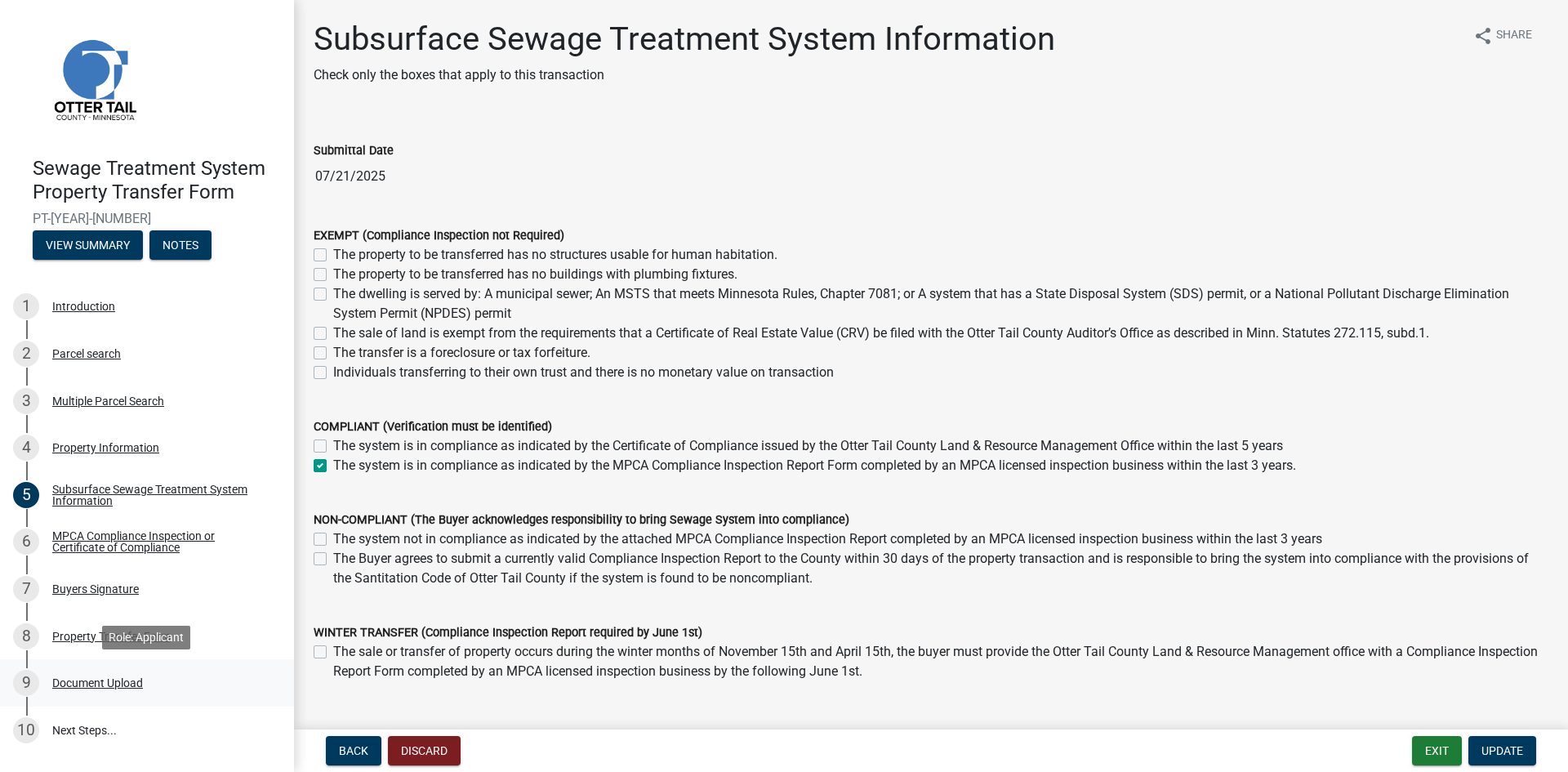 click on "Document Upload" at bounding box center [97, 683] 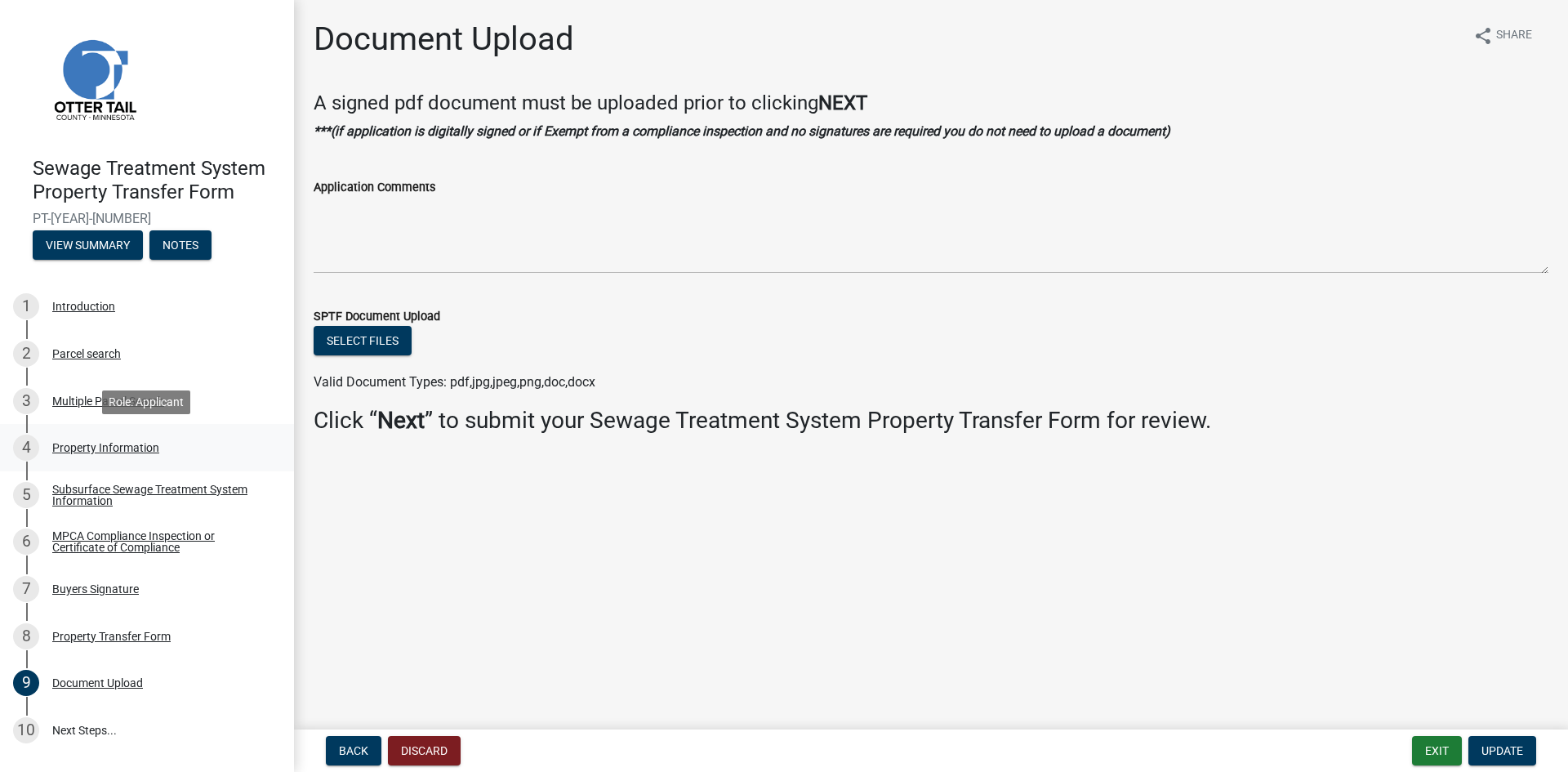 click on "Property Information" at bounding box center [105, 448] 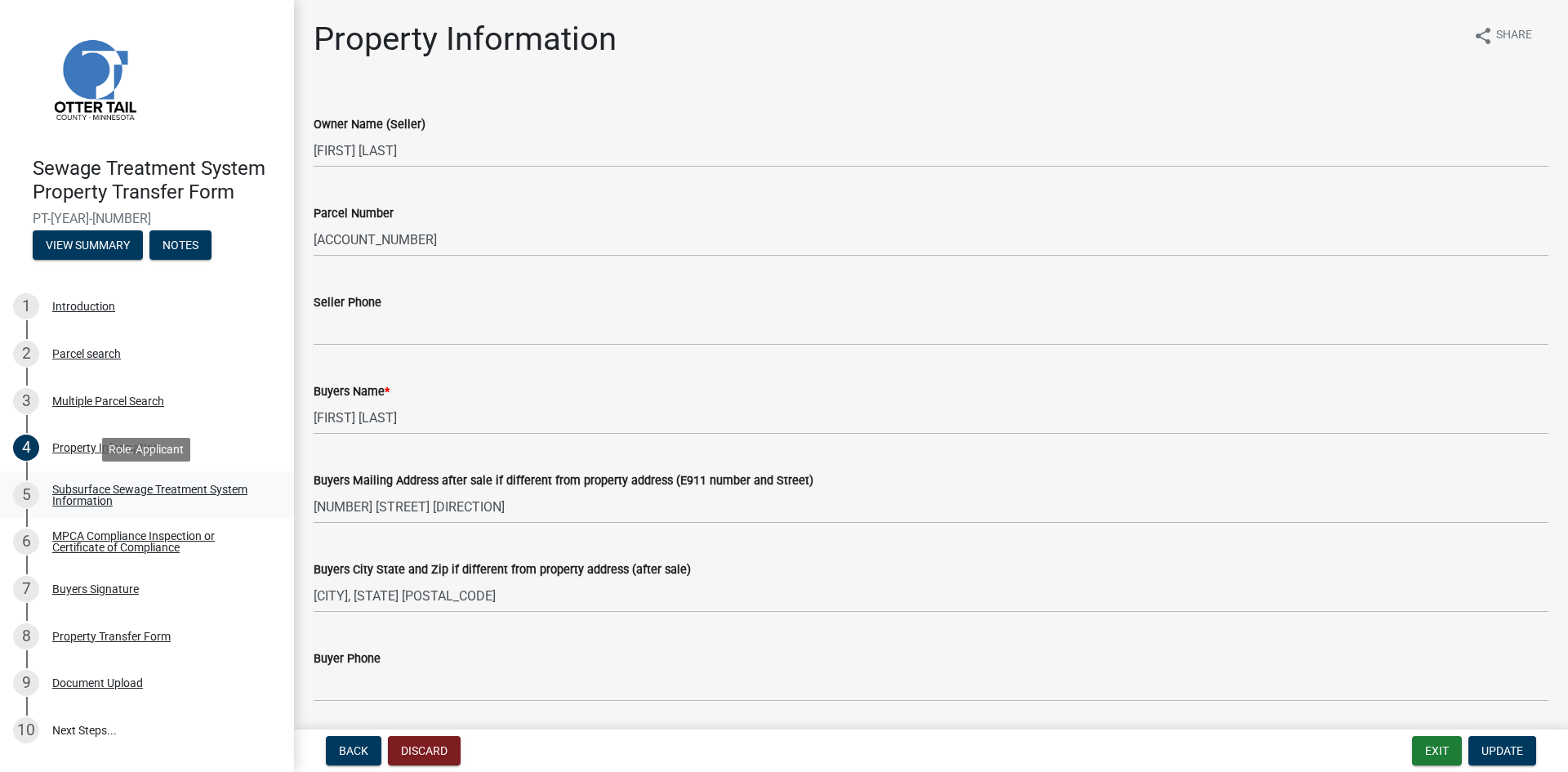 click on "Subsurface Sewage Treatment System Information" at bounding box center [160, 495] 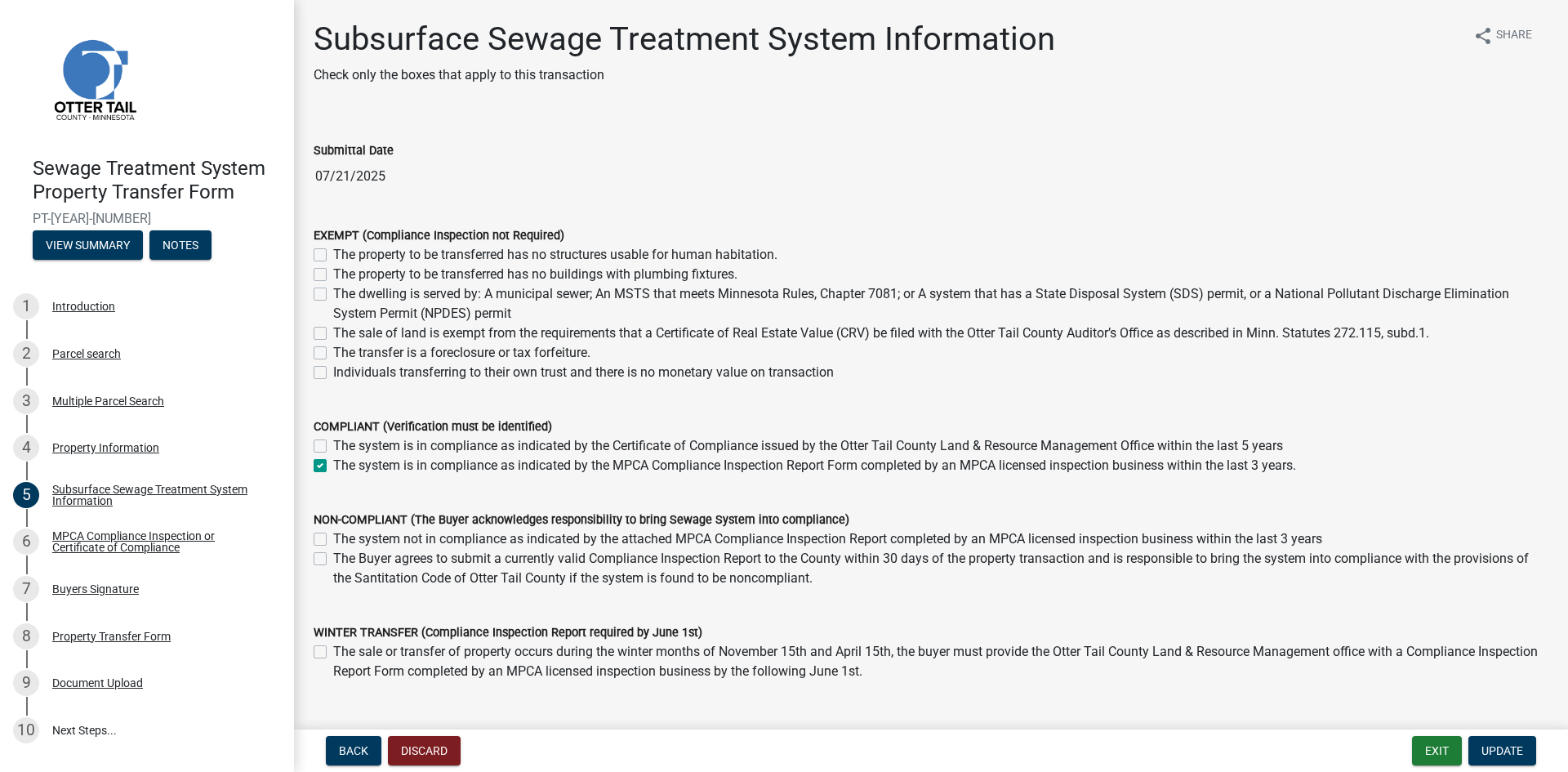 click on "Individuals transferring to their own trust and there is no monetary value on transaction" 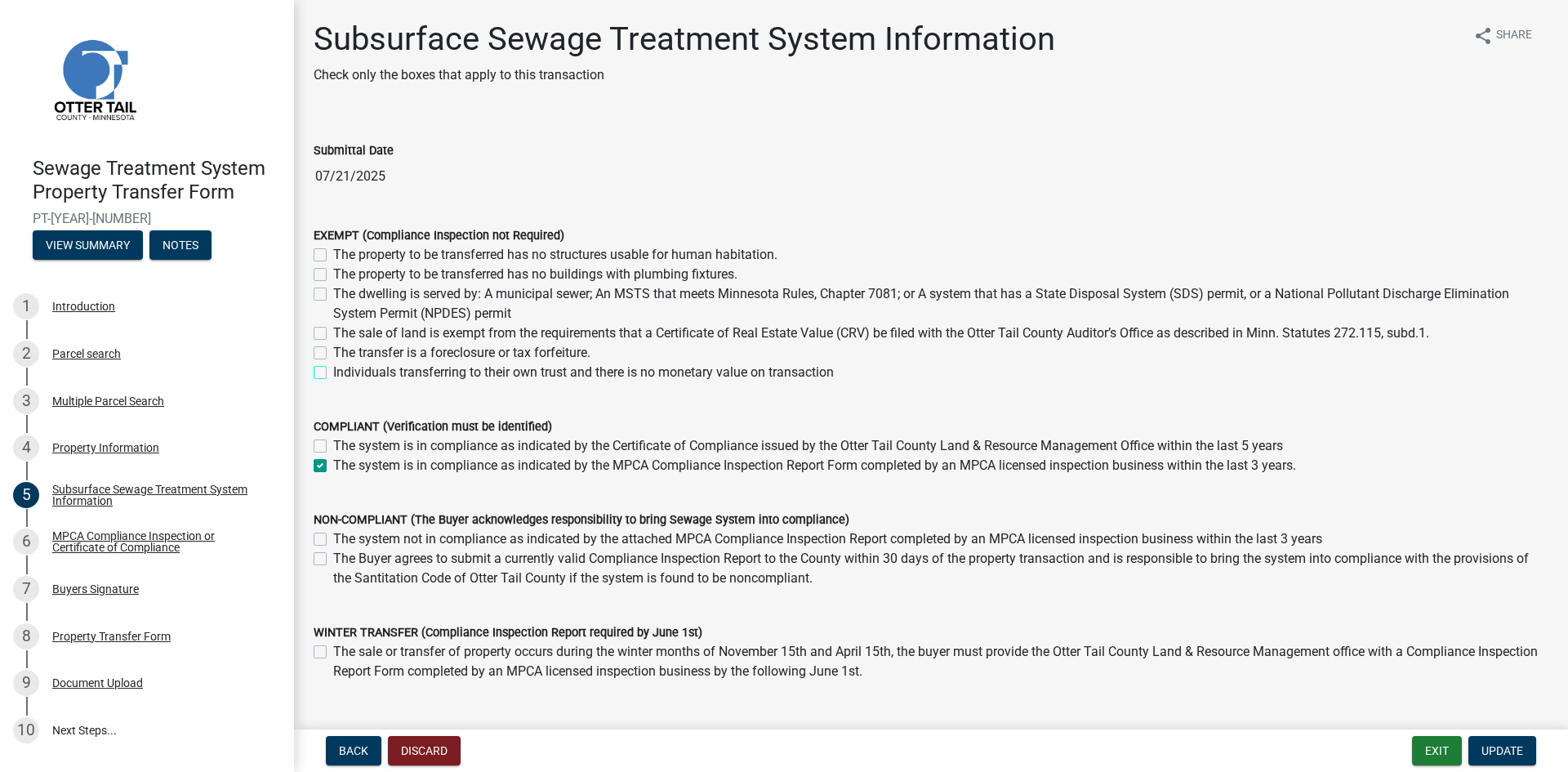 click on "Individuals transferring to their own trust and there is no monetary value on transaction" at bounding box center [338, 368] 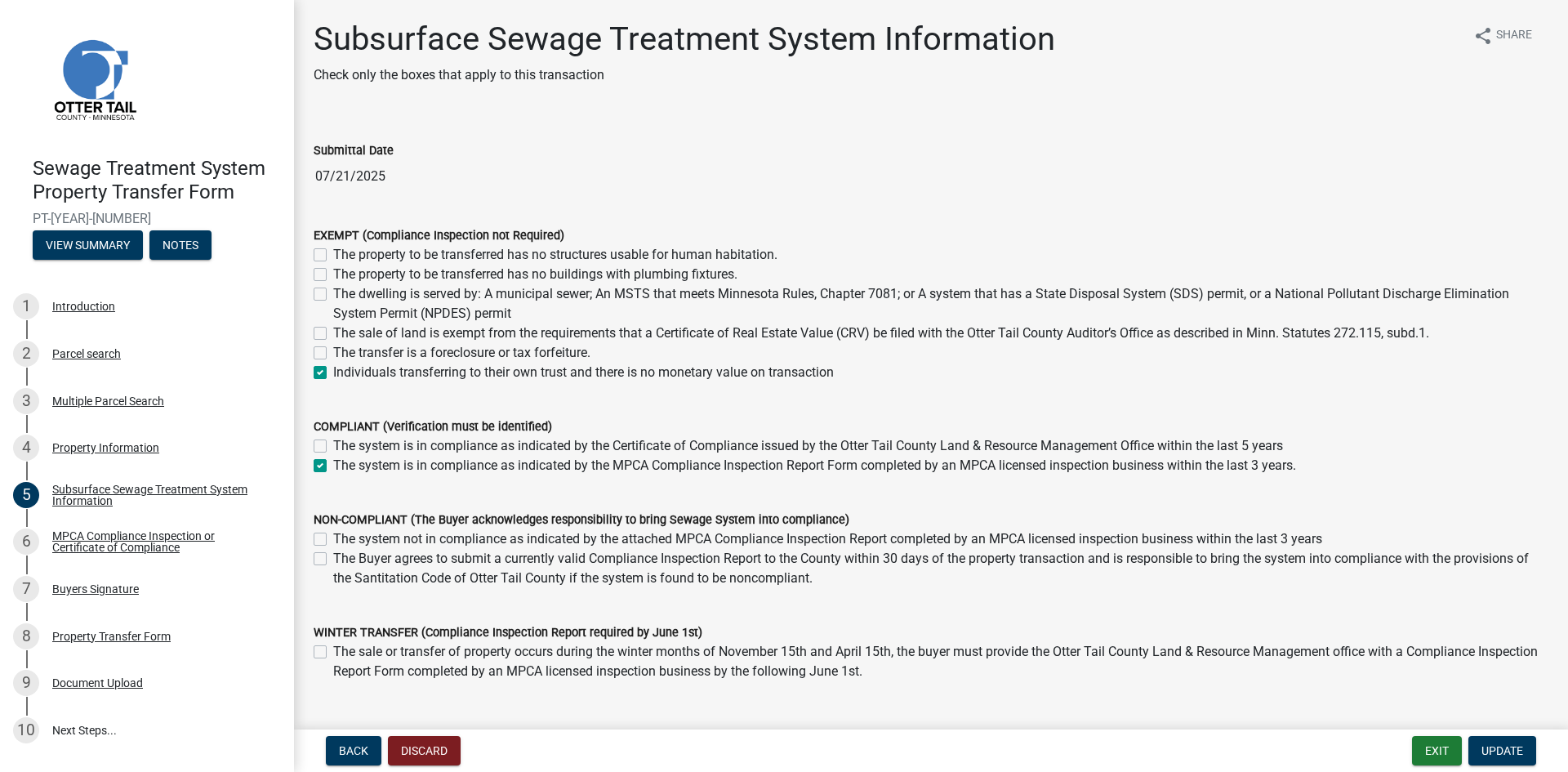 checkbox on "false" 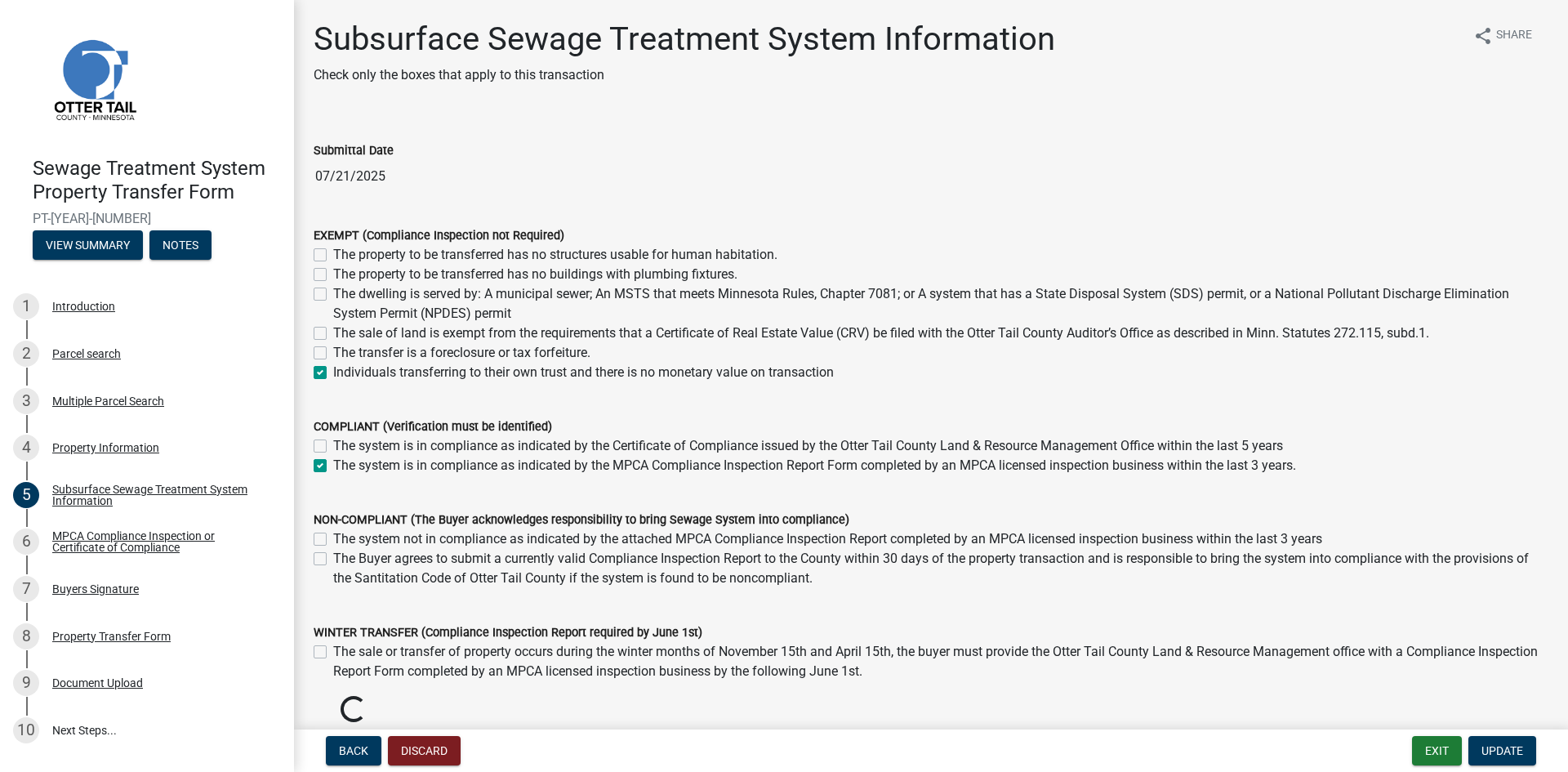 click on "The system is in compliance as indicated by the MPCA Compliance Inspection Report Form completed by an MPCA licensed inspection business within the last 3 years." 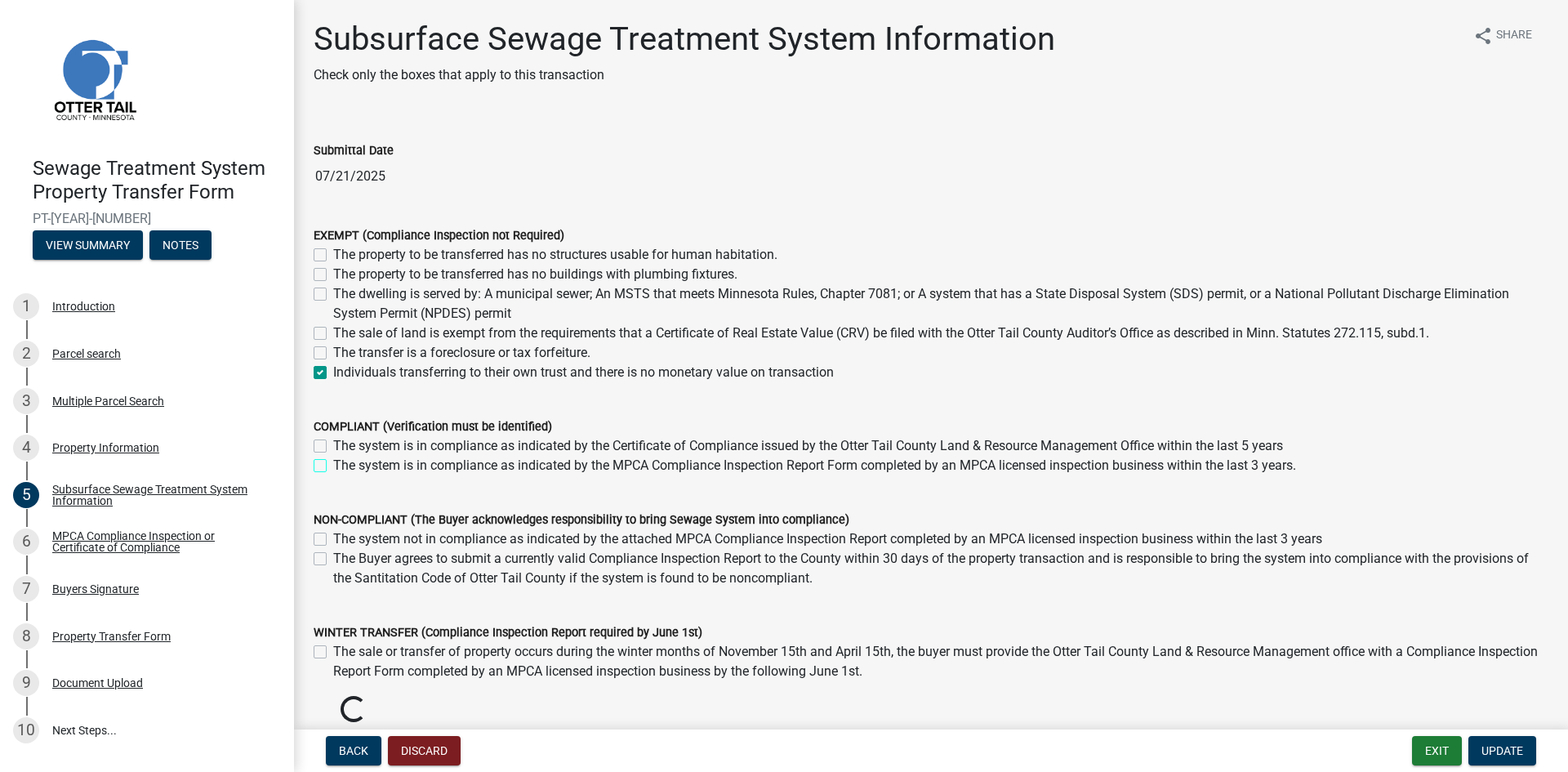 checkbox on "false" 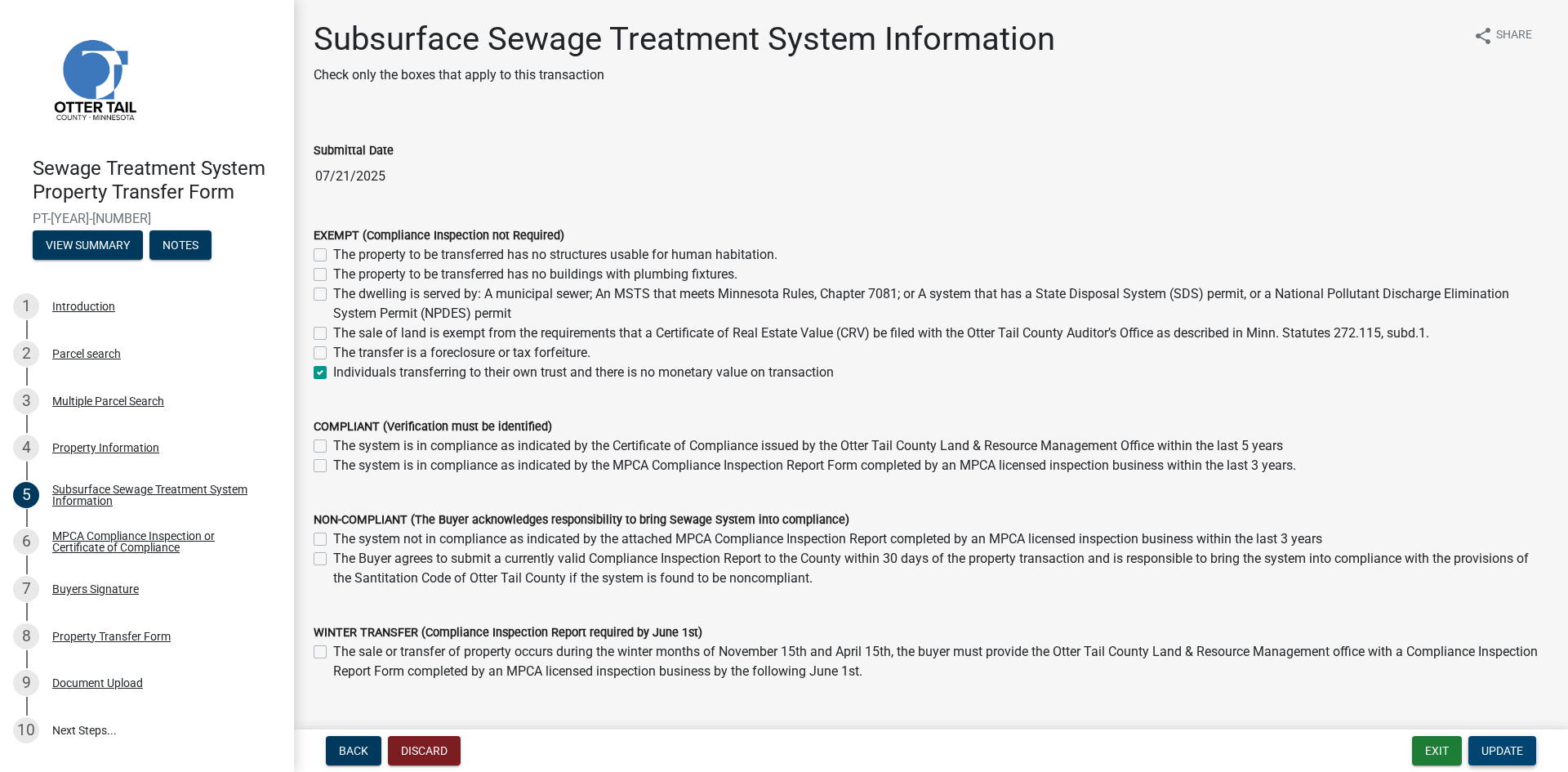 click on "Update" at bounding box center (1502, 751) 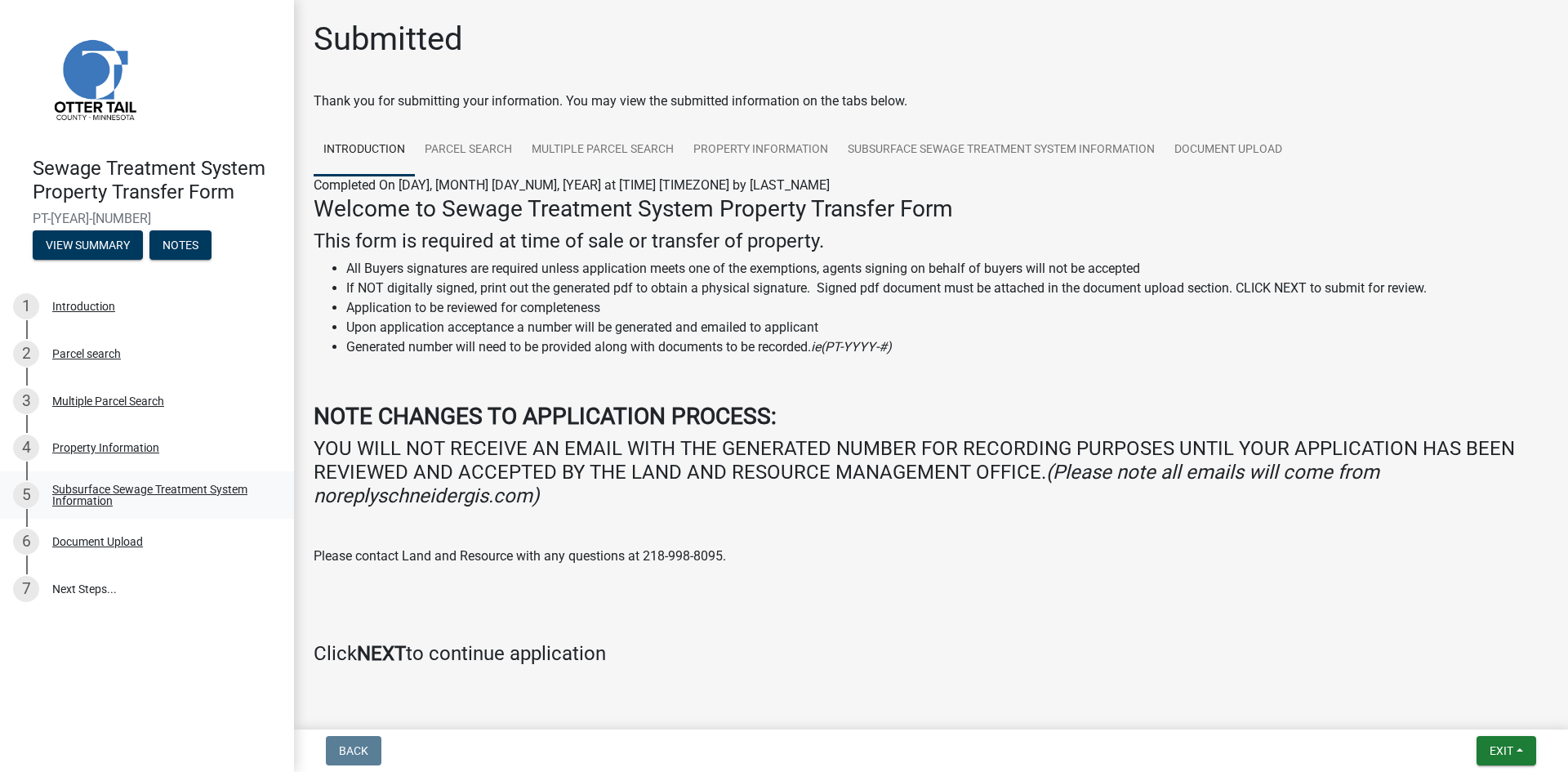 click on "Subsurface Sewage Treatment System Information" at bounding box center [160, 495] 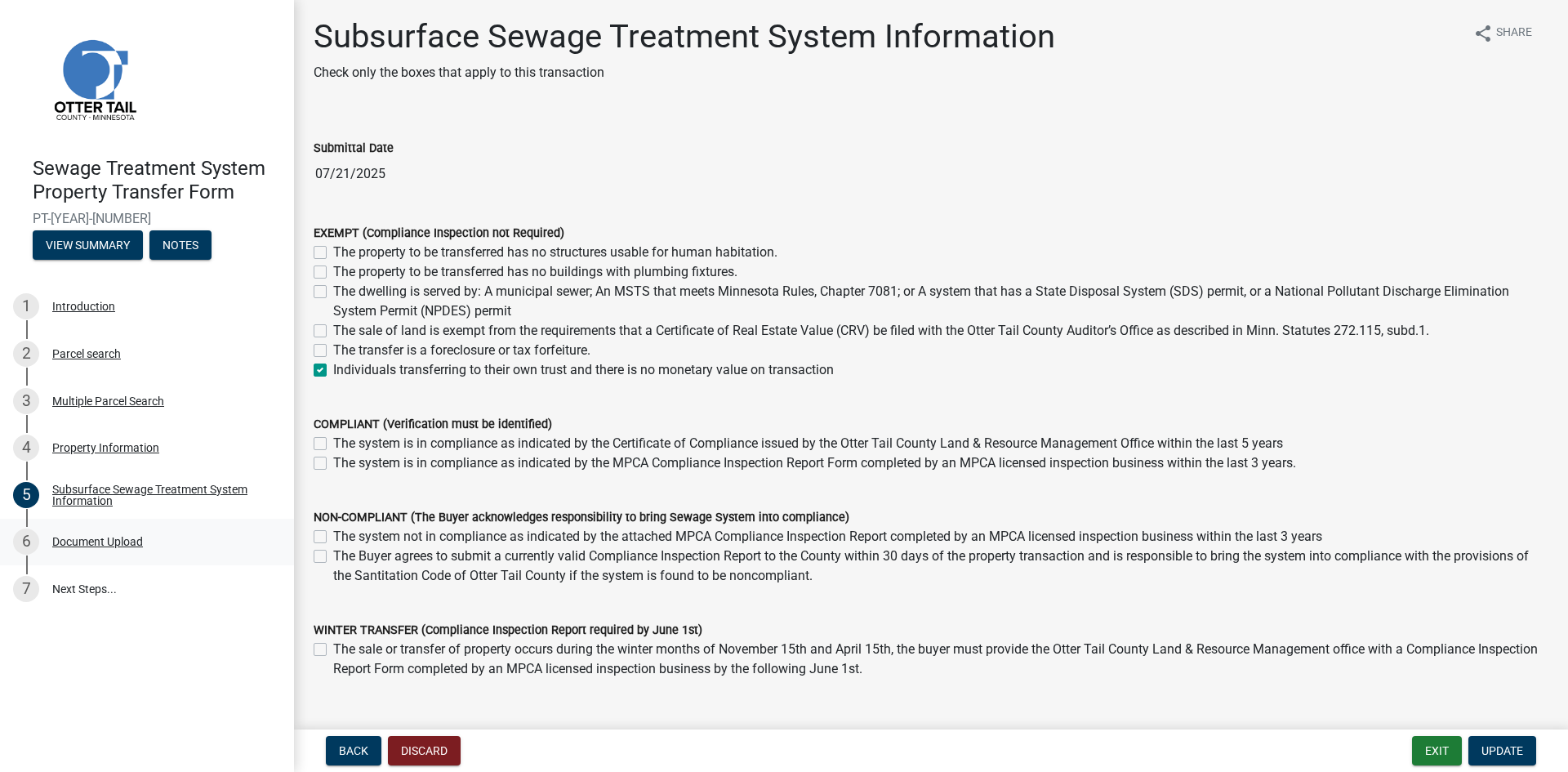 scroll, scrollTop: 0, scrollLeft: 0, axis: both 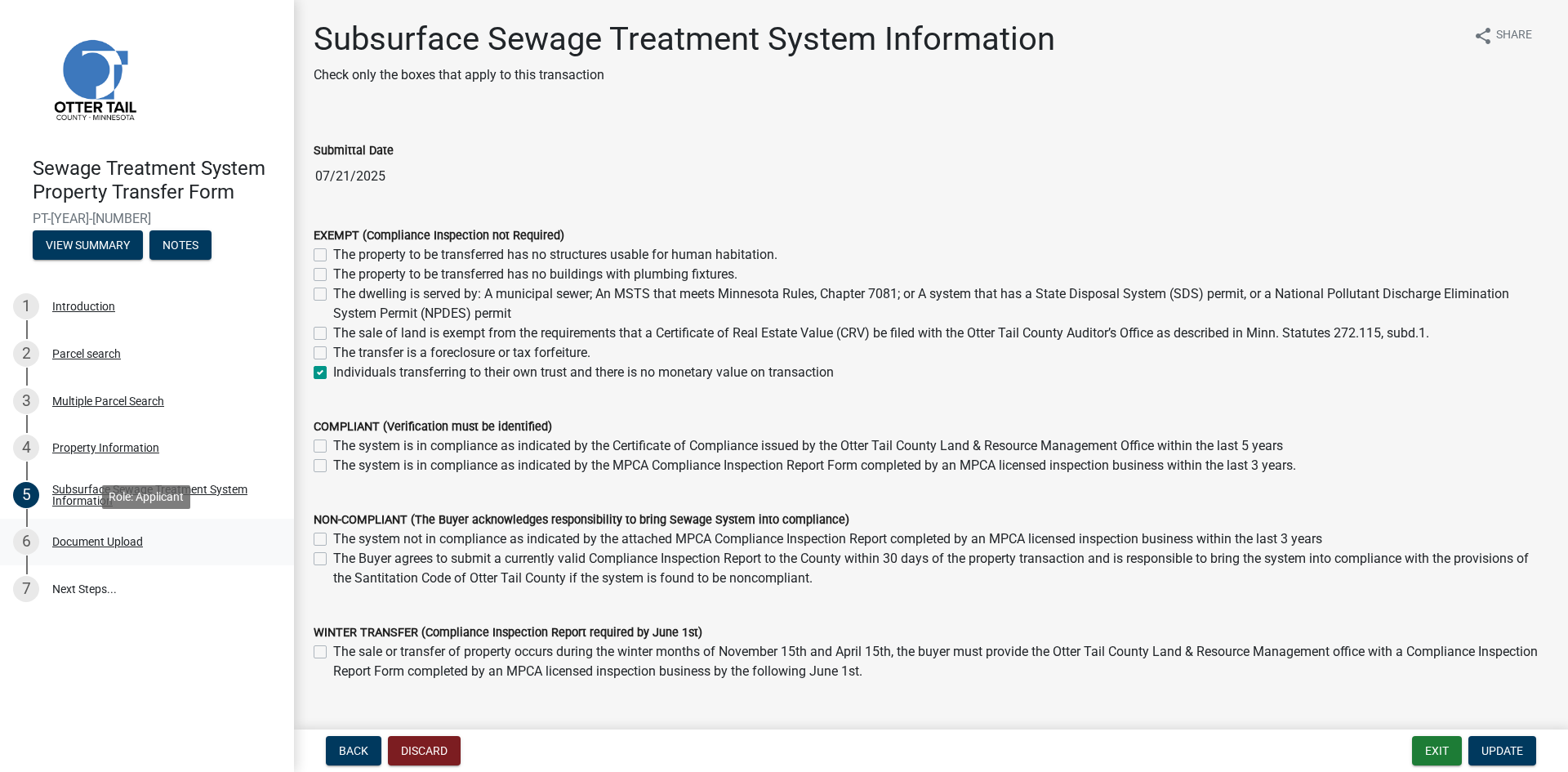 click on "Document Upload" at bounding box center (97, 542) 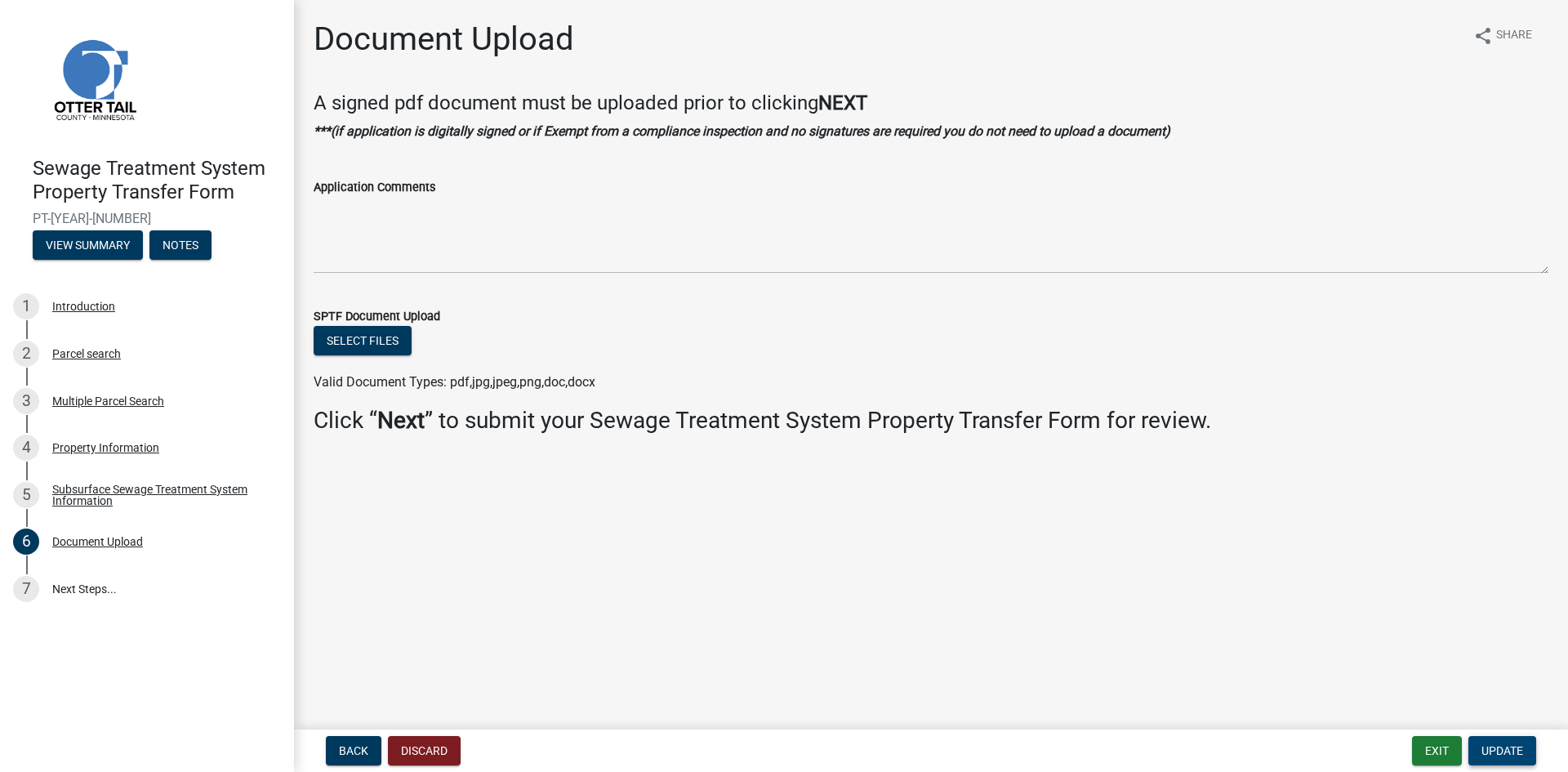 click on "Update" at bounding box center (1502, 751) 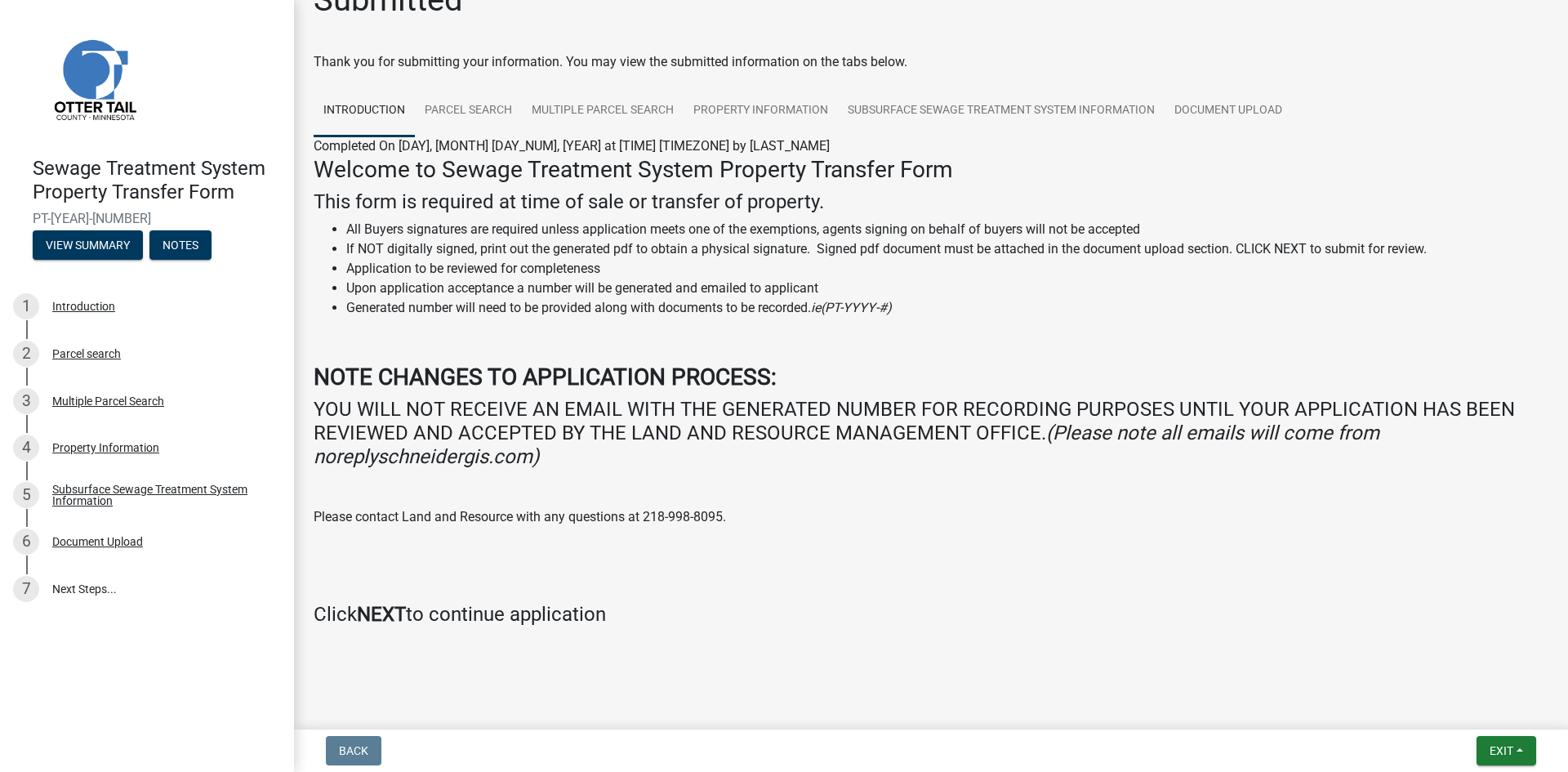 scroll, scrollTop: 0, scrollLeft: 0, axis: both 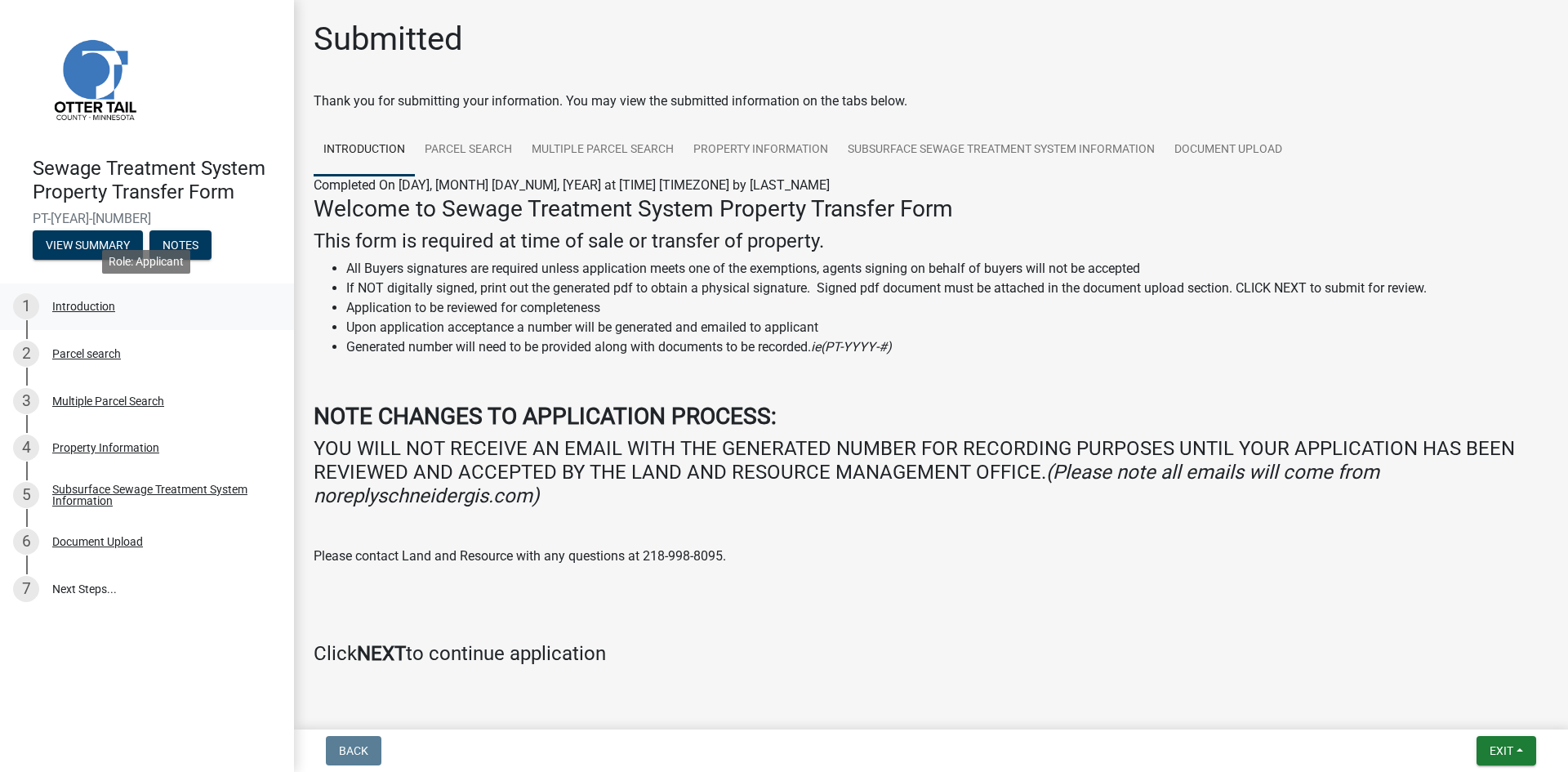 click on "Introduction" at bounding box center [83, 306] 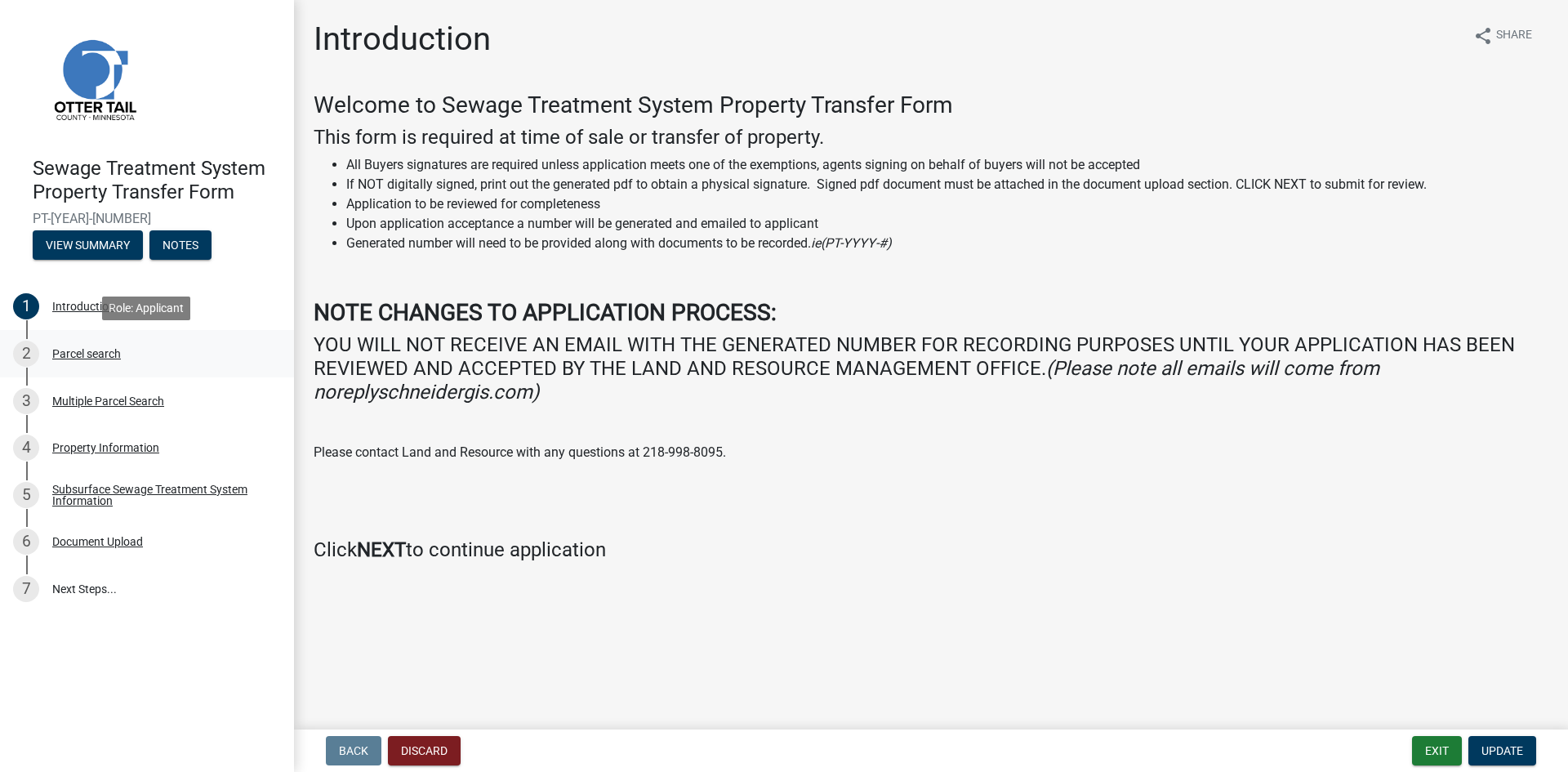 click on "2     Parcel search" at bounding box center [140, 354] 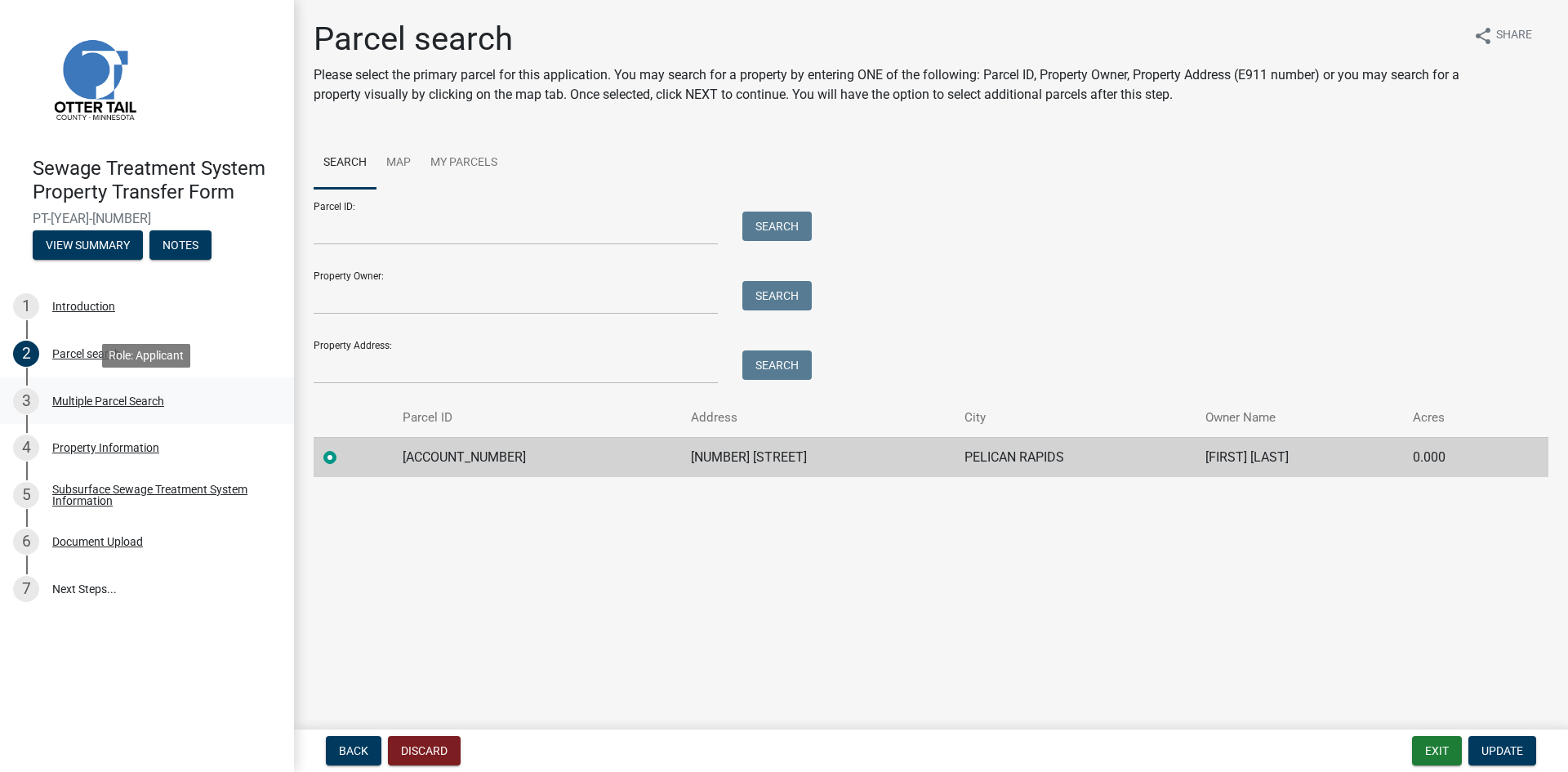 click on "Multiple Parcel Search" at bounding box center [108, 401] 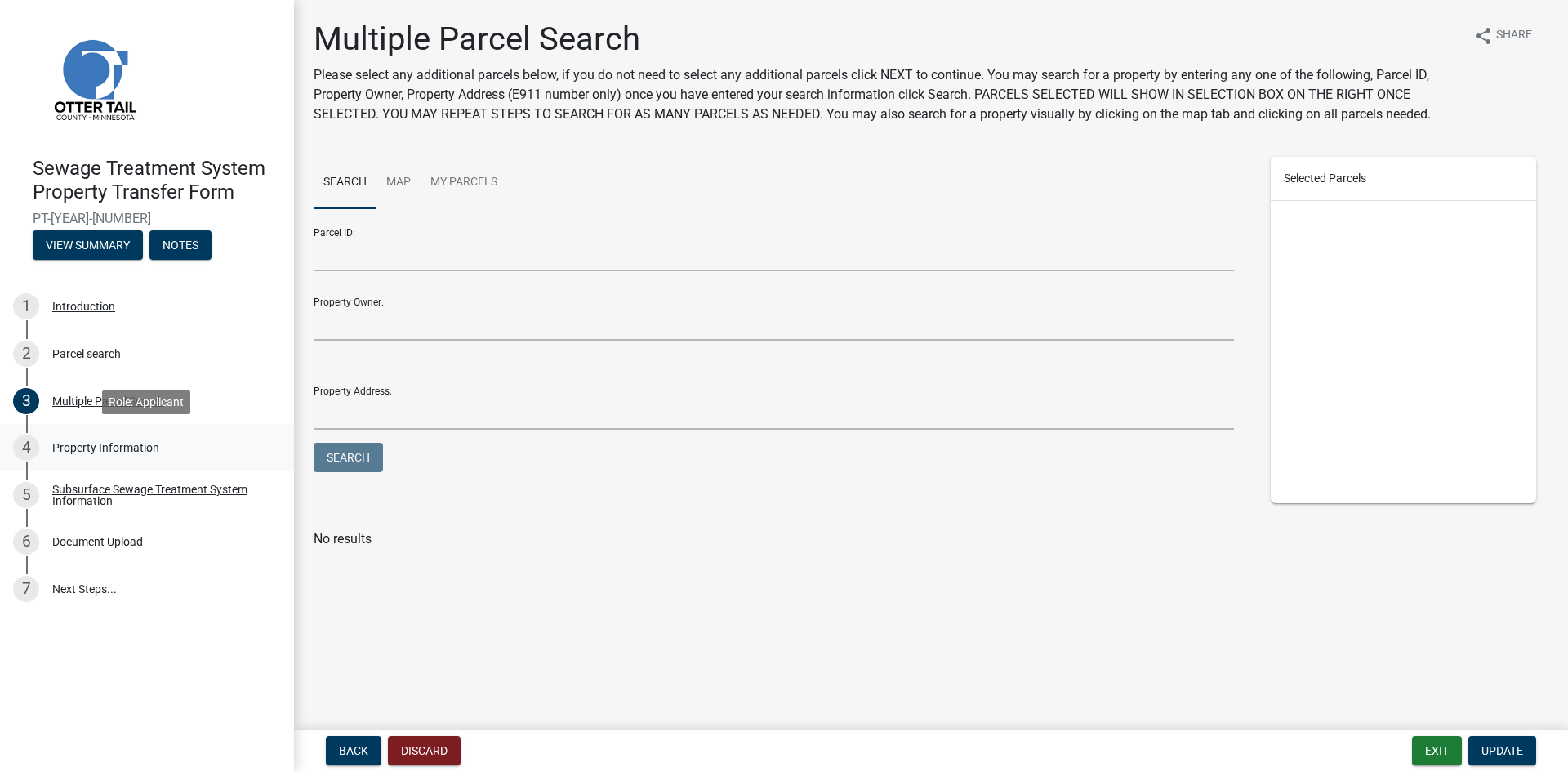 click on "4     Property Information" at bounding box center (140, 448) 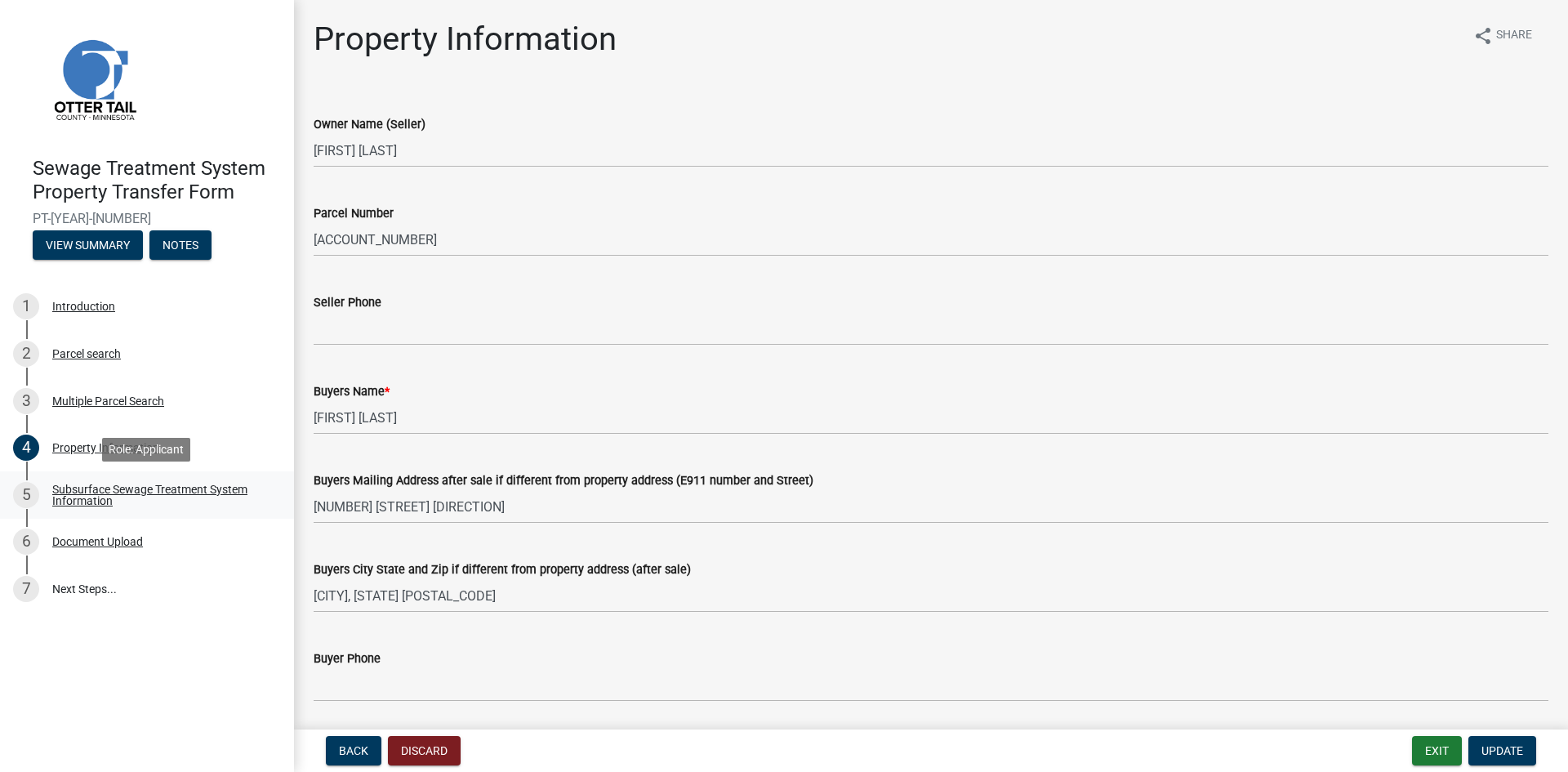 click on "Subsurface Sewage Treatment System Information" at bounding box center (160, 495) 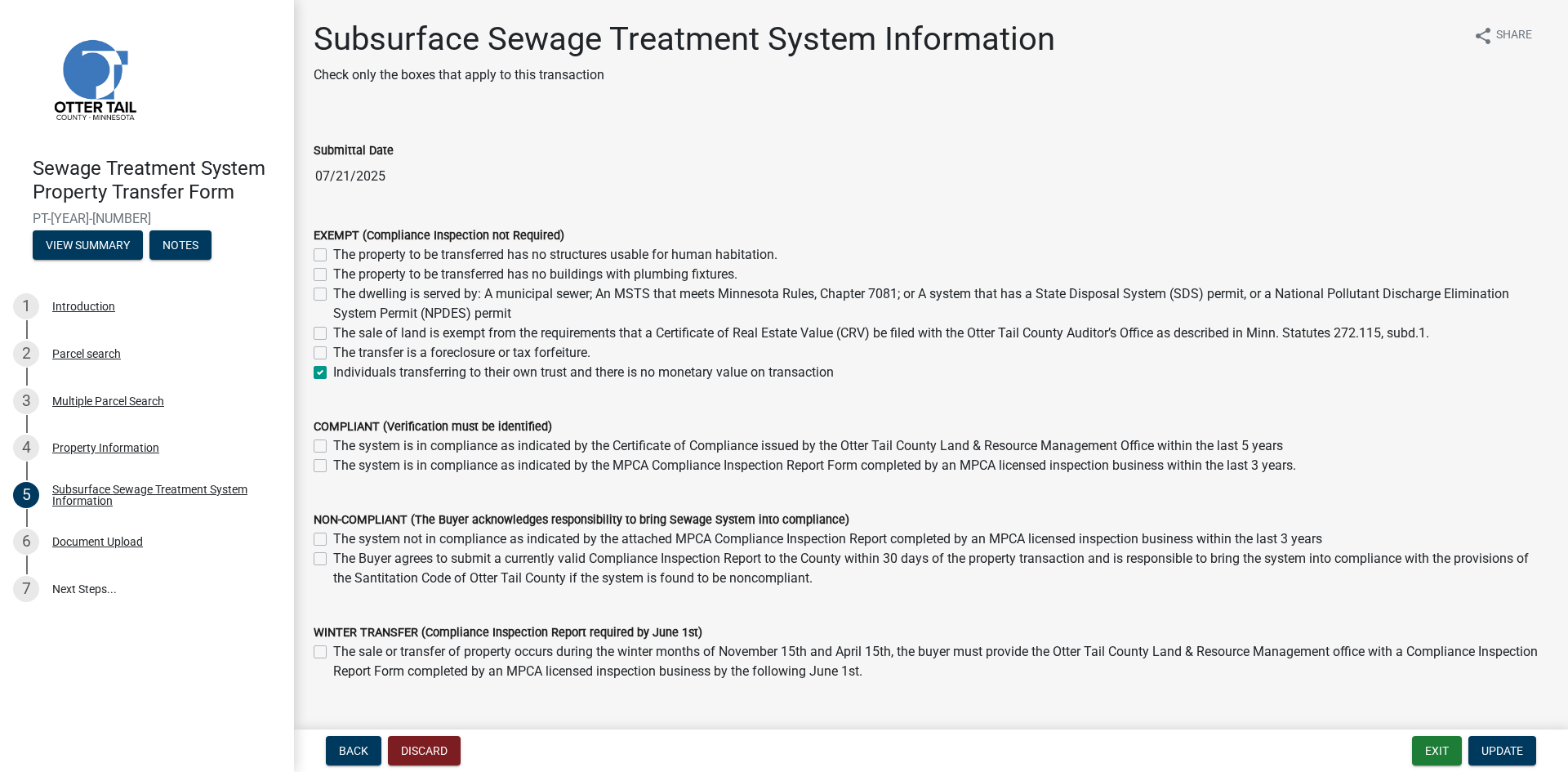 click on "The system is in compliance as indicated by the Certificate of Compliance issued by the Otter Tail County Land & Resource Management Office within the last 5 years" 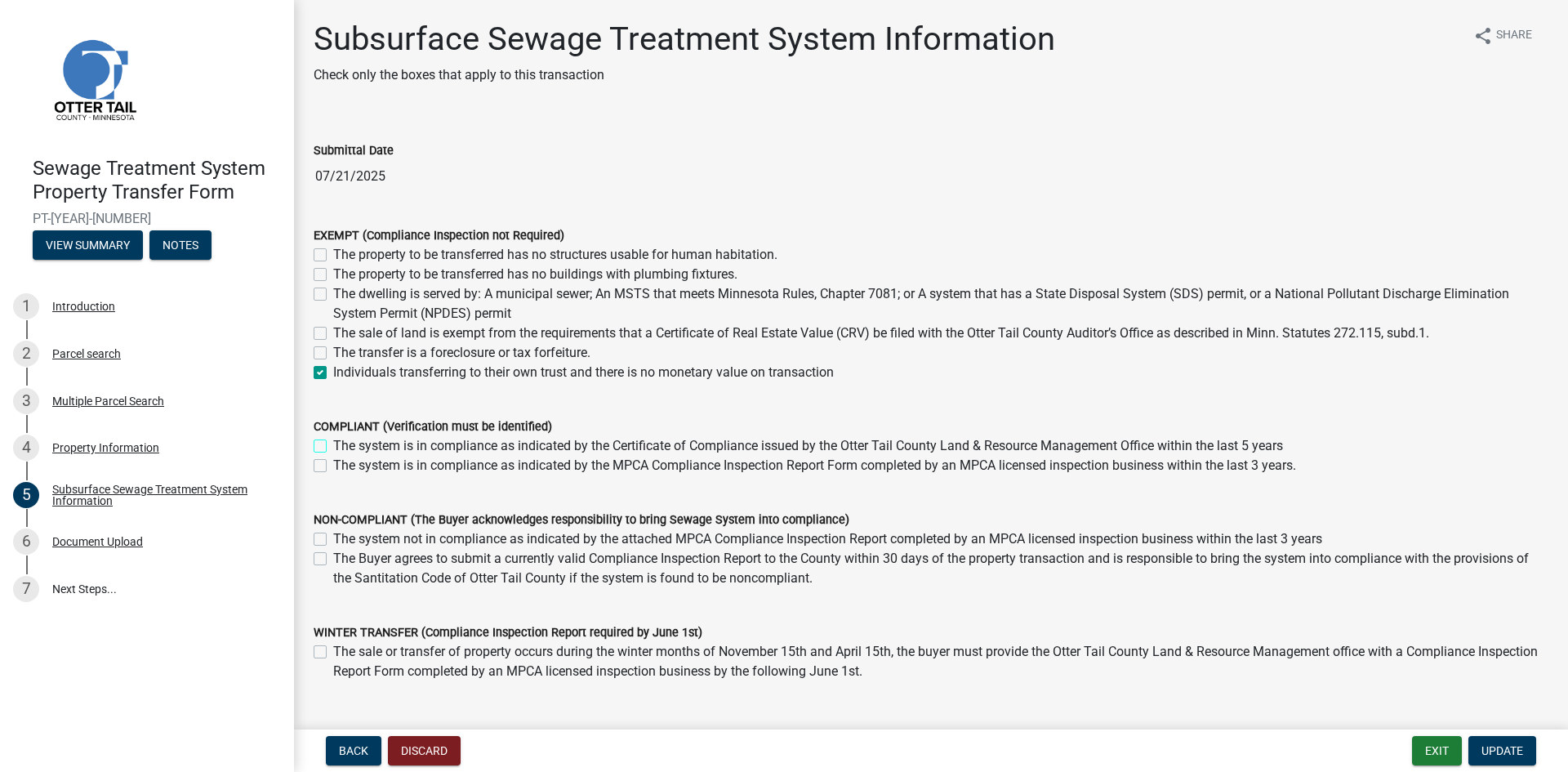 click on "The system is in compliance as indicated by the Certificate of Compliance issued by the Otter Tail County Land & Resource Management Office within the last 5 years" at bounding box center (338, 441) 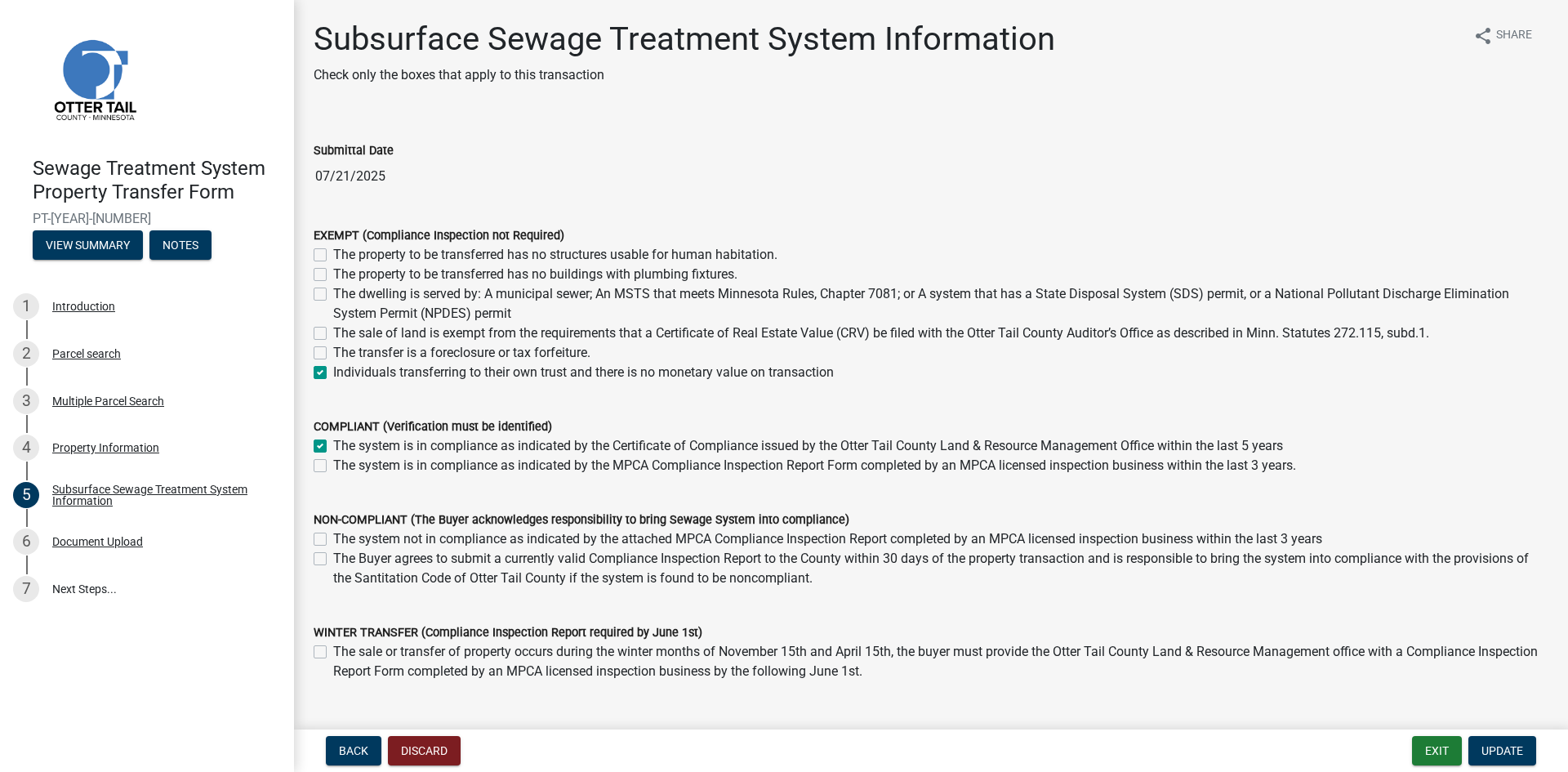 checkbox on "true" 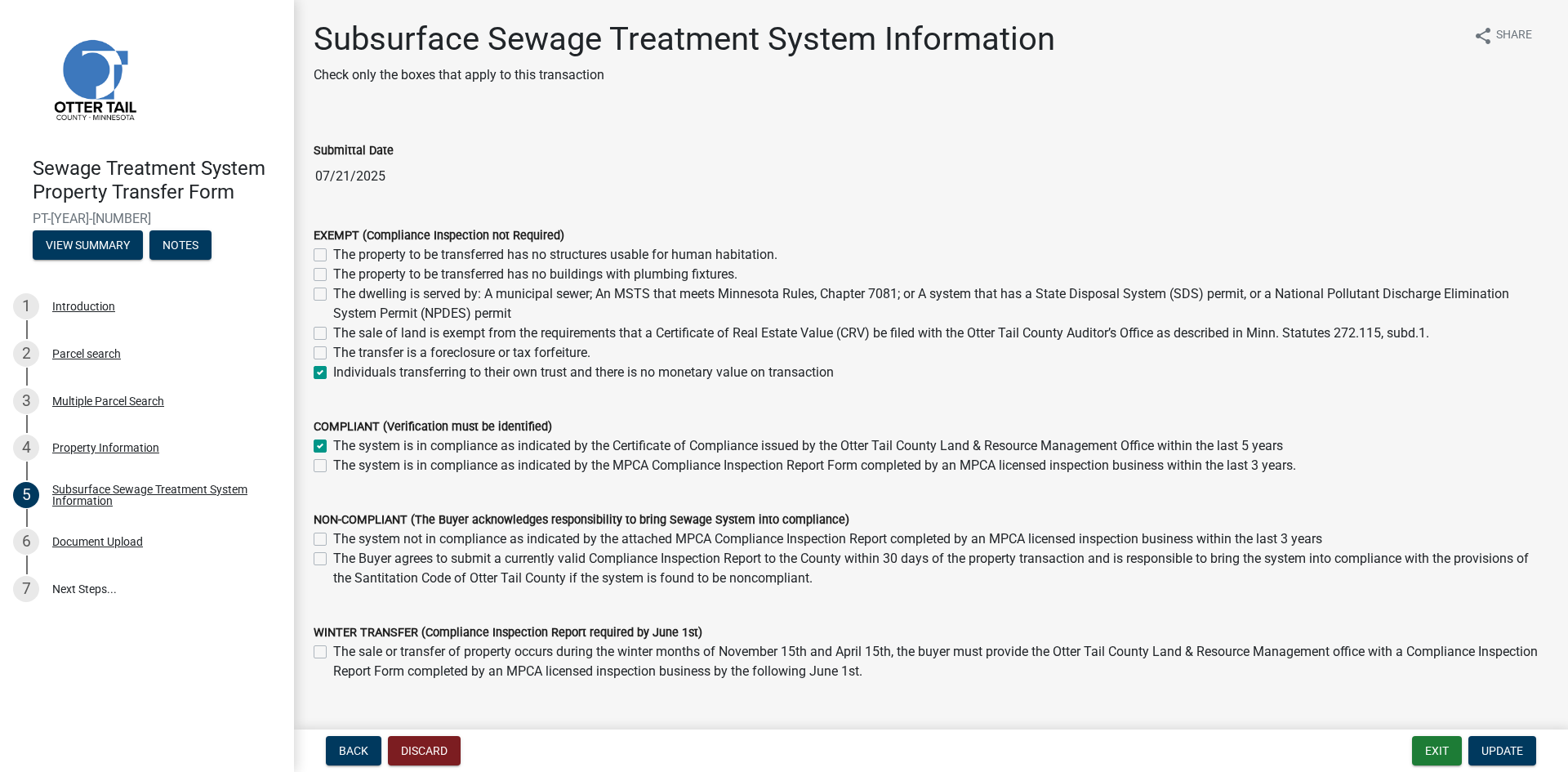 click on "Individuals transferring to their own trust and there is no monetary value on transaction" 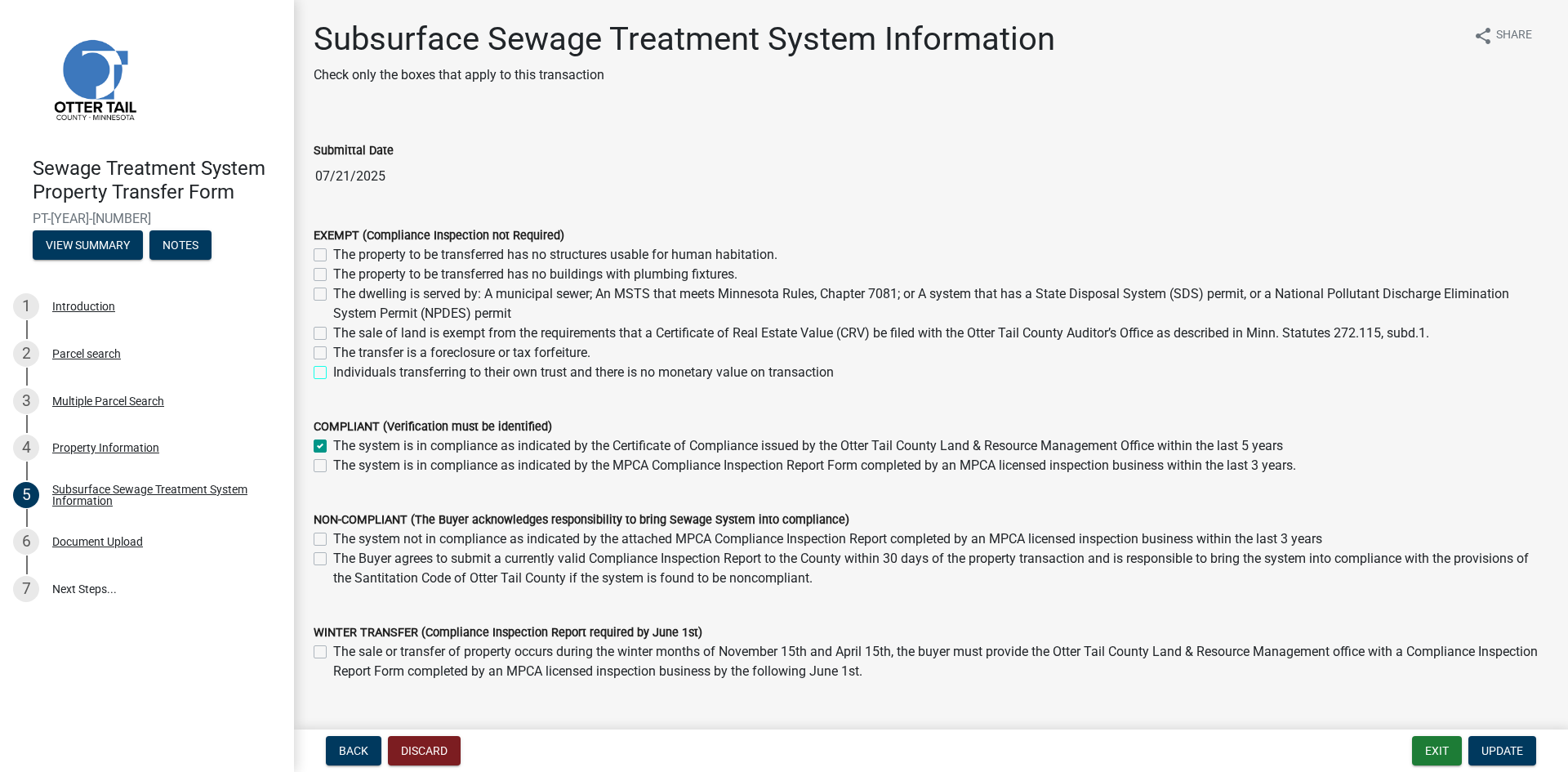 checkbox on "false" 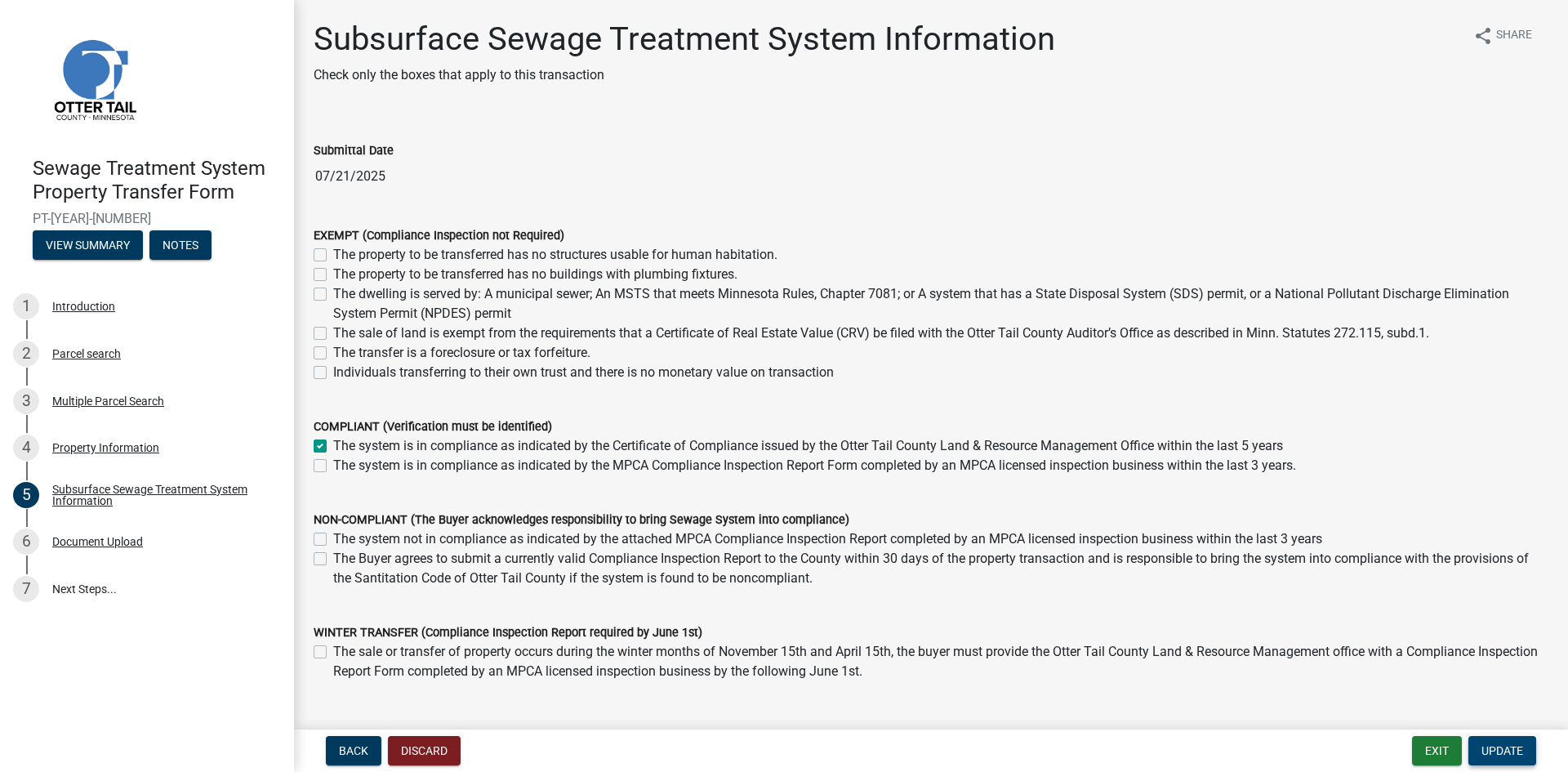click on "Update" at bounding box center (1502, 751) 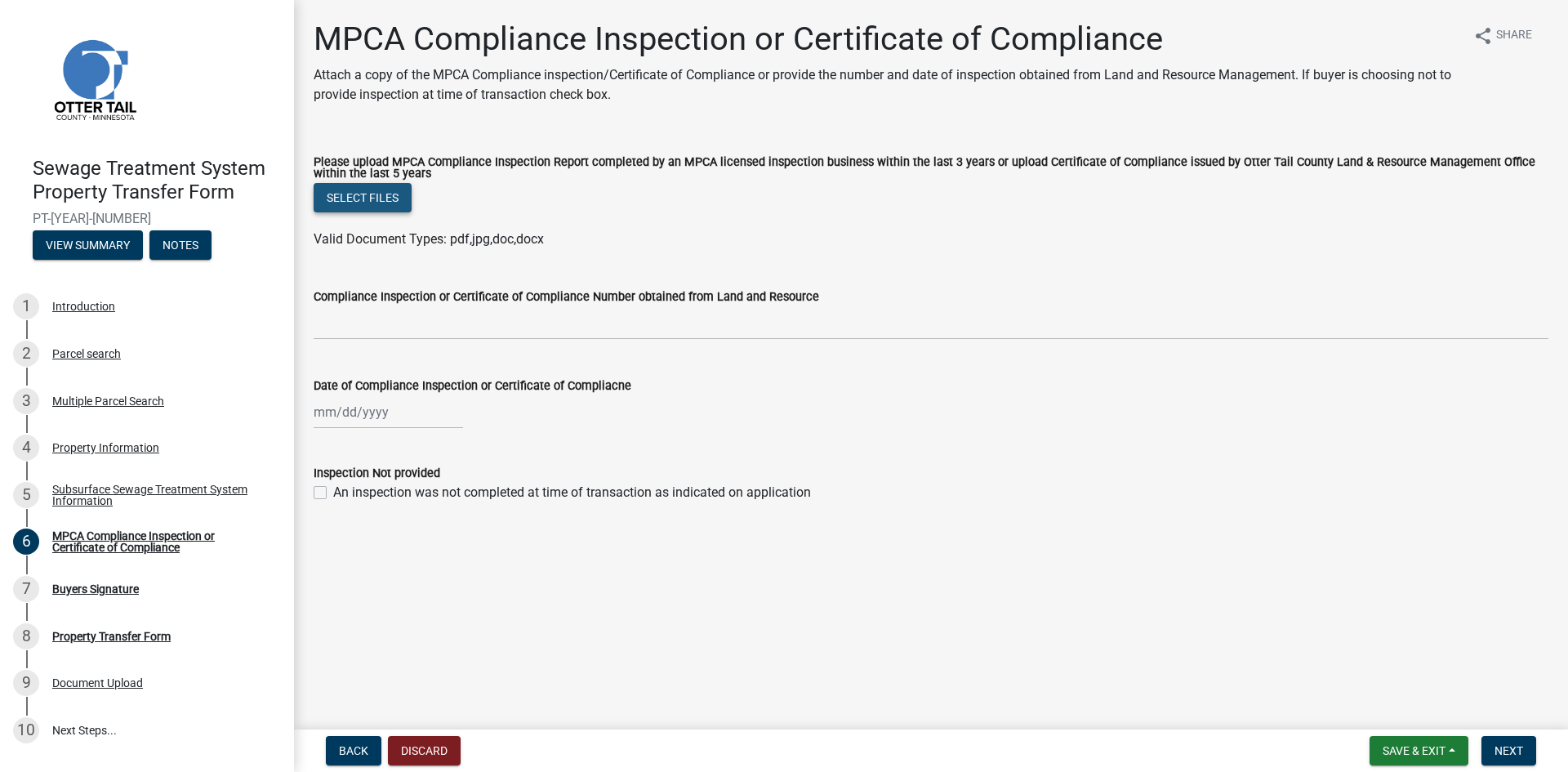 click on "Select files" 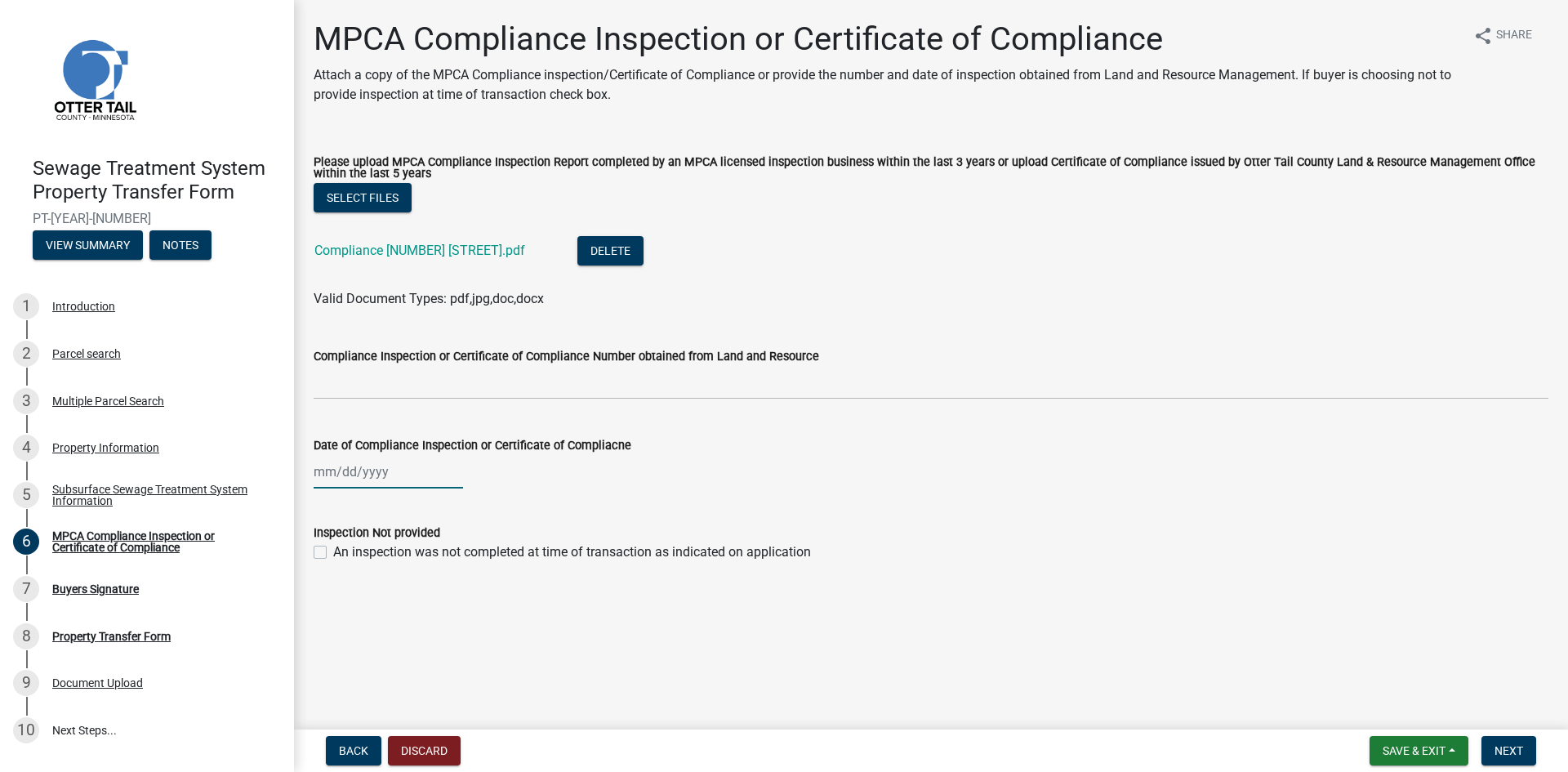 click 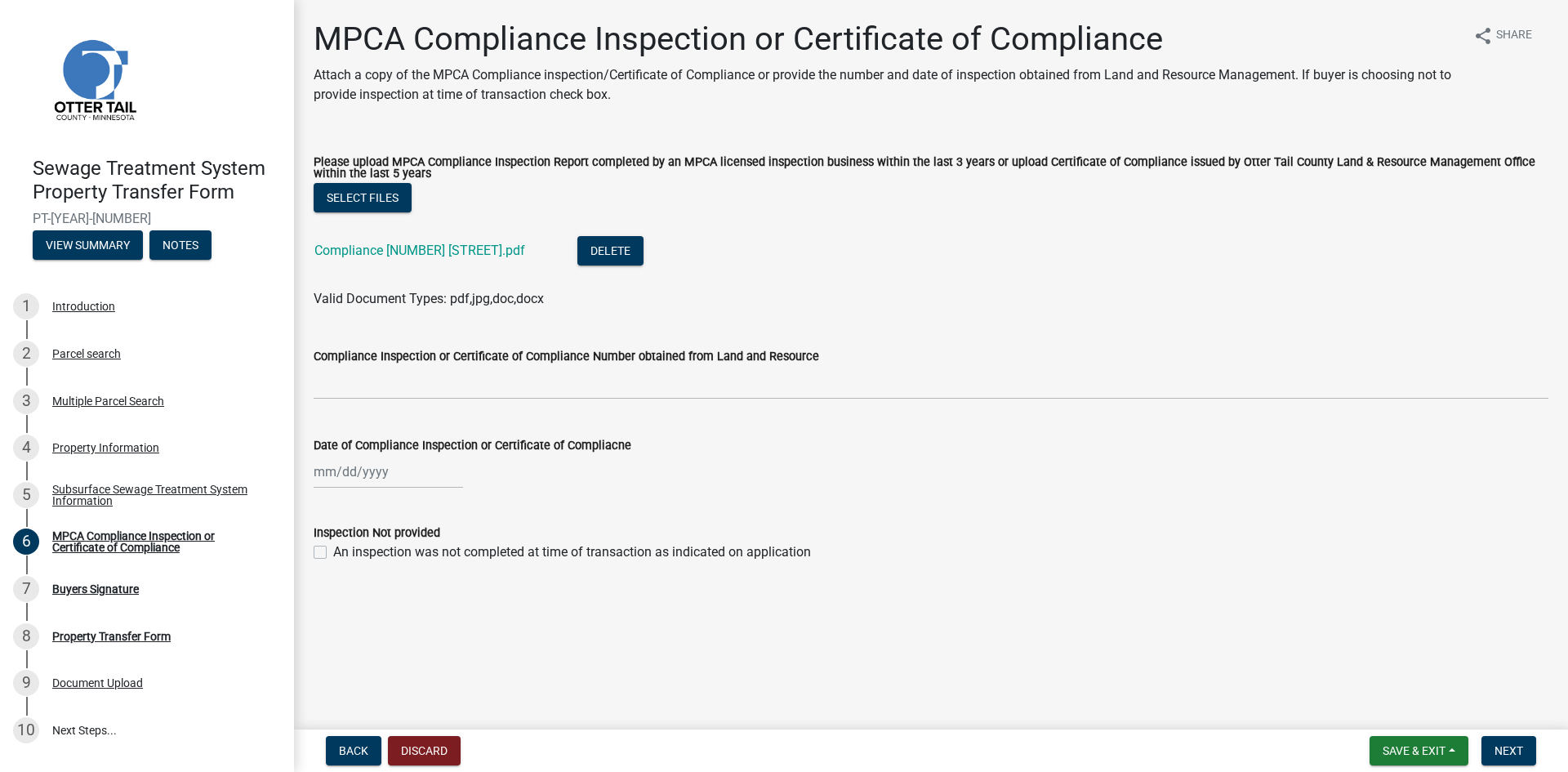 select on "8" 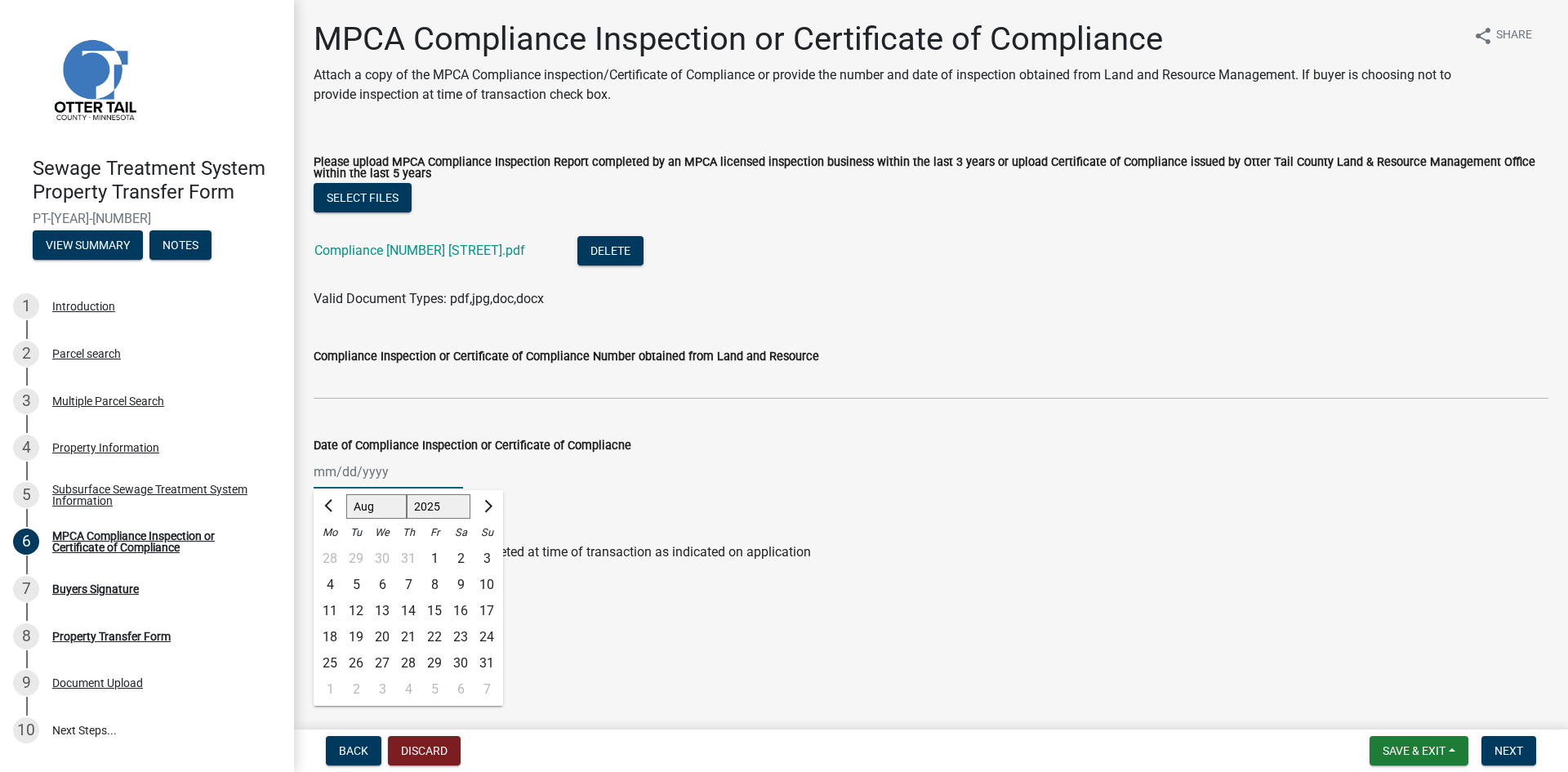 click on "Jan Feb Mar Apr May Jun Jul Aug Sep Oct Nov Dec" 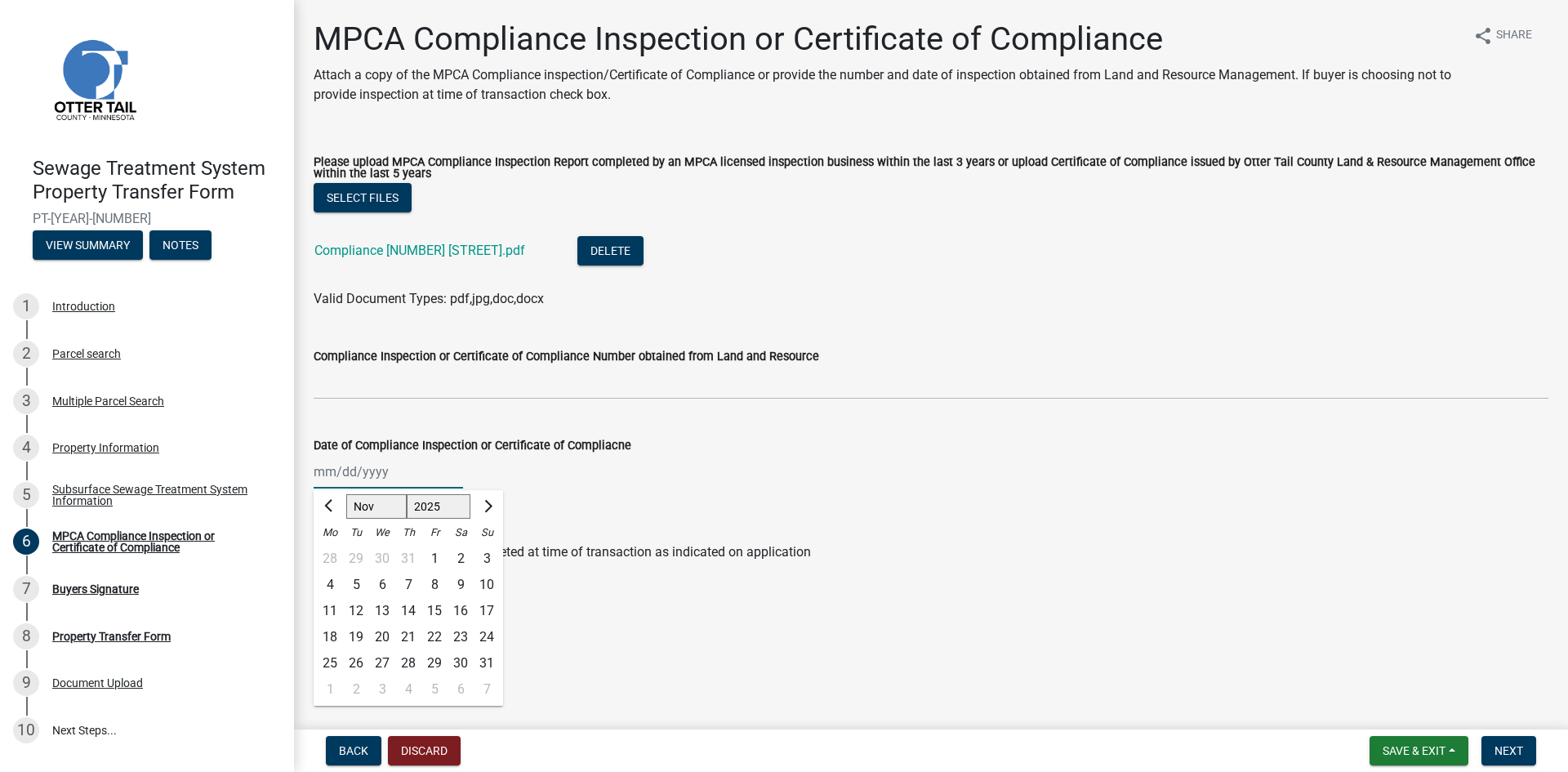 click on "Jan Feb Mar Apr May Jun Jul Aug Sep Oct Nov Dec" 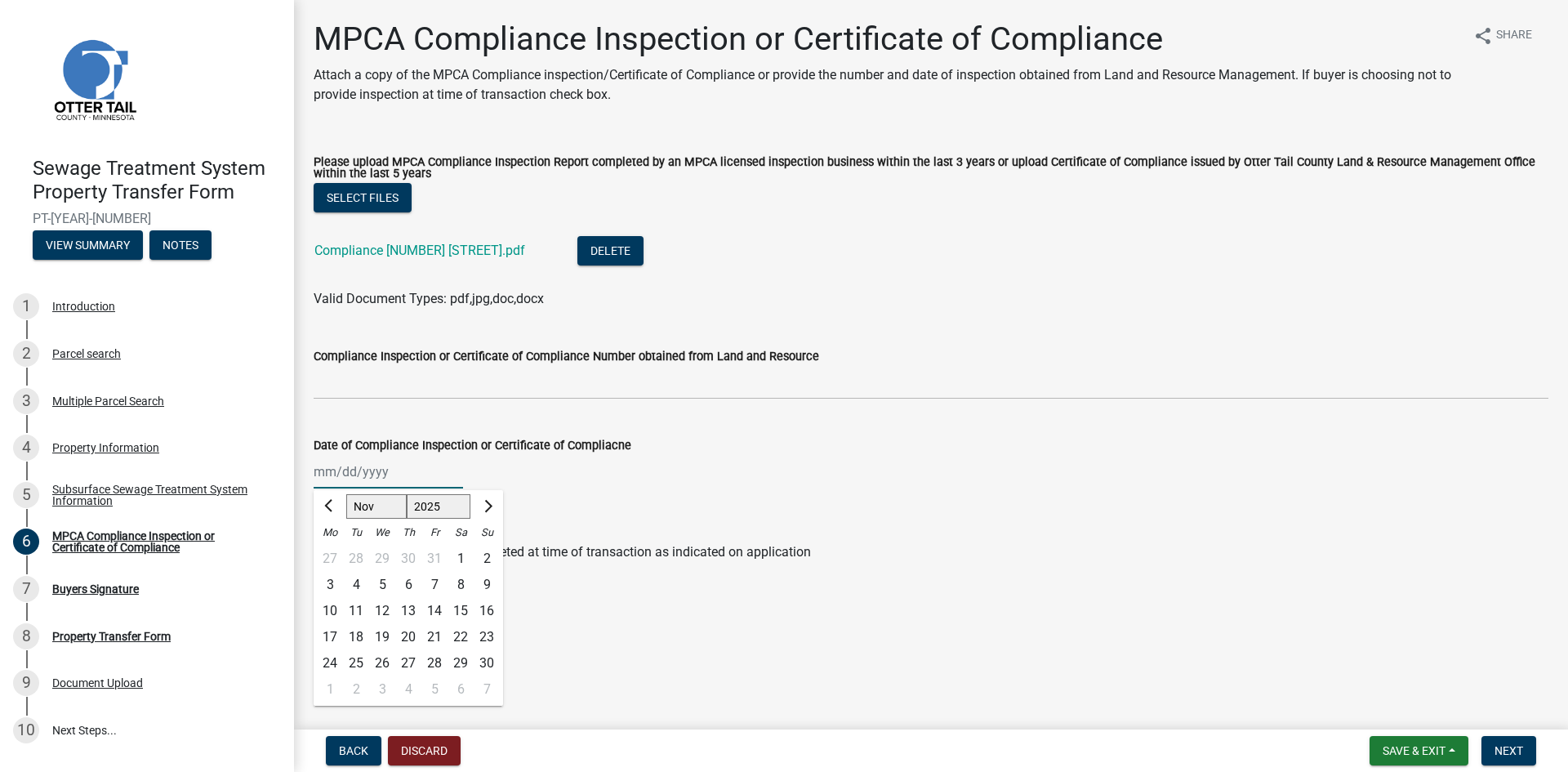 click on "1525 1526 1527 1528 1529 1530 1531 1532 1533 1534 1535 1536 1537 1538 1539 1540 1541 1542 1543 1544 1545 1546 1547 1548 1549 1550 1551 1552 1553 1554 1555 1556 1557 1558 1559 1560 1561 1562 1563 1564 1565 1566 1567 1568 1569 1570 1571 1572 1573 1574 1575 1576 1577 1578 1579 1580 1581 1582 1583 1584 1585 1586 1587 1588 1589 1590 1591 1592 1593 1594 1595 1596 1597 1598 1599 1600 1601 1602 1603 1604 1605 1606 1607 1608 1609 1610 1611 1612 1613 1614 1615 1616 1617 1618 1619 1620 1621 1622 1623 1624 1625 1626 1627 1628 1629 1630 1631 1632 1633 1634 1635 1636 1637 1638 1639 1640 1641 1642 1643 1644 1645 1646 1647 1648 1649 1650 1651 1652 1653 1654 1655 1656 1657 1658 1659 1660 1661 1662 1663 1664 1665 1666 1667 1668 1669 1670 1671 1672 1673 1674 1675 1676 1677 1678 1679 1680 1681 1682 1683 1684 1685 1686 1687 1688 1689 1690 1691 1692 1693 1694 1695 1696 1697 1698 1699 1700 1701 1702 1703 1704 1705 1706 1707 1708 1709 1710 1711 1712 1713 1714 1715 1716 1717 1718 1719 1720 1721 1722 1723 1724 1725 1726 1727 1728 1729" 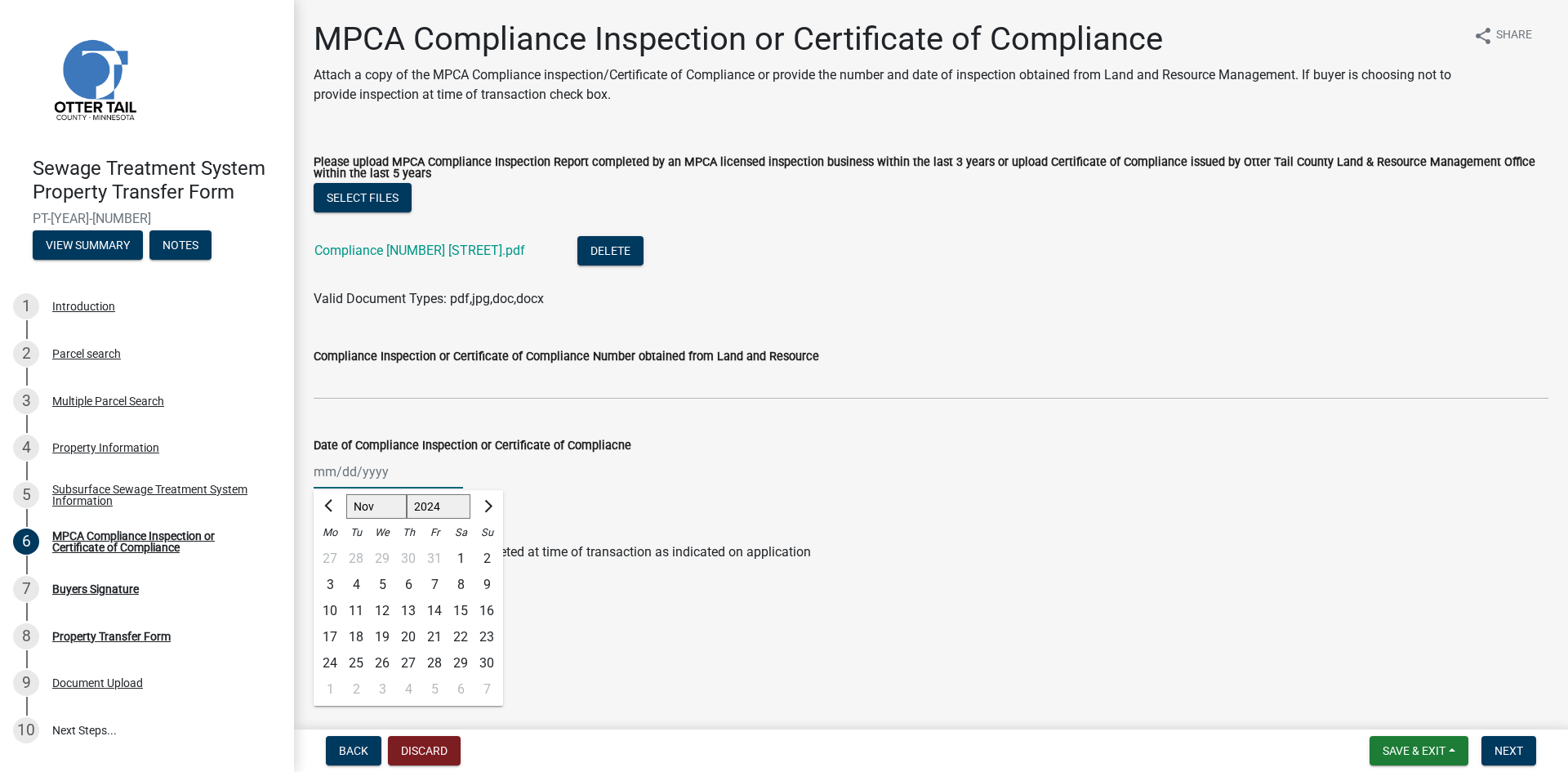 click on "1525 1526 1527 1528 1529 1530 1531 1532 1533 1534 1535 1536 1537 1538 1539 1540 1541 1542 1543 1544 1545 1546 1547 1548 1549 1550 1551 1552 1553 1554 1555 1556 1557 1558 1559 1560 1561 1562 1563 1564 1565 1566 1567 1568 1569 1570 1571 1572 1573 1574 1575 1576 1577 1578 1579 1580 1581 1582 1583 1584 1585 1586 1587 1588 1589 1590 1591 1592 1593 1594 1595 1596 1597 1598 1599 1600 1601 1602 1603 1604 1605 1606 1607 1608 1609 1610 1611 1612 1613 1614 1615 1616 1617 1618 1619 1620 1621 1622 1623 1624 1625 1626 1627 1628 1629 1630 1631 1632 1633 1634 1635 1636 1637 1638 1639 1640 1641 1642 1643 1644 1645 1646 1647 1648 1649 1650 1651 1652 1653 1654 1655 1656 1657 1658 1659 1660 1661 1662 1663 1664 1665 1666 1667 1668 1669 1670 1671 1672 1673 1674 1675 1676 1677 1678 1679 1680 1681 1682 1683 1684 1685 1686 1687 1688 1689 1690 1691 1692 1693 1694 1695 1696 1697 1698 1699 1700 1701 1702 1703 1704 1705 1706 1707 1708 1709 1710 1711 1712 1713 1714 1715 1716 1717 1718 1719 1720 1721 1722 1723 1724 1725 1726 1727 1728 1729" 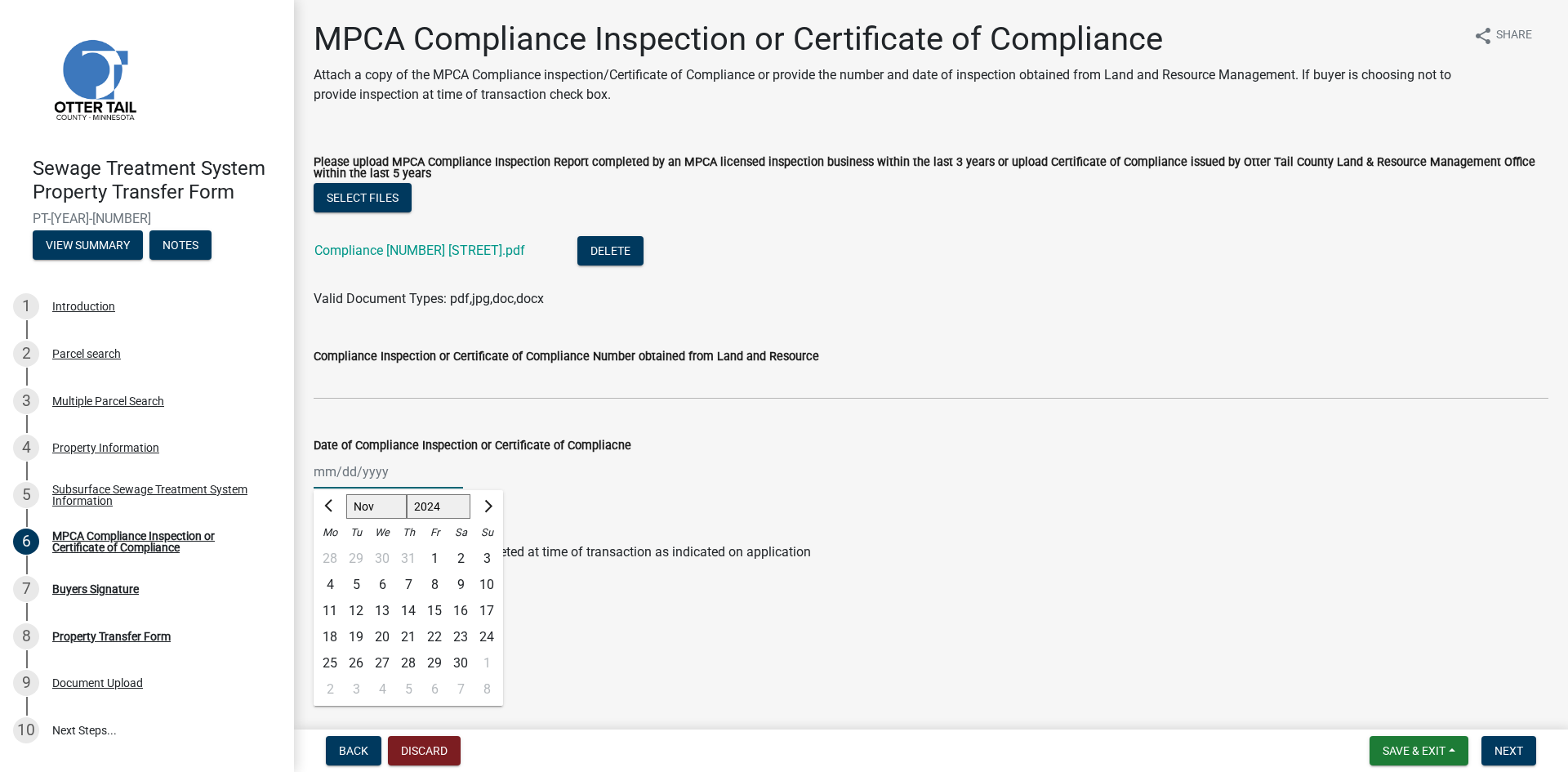 click on "11" 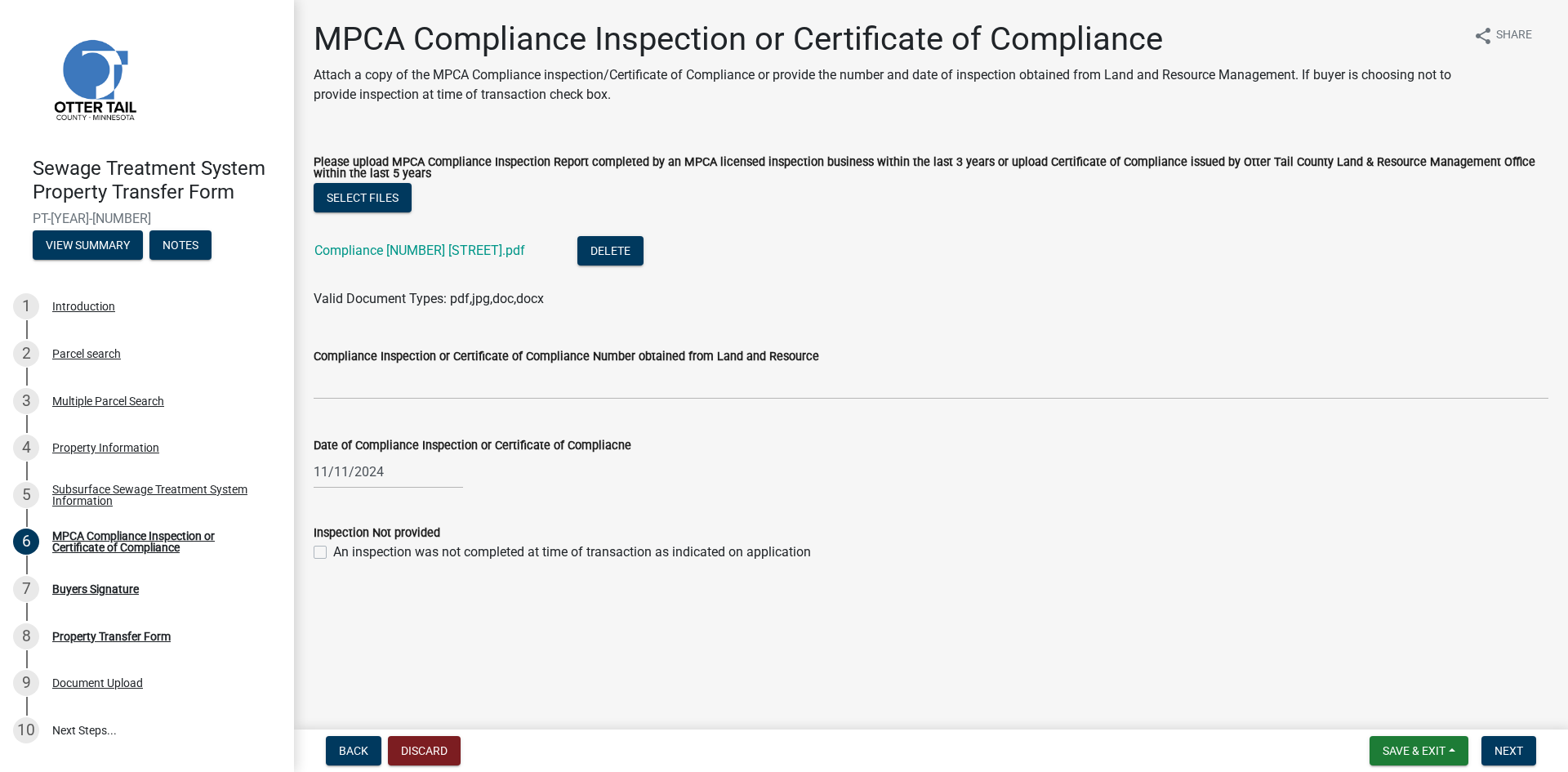 click on "11/11/2024" 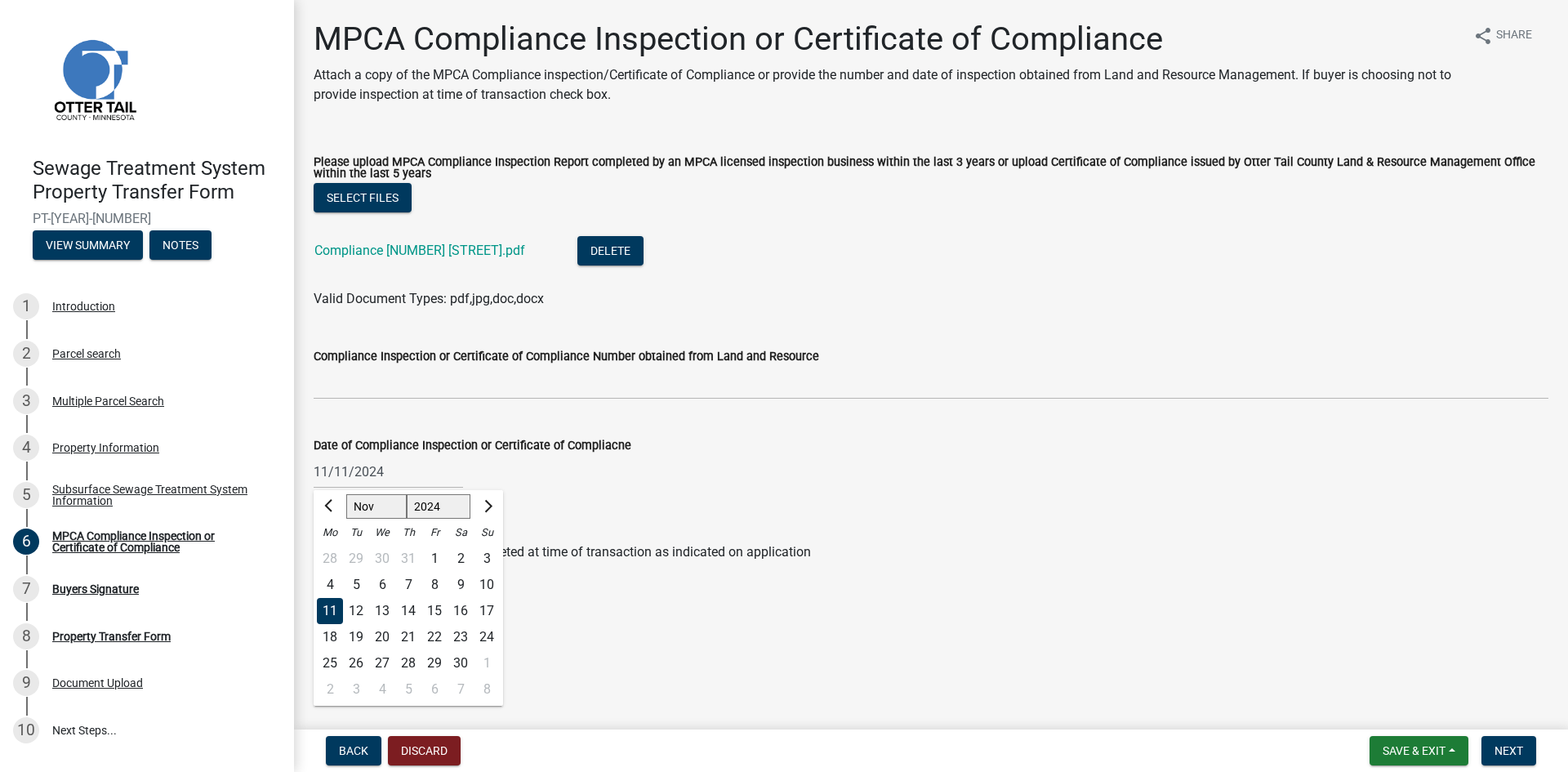 click on "[DATE] [MONTHS]" 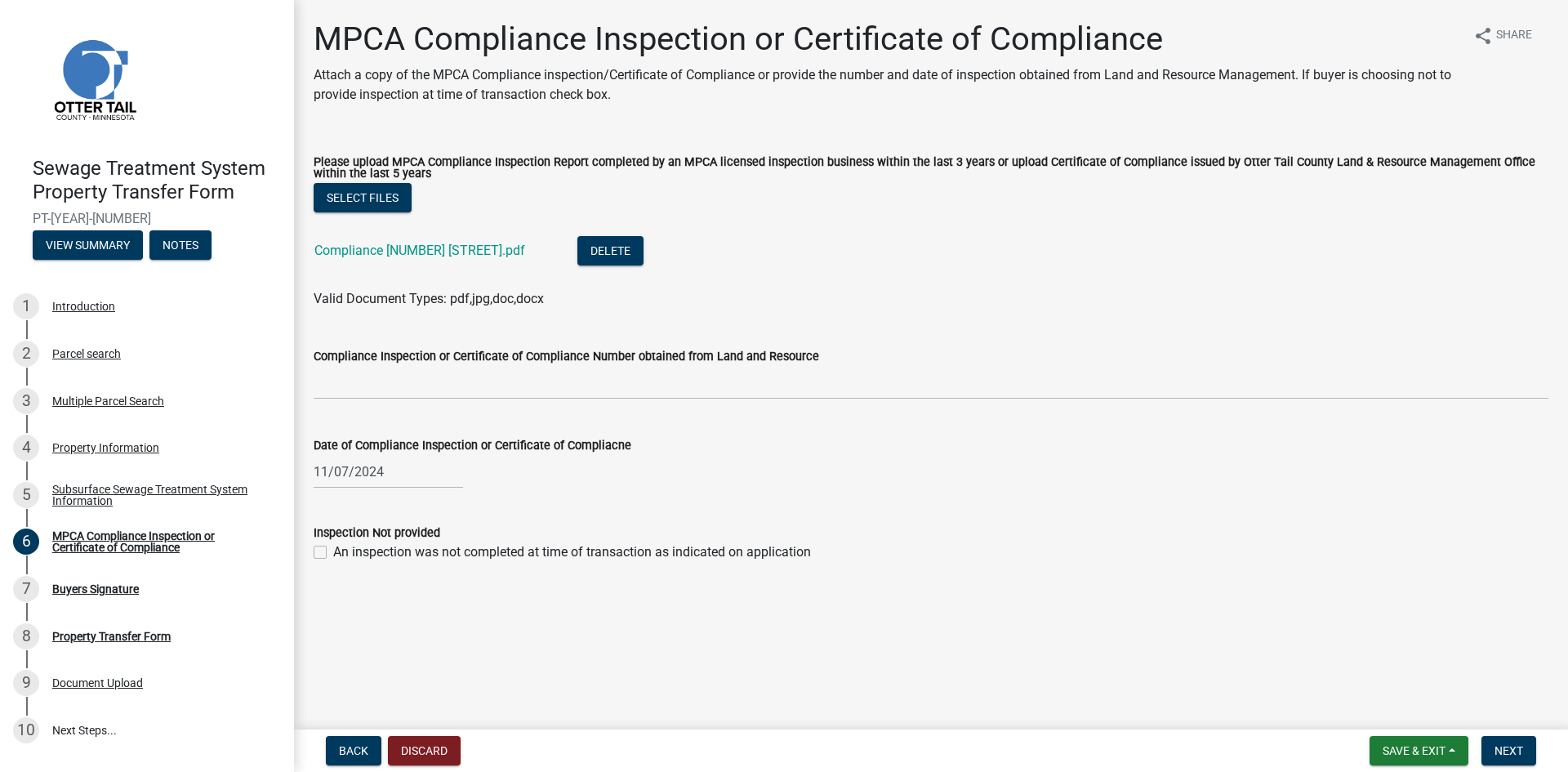 drag, startPoint x: 670, startPoint y: 457, endPoint x: 889, endPoint y: 481, distance: 220.31114 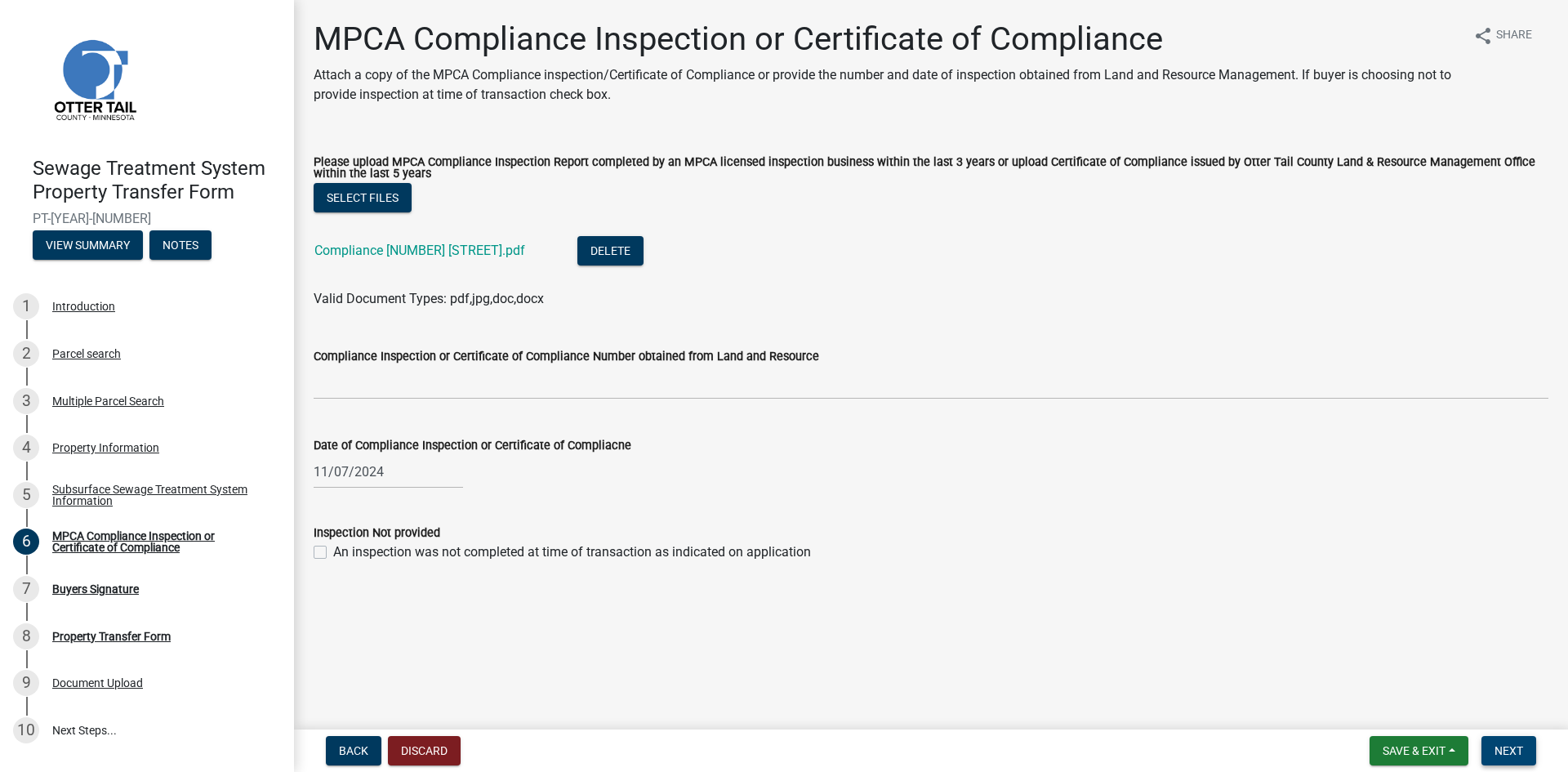 click on "Next" at bounding box center (1508, 751) 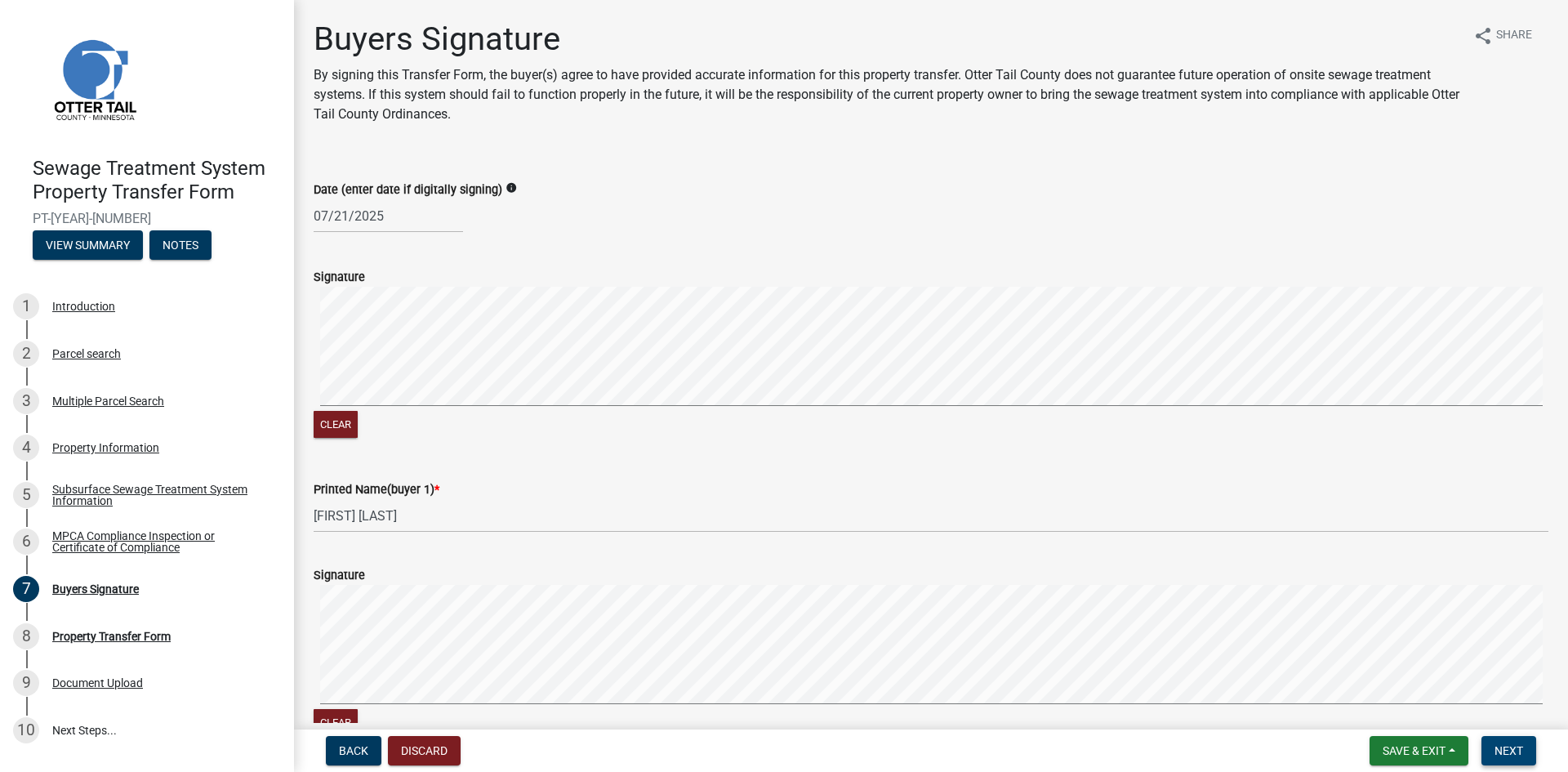 click on "Next" at bounding box center (1508, 751) 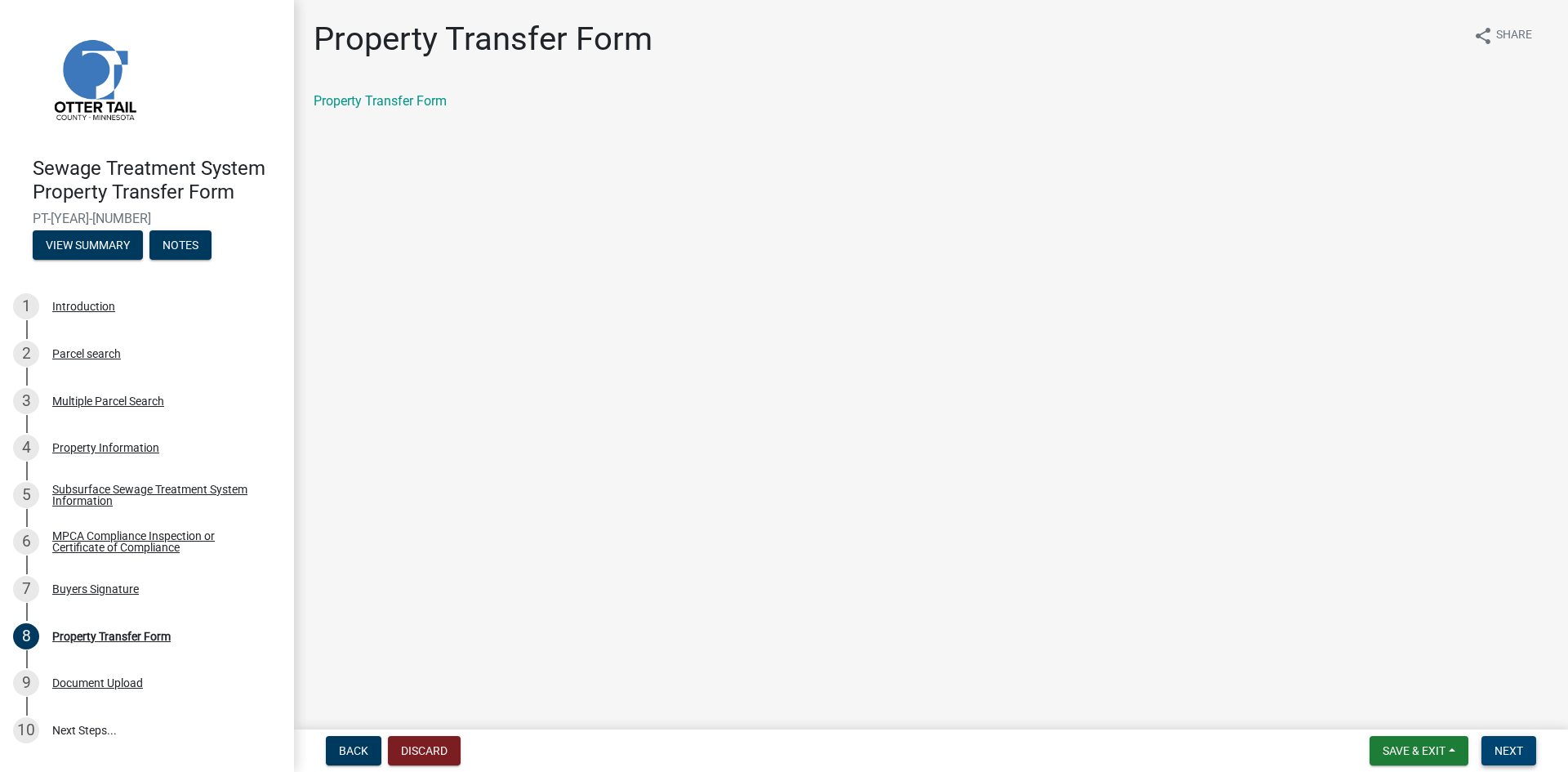 click on "Next" at bounding box center (1508, 751) 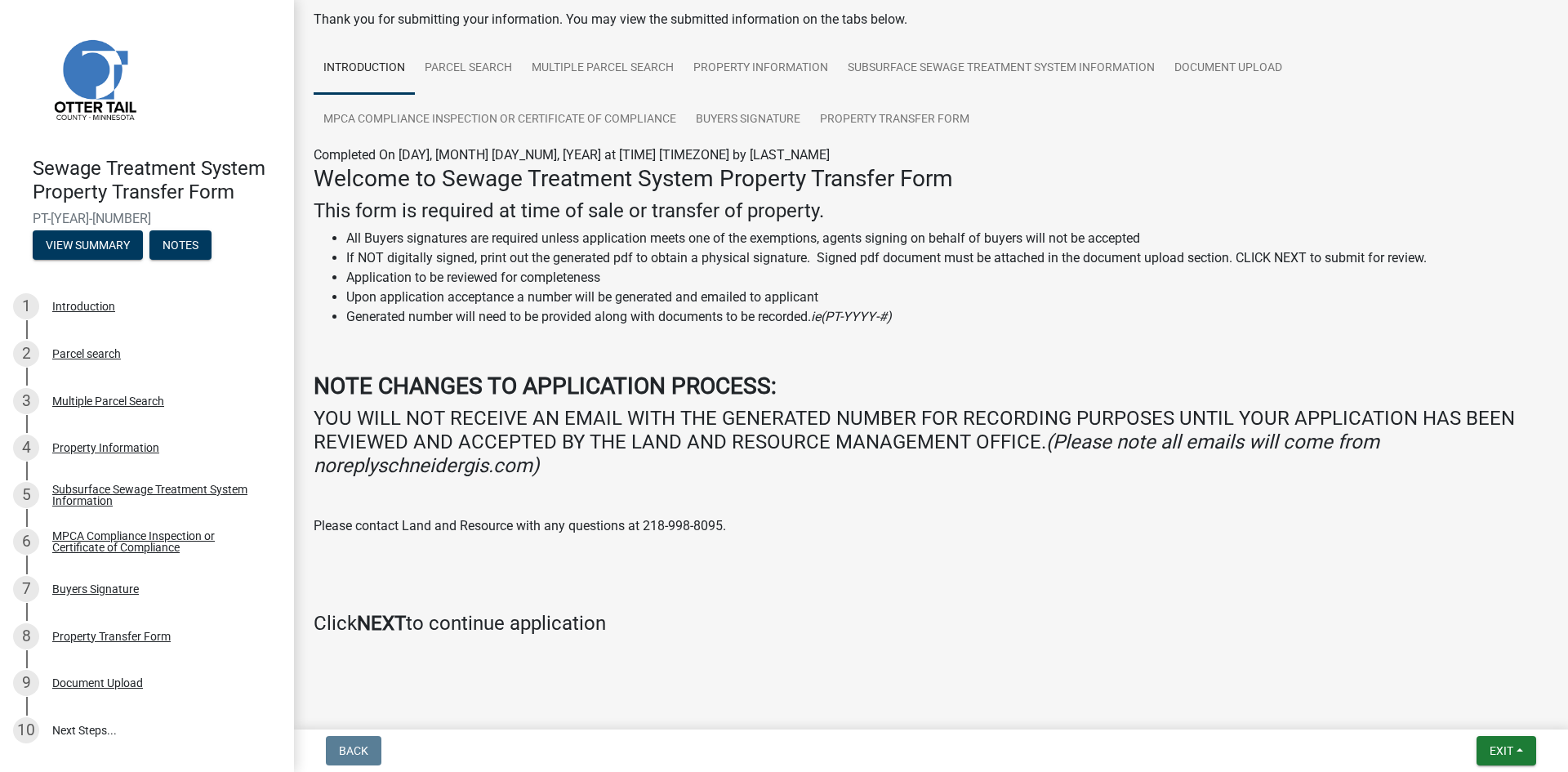 scroll, scrollTop: 91, scrollLeft: 0, axis: vertical 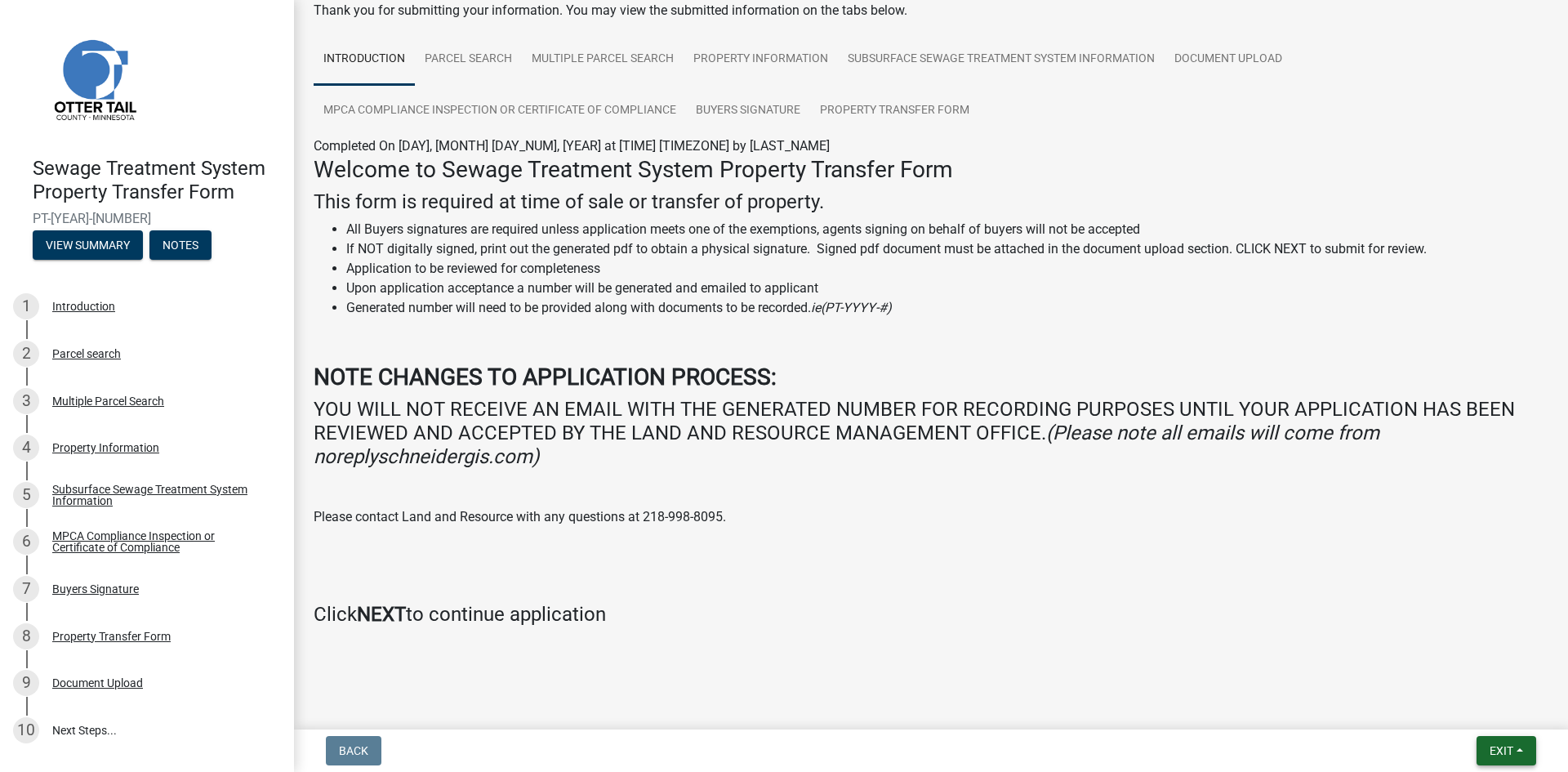 click on "Exit" at bounding box center (1501, 751) 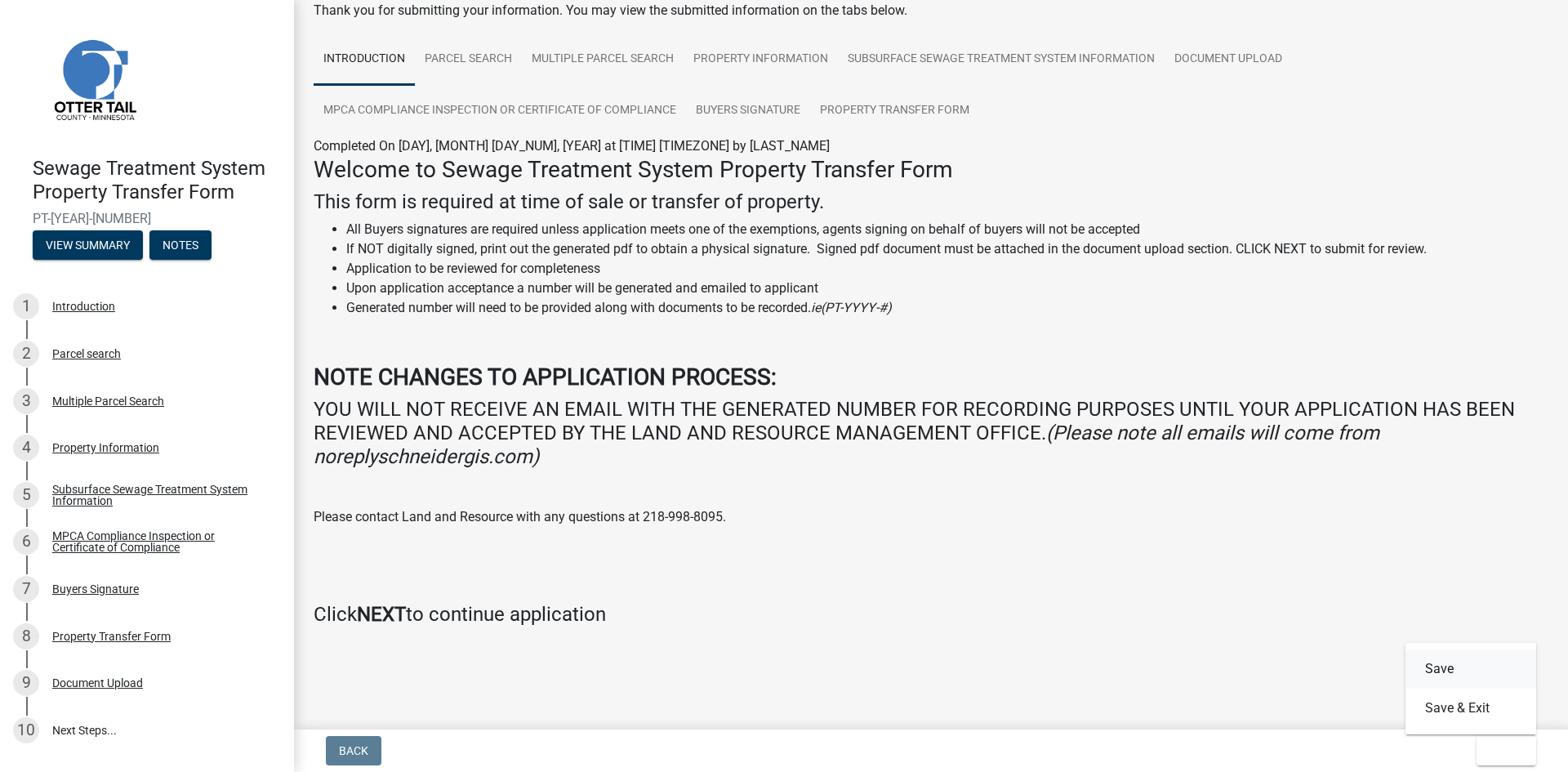 click on "Save" at bounding box center [1471, 669] 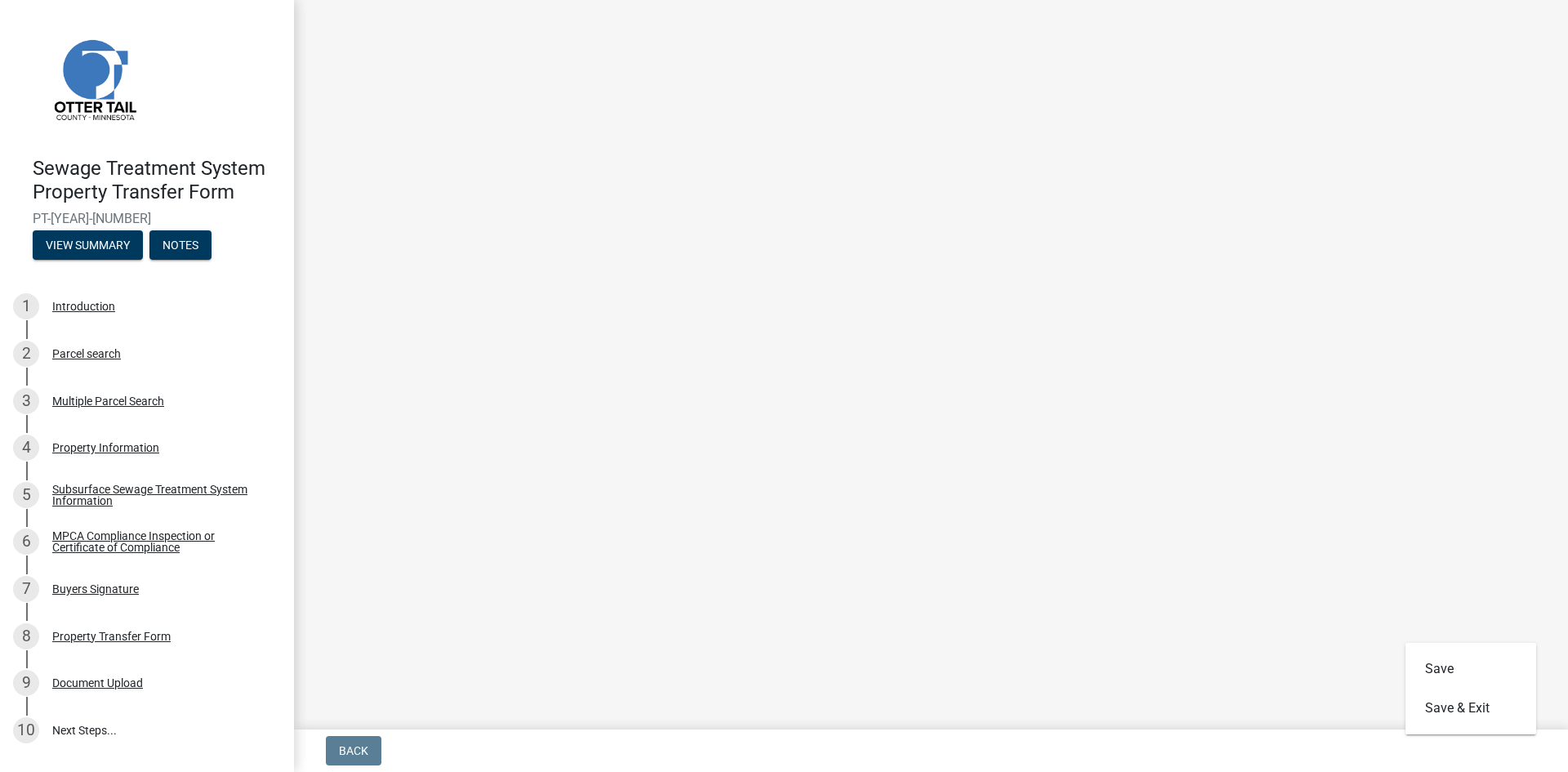 scroll, scrollTop: 0, scrollLeft: 0, axis: both 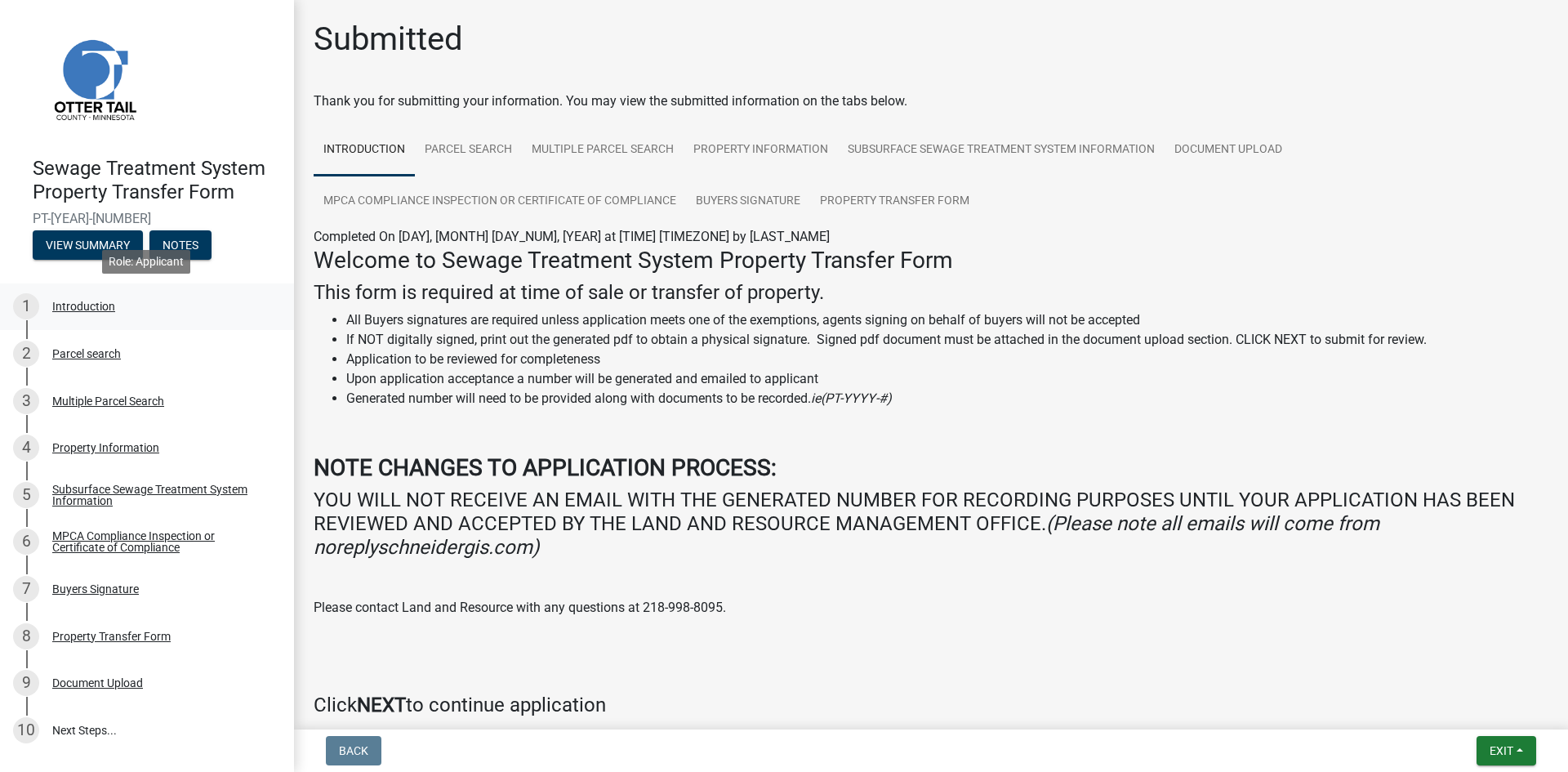 click on "Introduction" at bounding box center [83, 306] 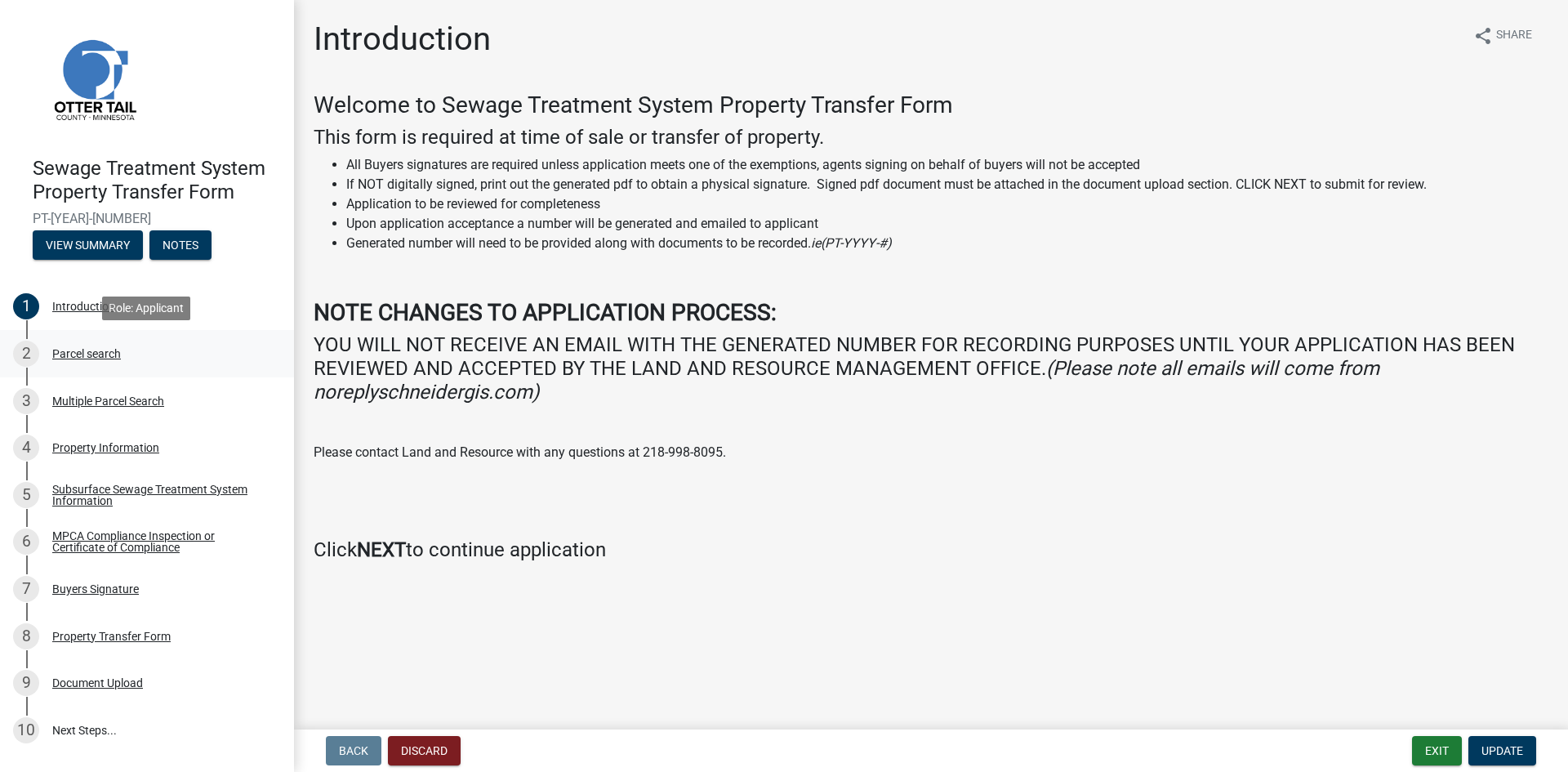 click on "Parcel search" at bounding box center (87, 354) 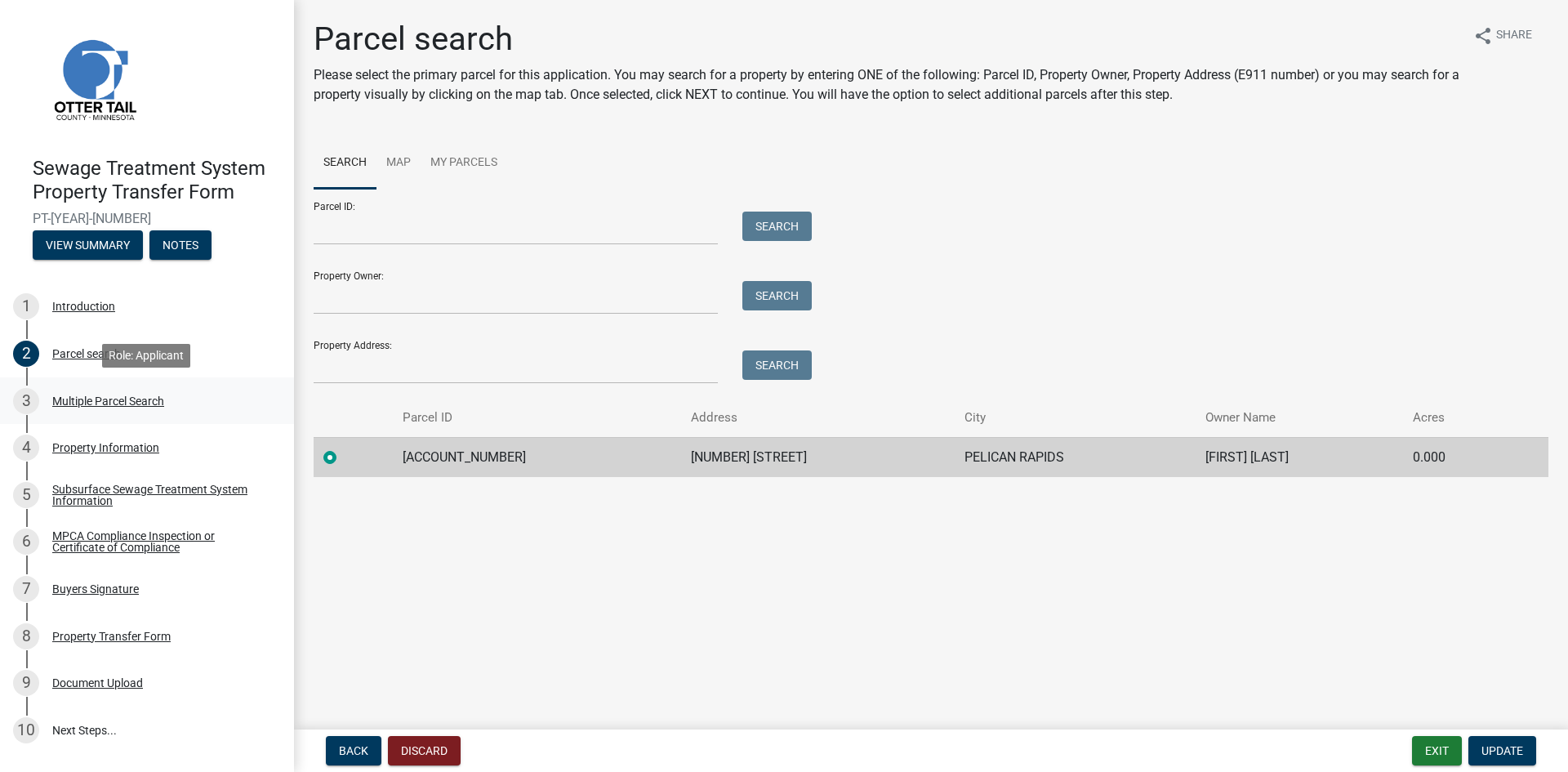 click on "Multiple Parcel Search" at bounding box center (108, 401) 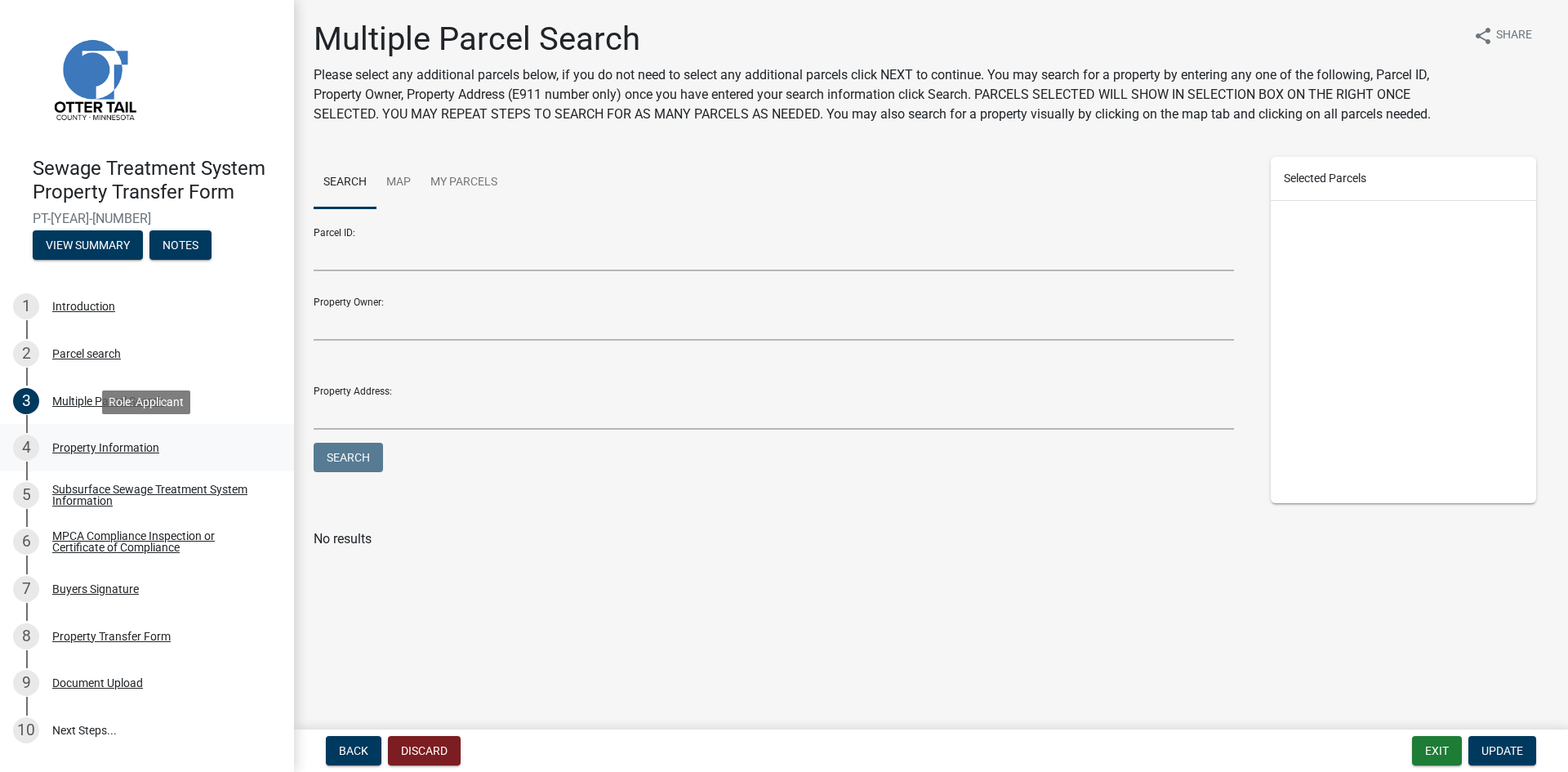 click on "Property Information" at bounding box center [105, 448] 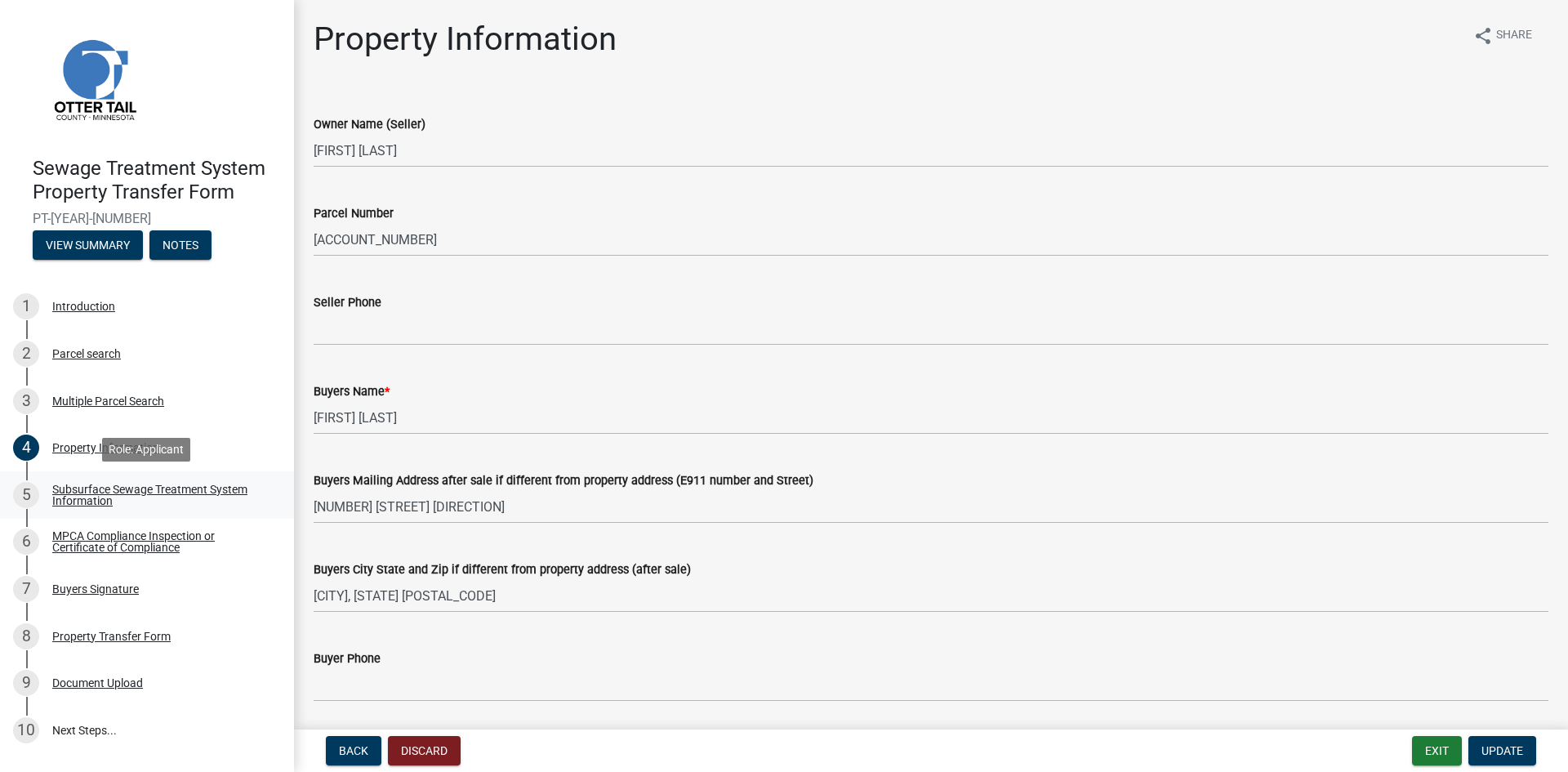click on "Subsurface Sewage Treatment System Information" at bounding box center [160, 495] 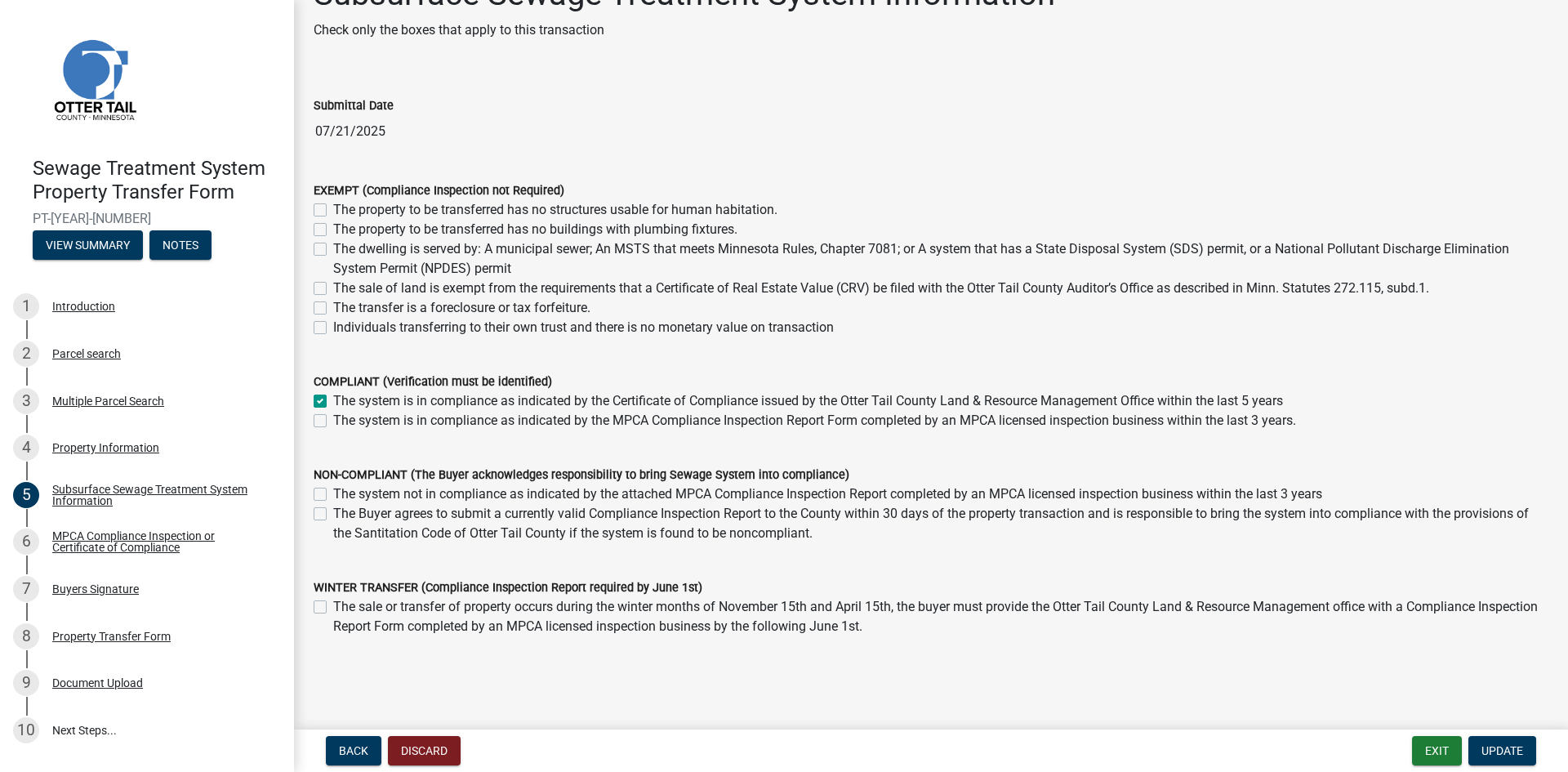 scroll, scrollTop: 89, scrollLeft: 0, axis: vertical 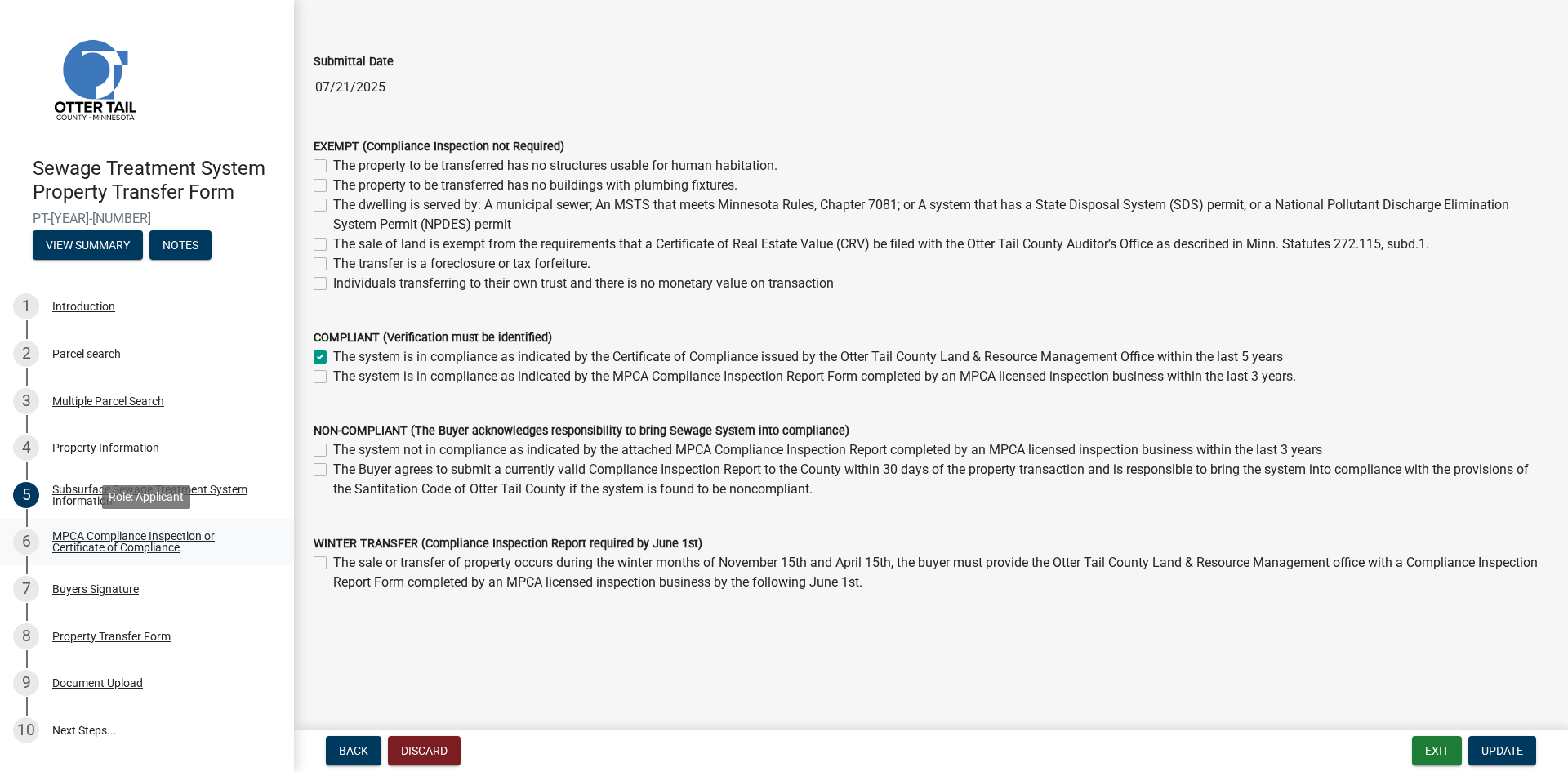 click on "MPCA Compliance Inspection  or Certificate of Compliance" at bounding box center [160, 542] 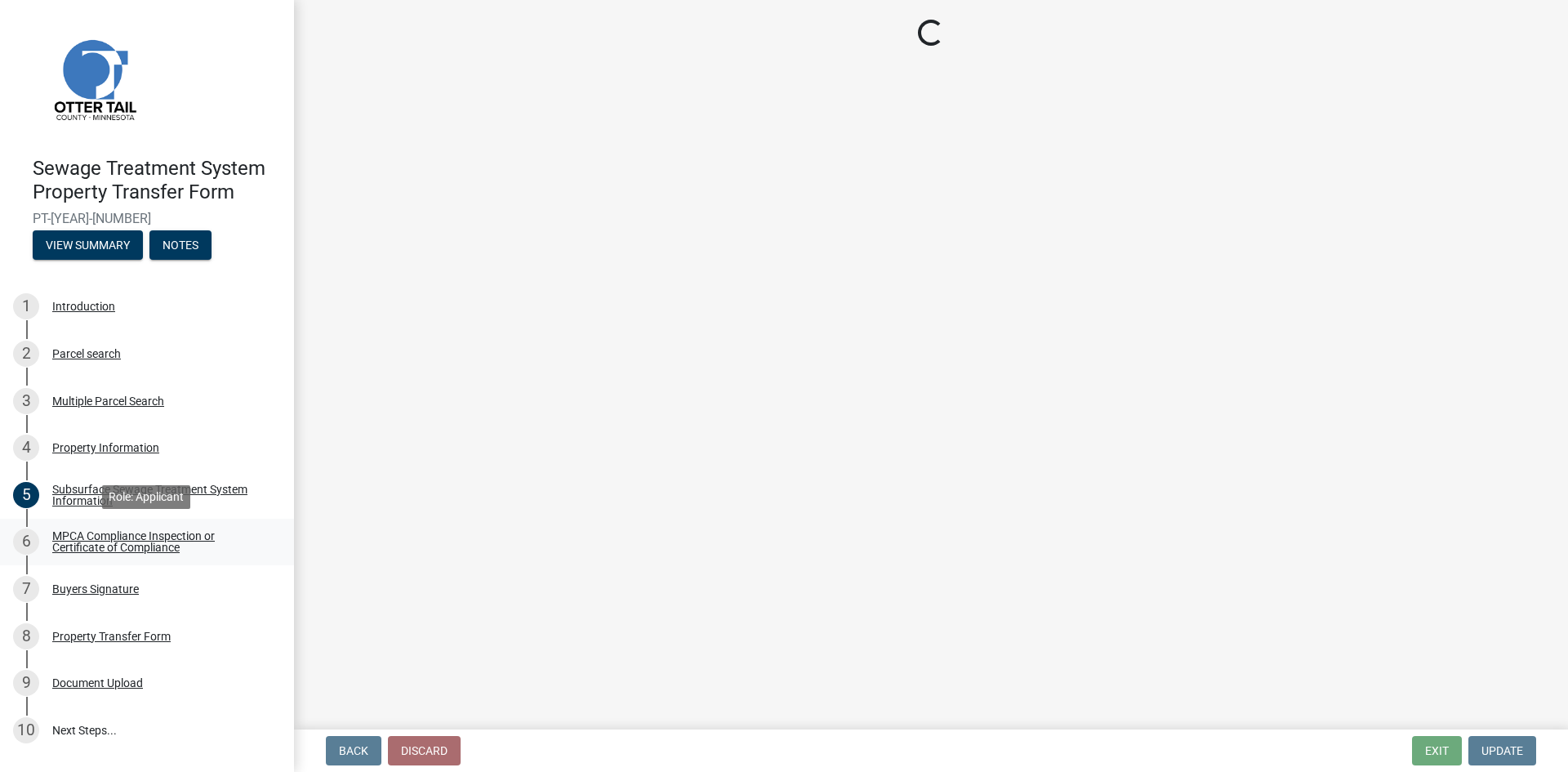scroll, scrollTop: 0, scrollLeft: 0, axis: both 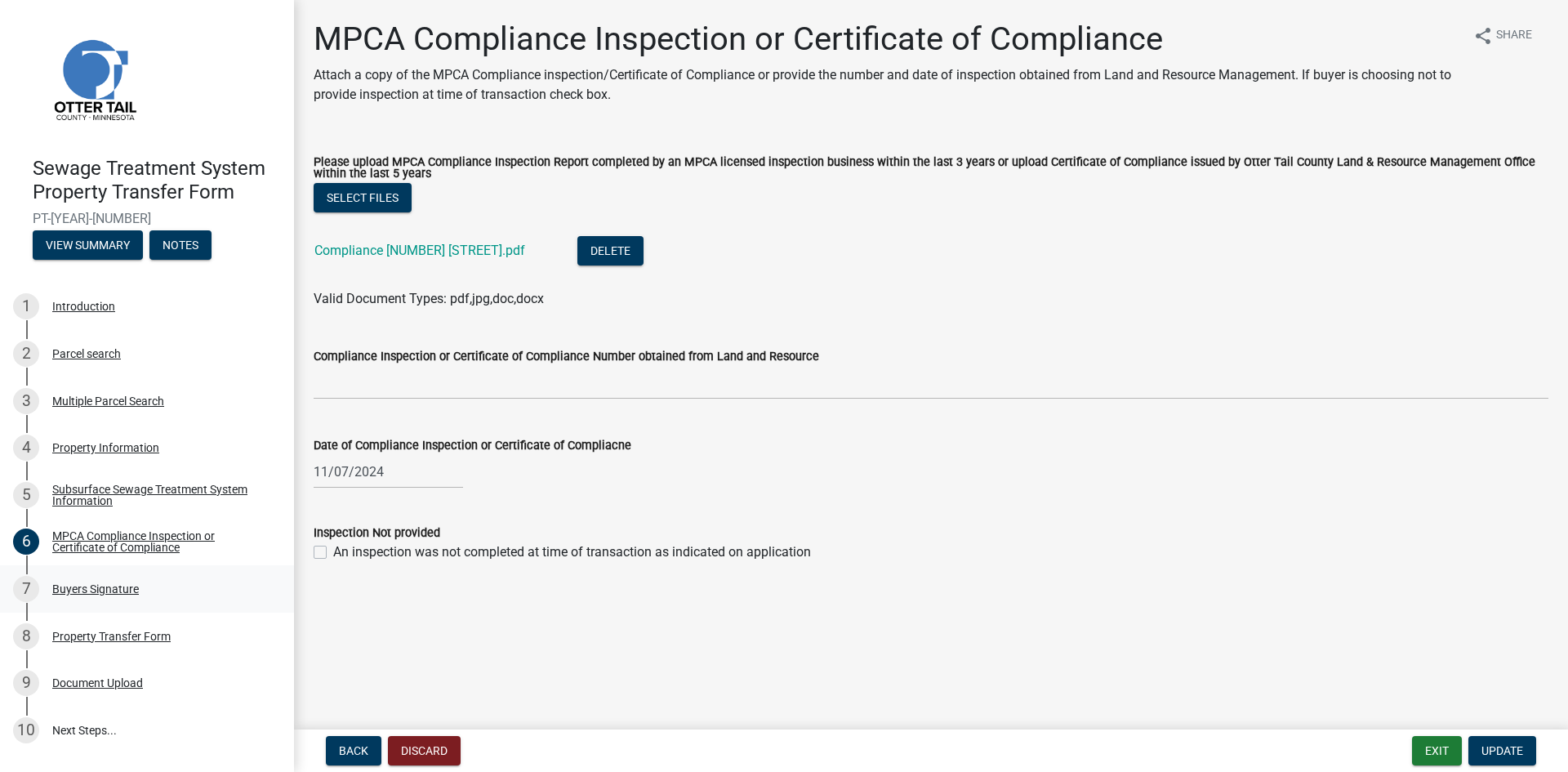 click on "7     Buyers Signature" at bounding box center [140, 589] 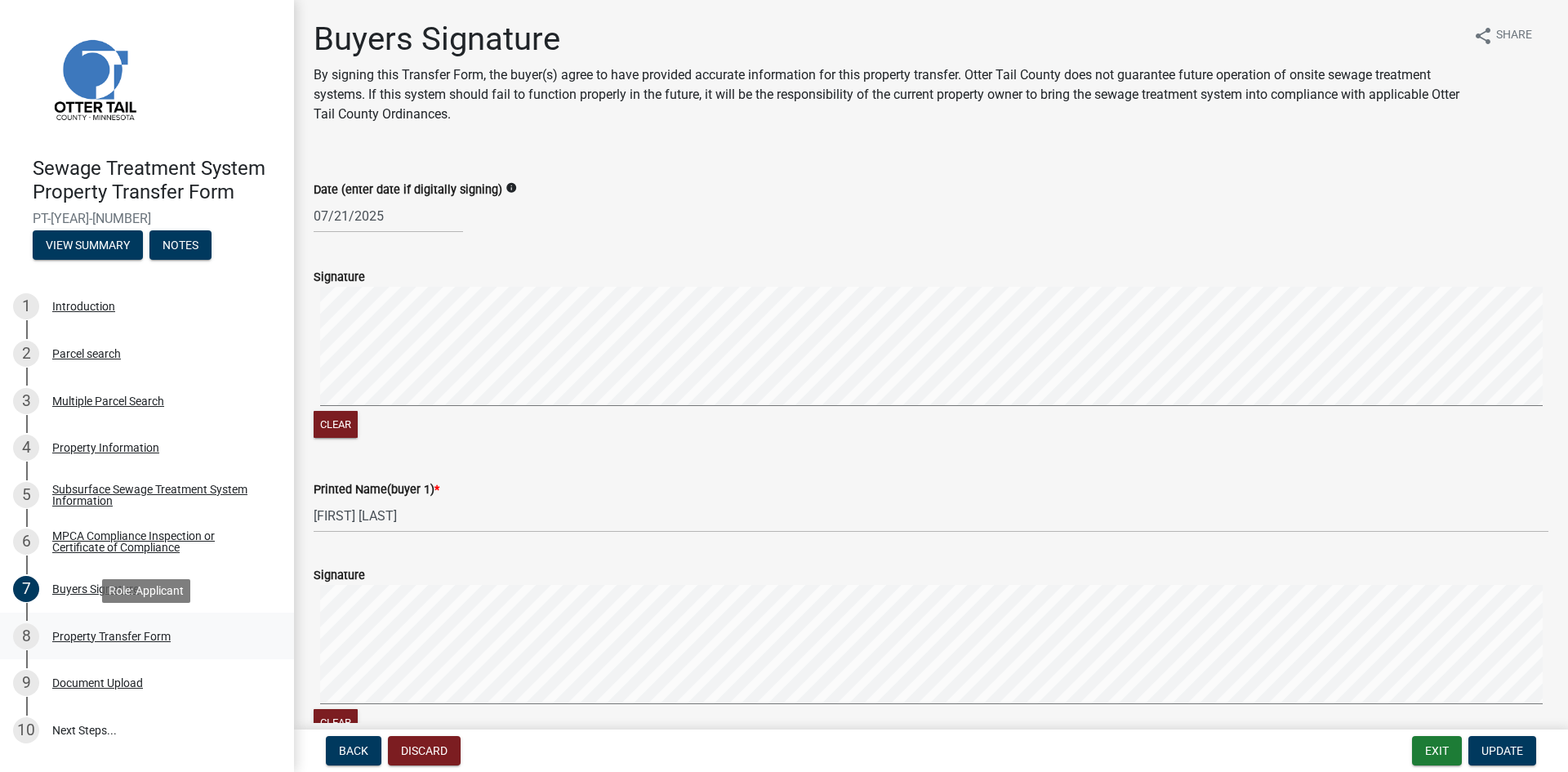 click on "Property Transfer Form" at bounding box center (111, 636) 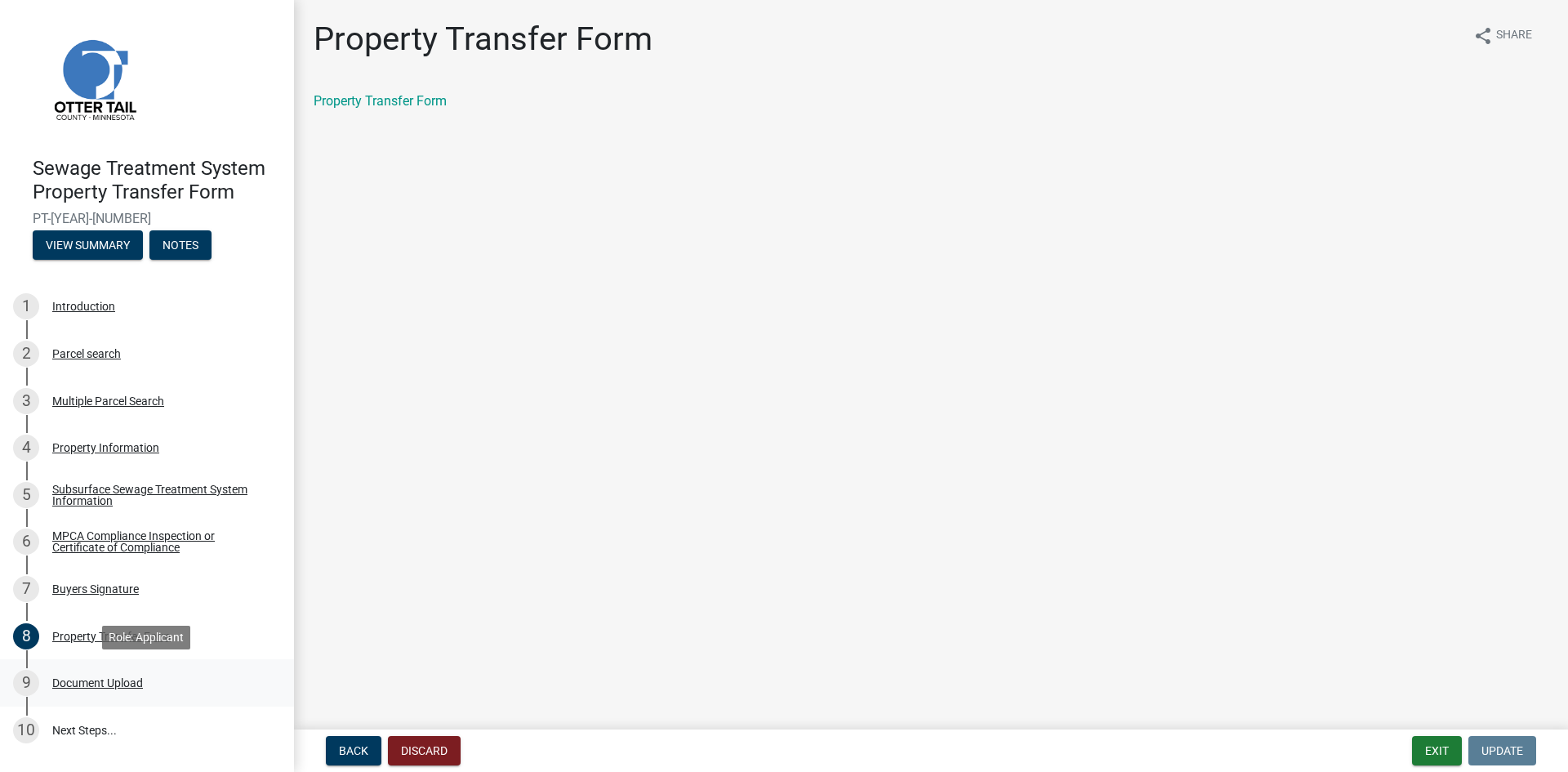 click on "9     Document Upload" at bounding box center (140, 683) 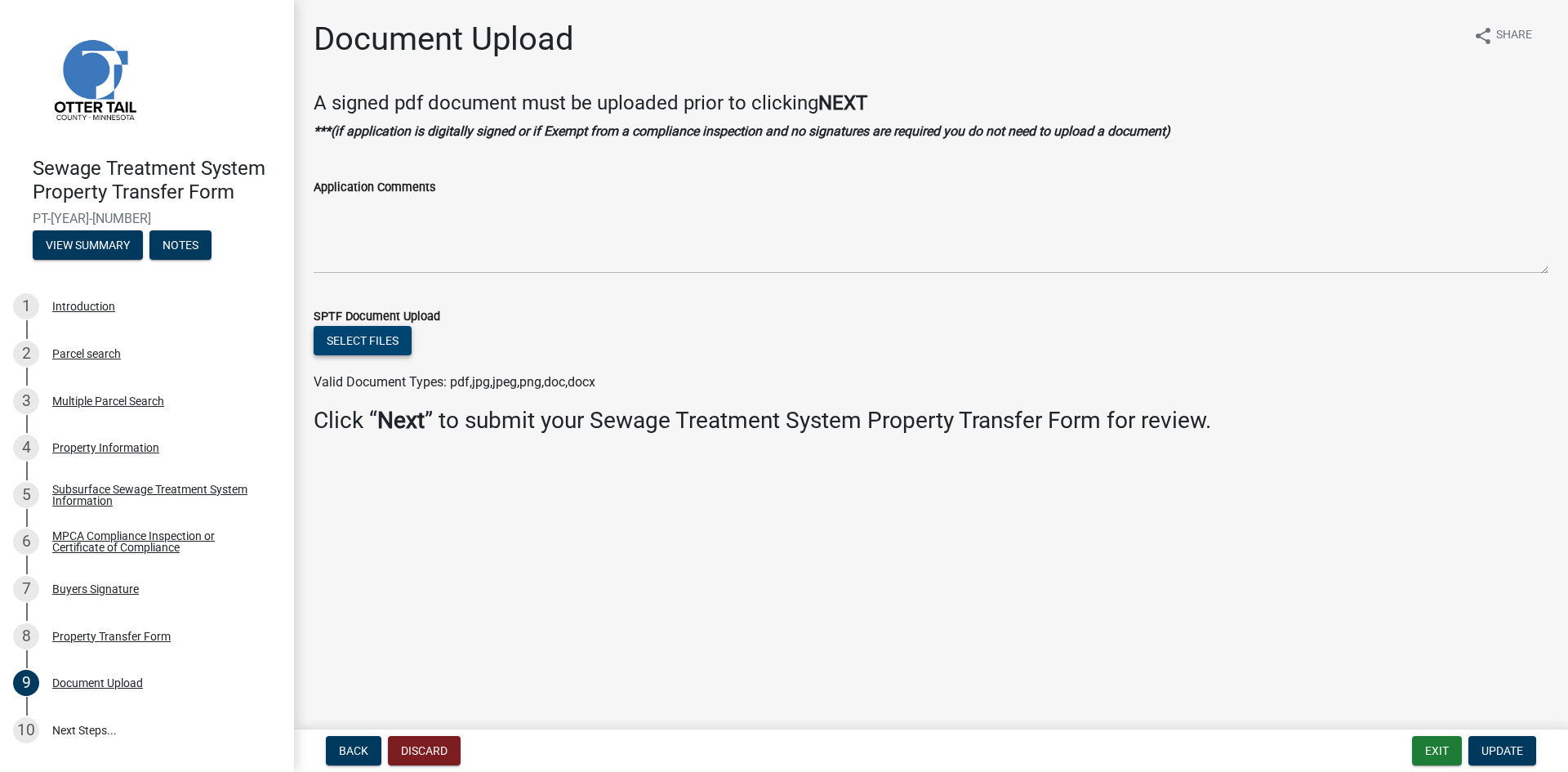click on "Select files" 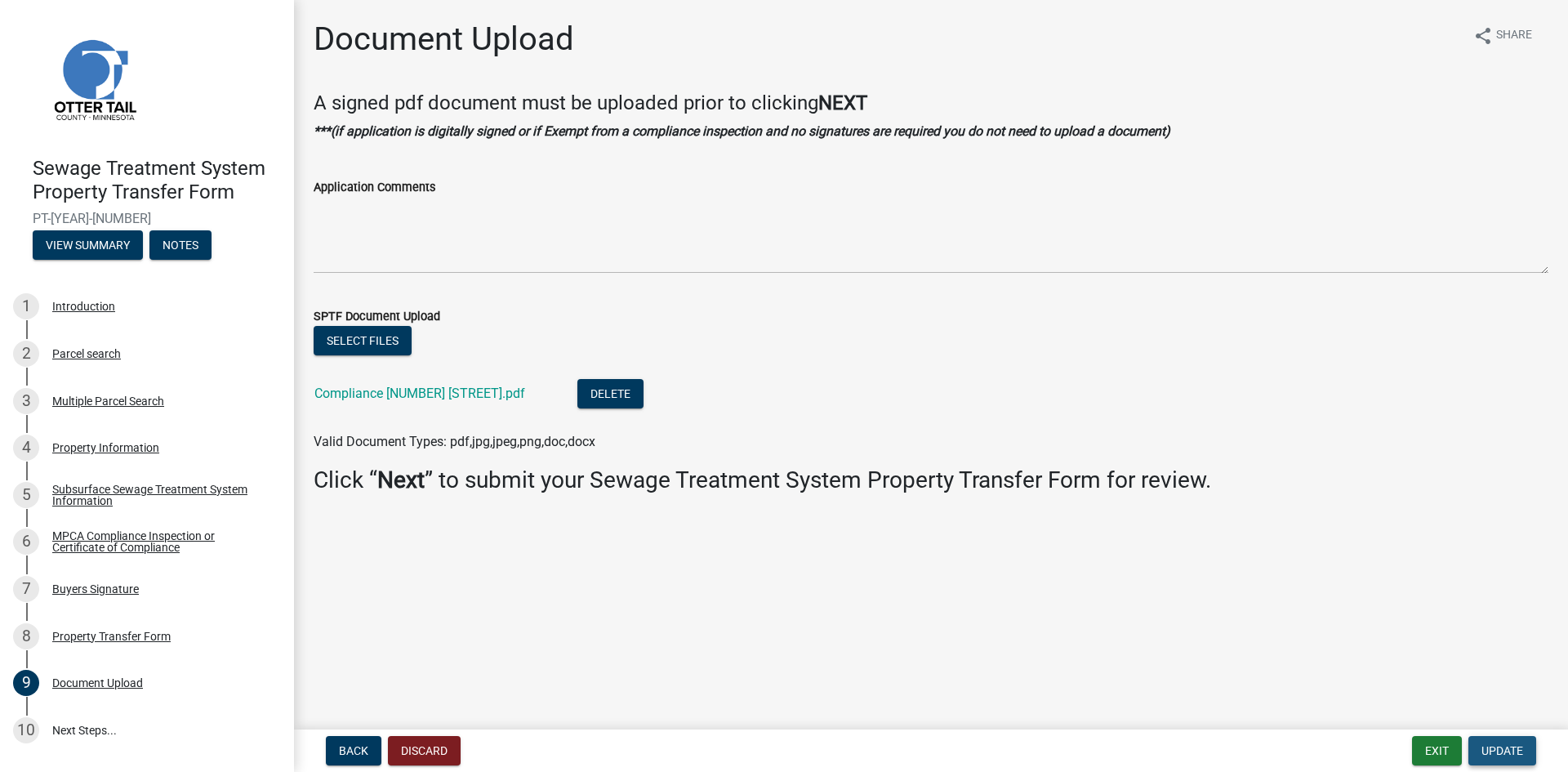 click on "Update" at bounding box center (1502, 751) 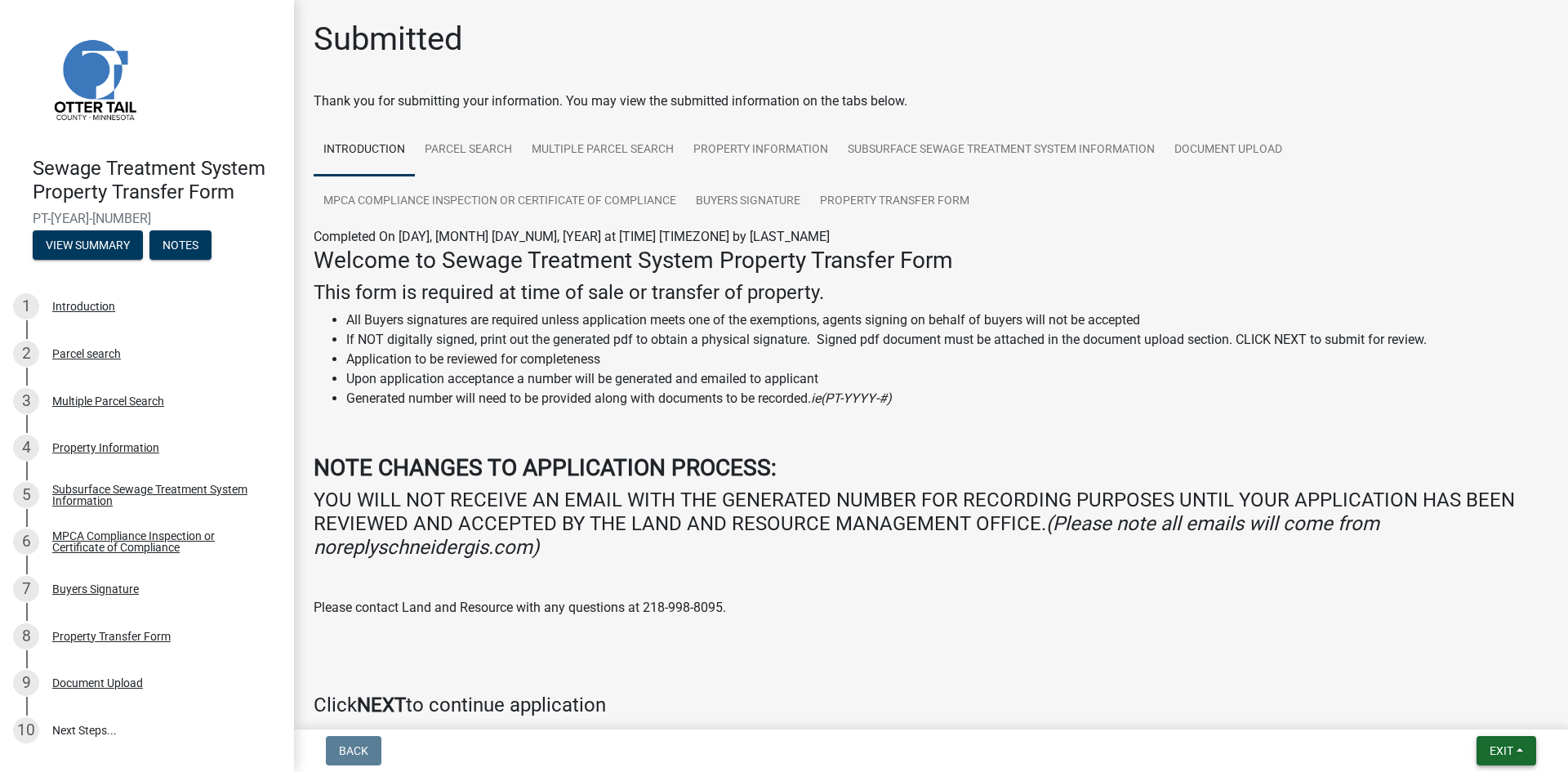 click on "Exit" at bounding box center [1501, 751] 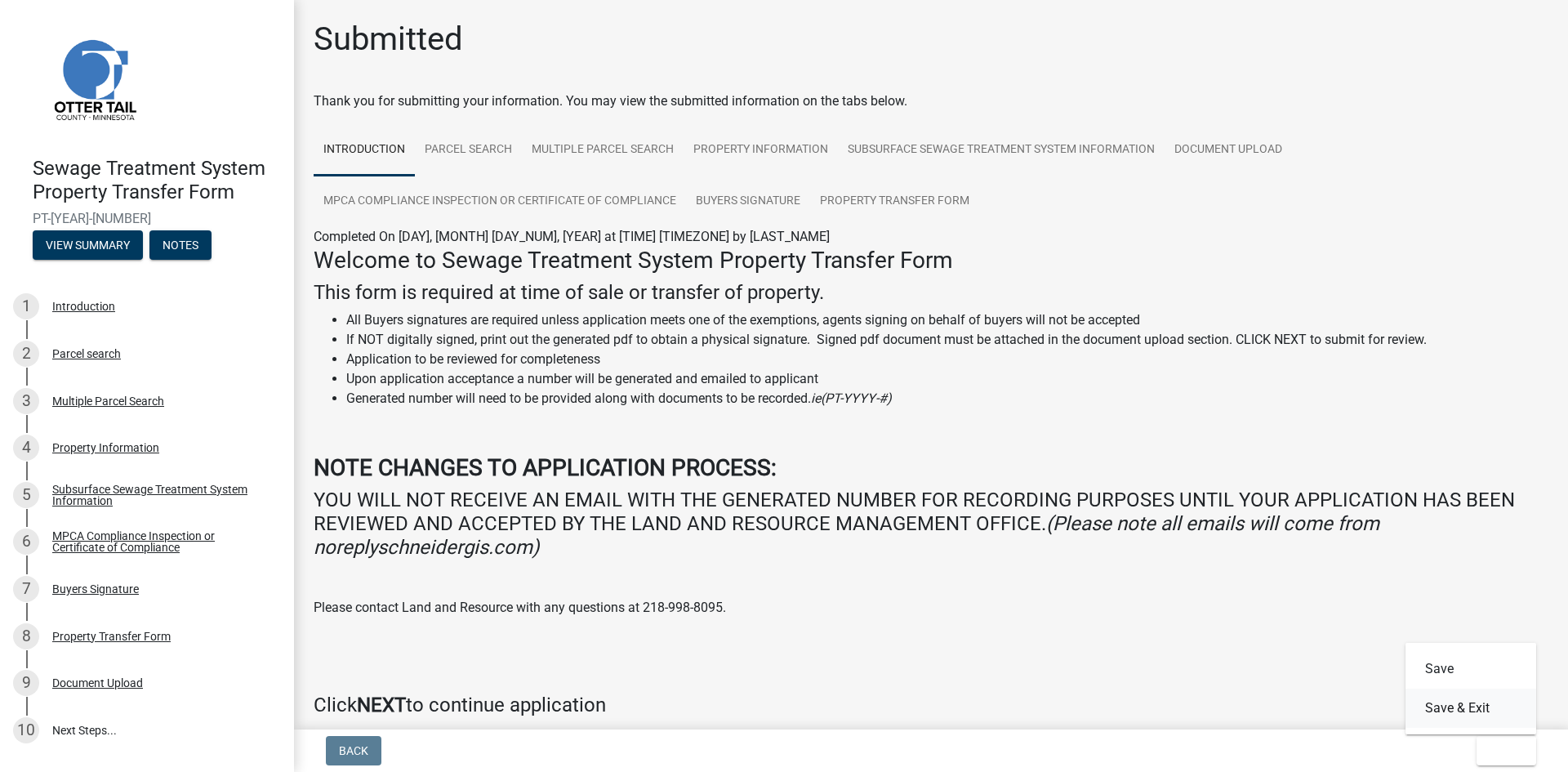 click on "Save & Exit" at bounding box center [1471, 708] 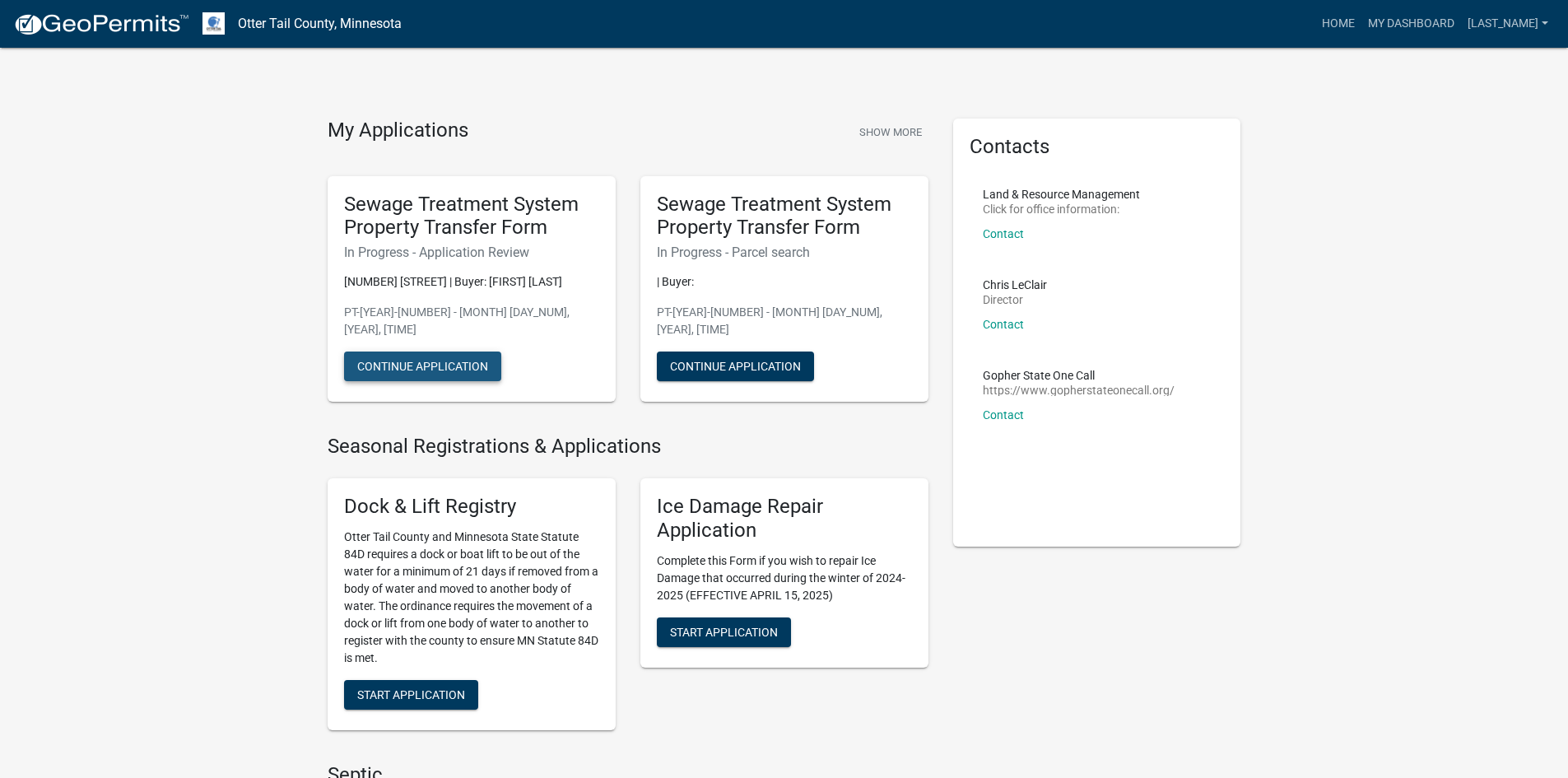 click on "Continue Application" 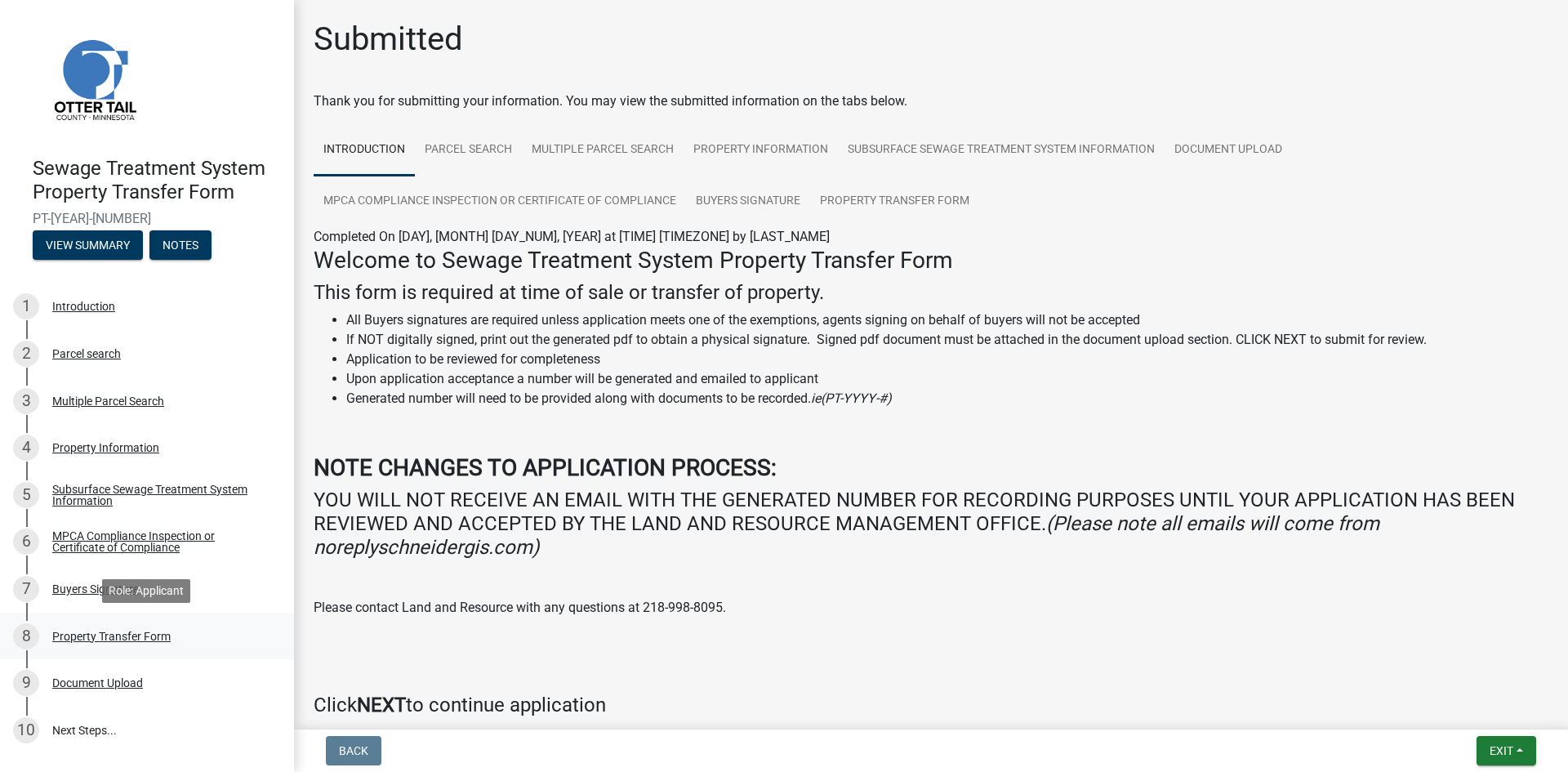 click on "Property Transfer Form" at bounding box center [111, 636] 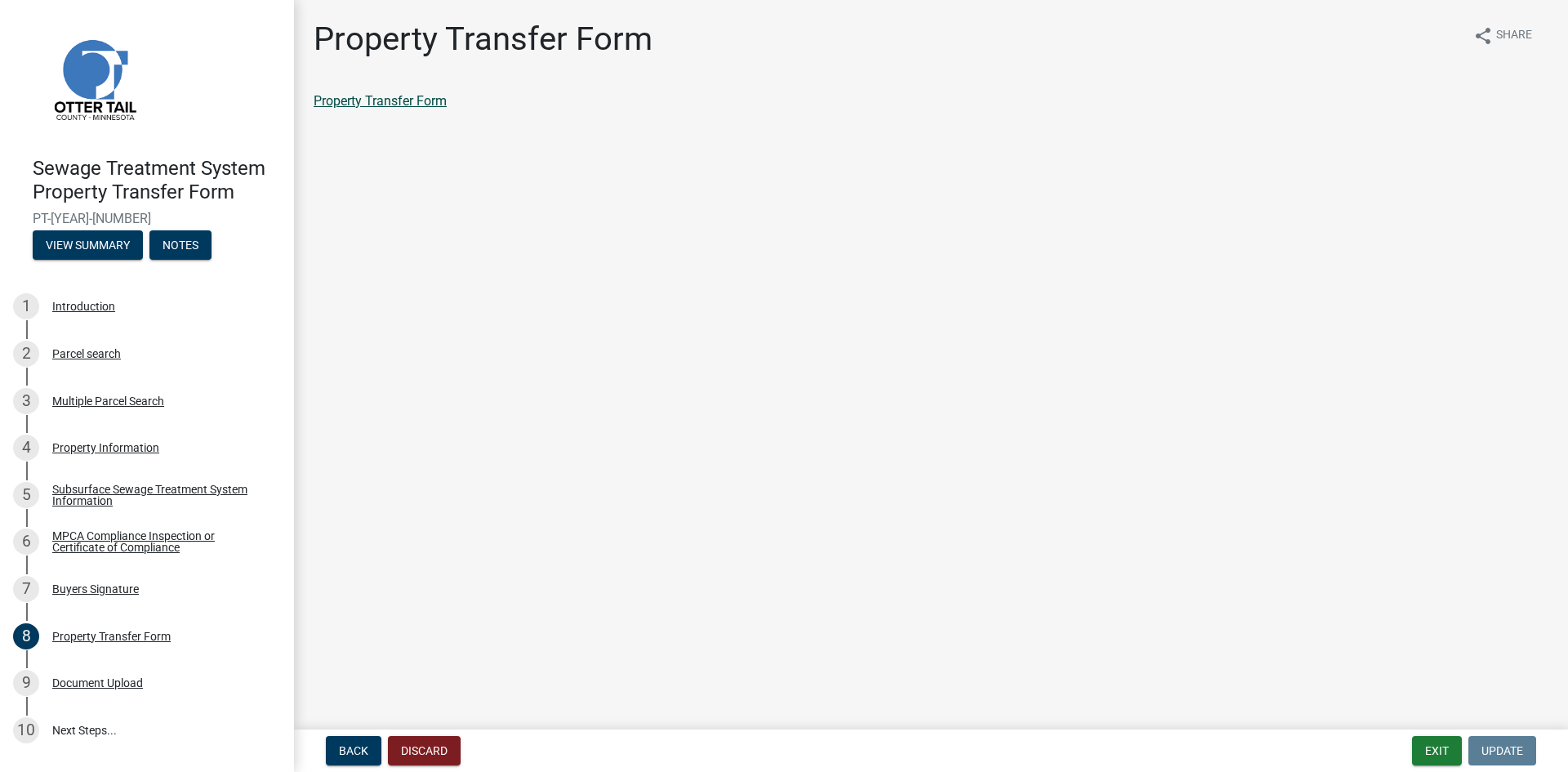 click on "Property Transfer Form" 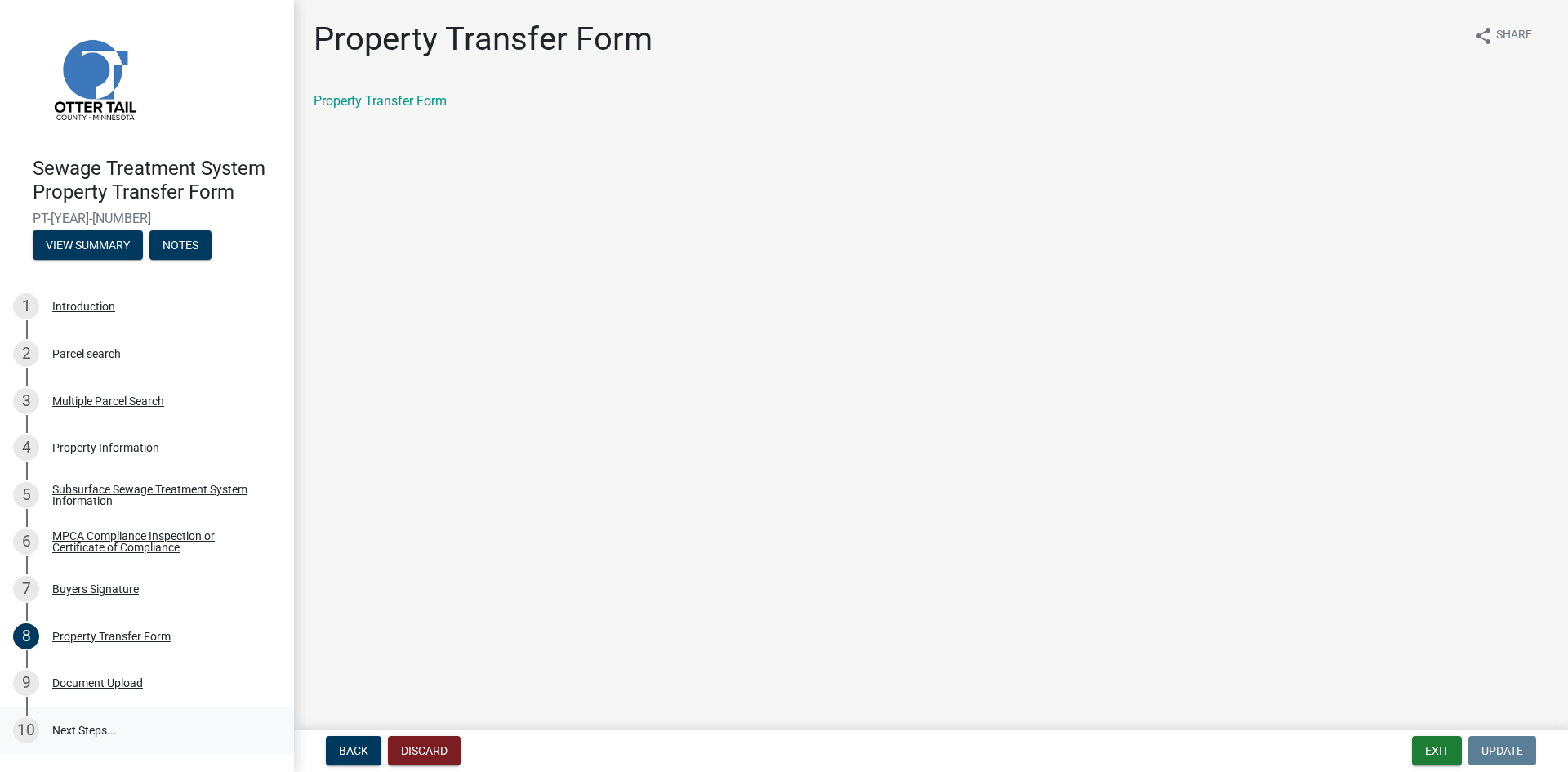 click on "10   Next Steps..." at bounding box center [147, 730] 